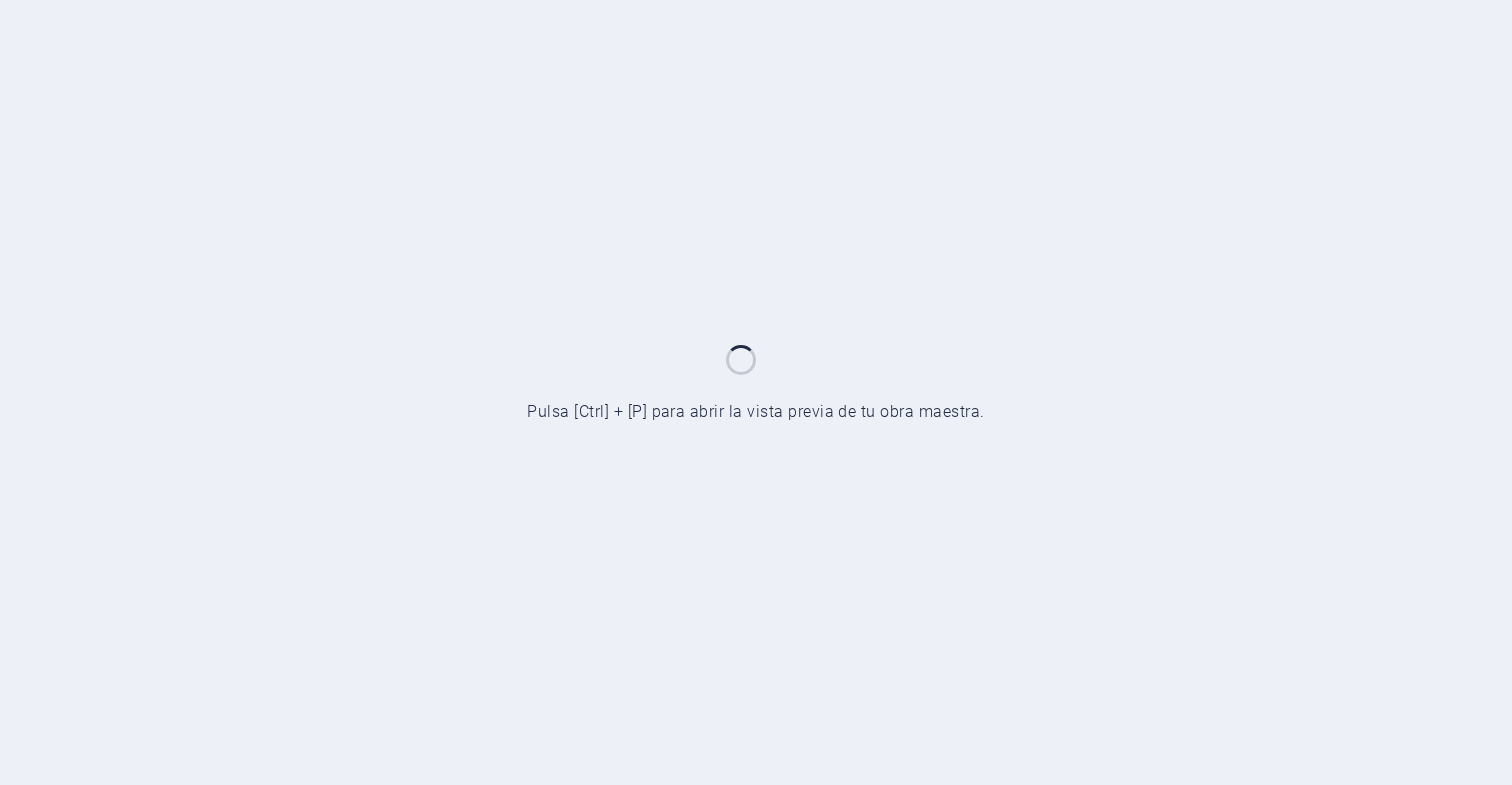scroll, scrollTop: 0, scrollLeft: 0, axis: both 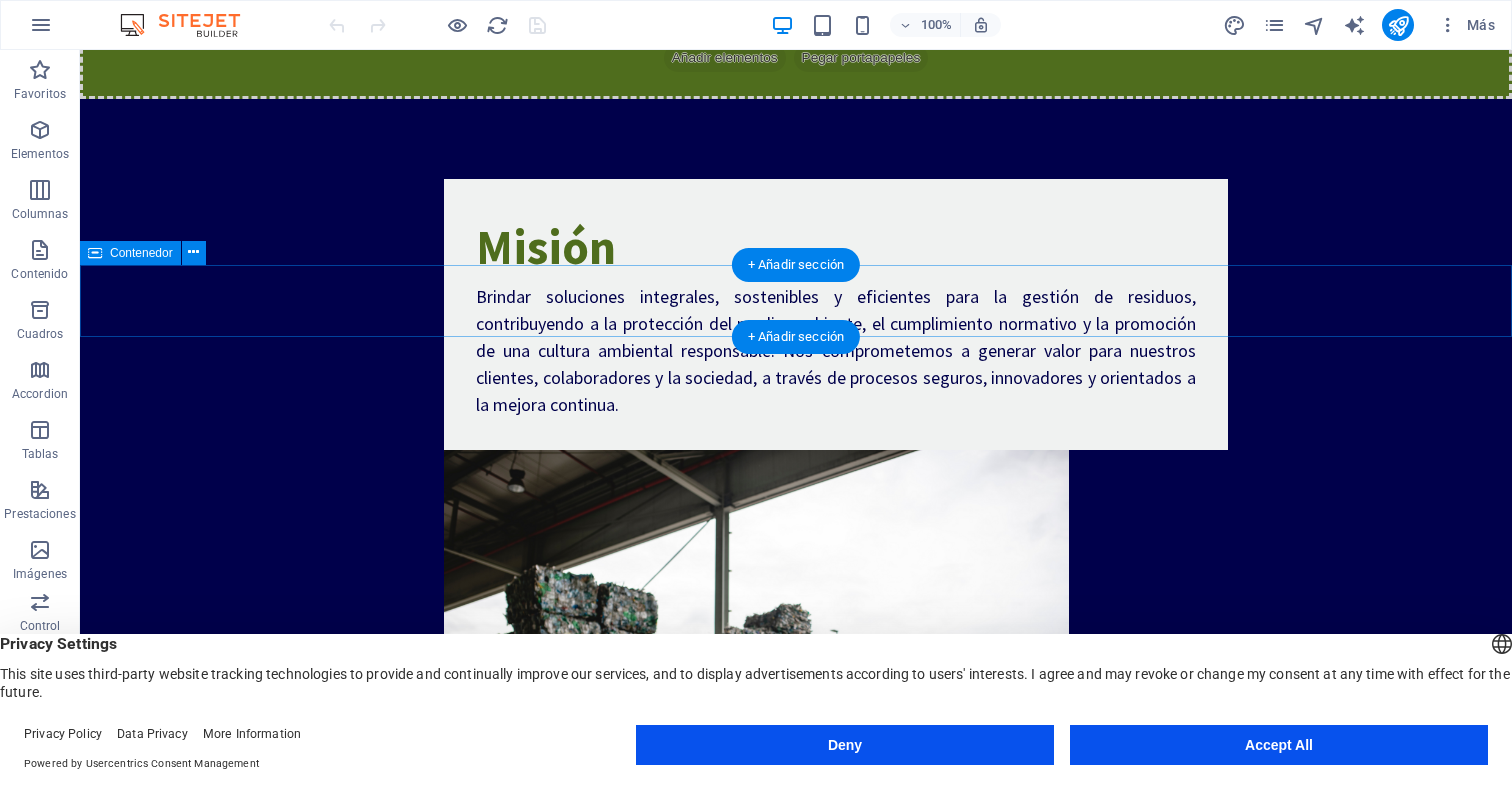 click on "Nuestros Clientes" at bounding box center (796, 1557) 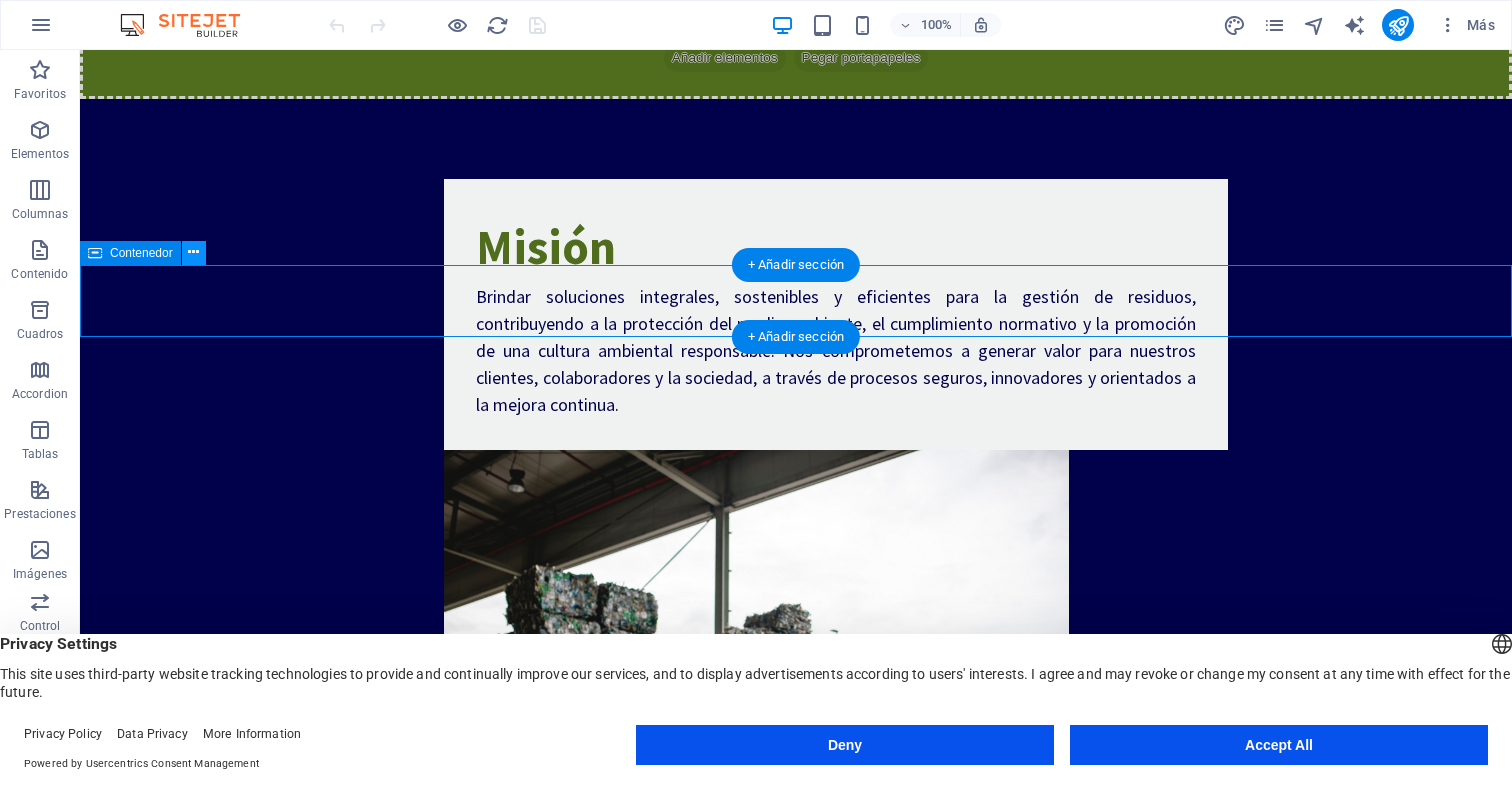 click at bounding box center [193, 252] 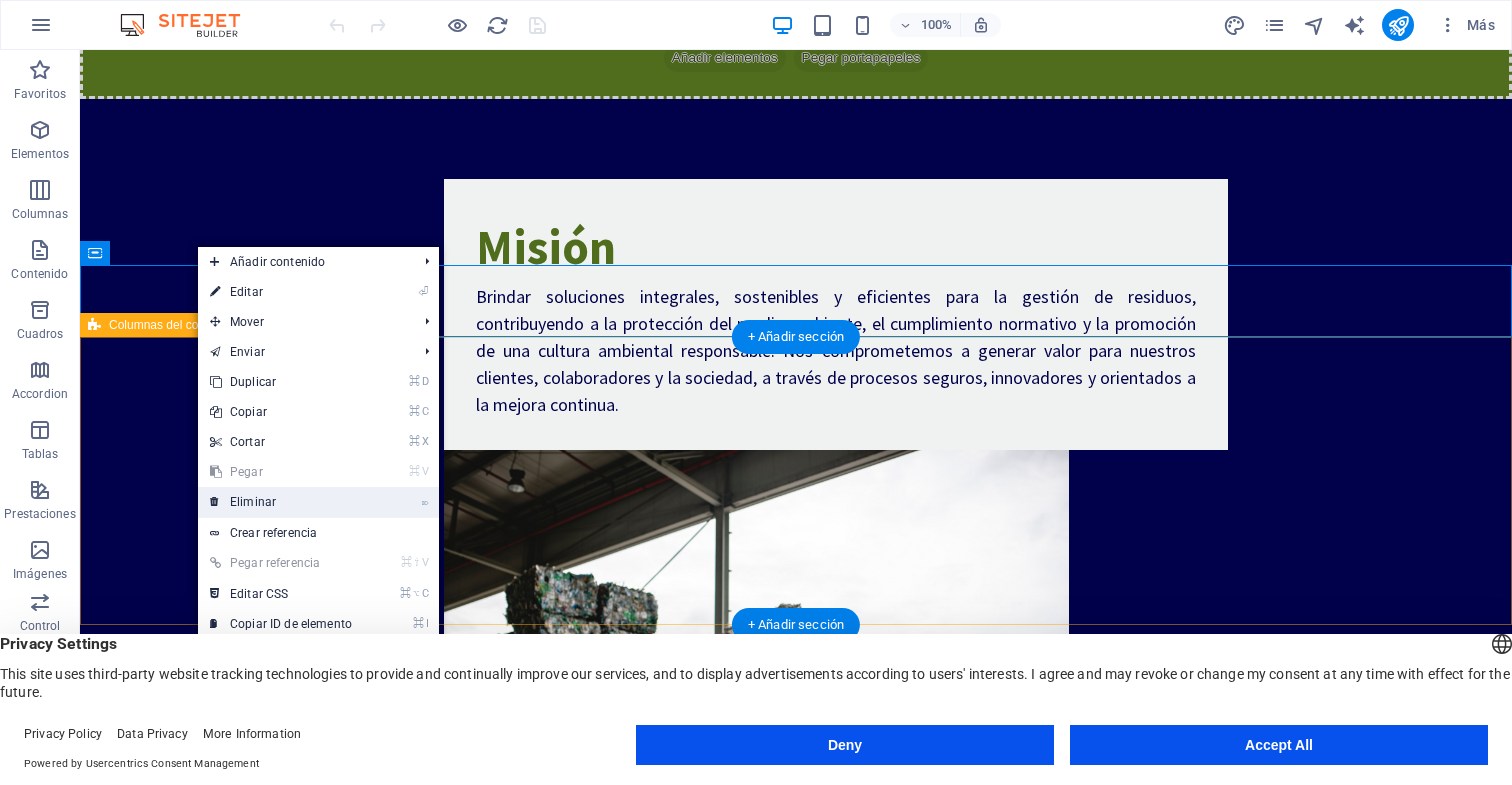 click on "⌦  Eliminar" at bounding box center [281, 502] 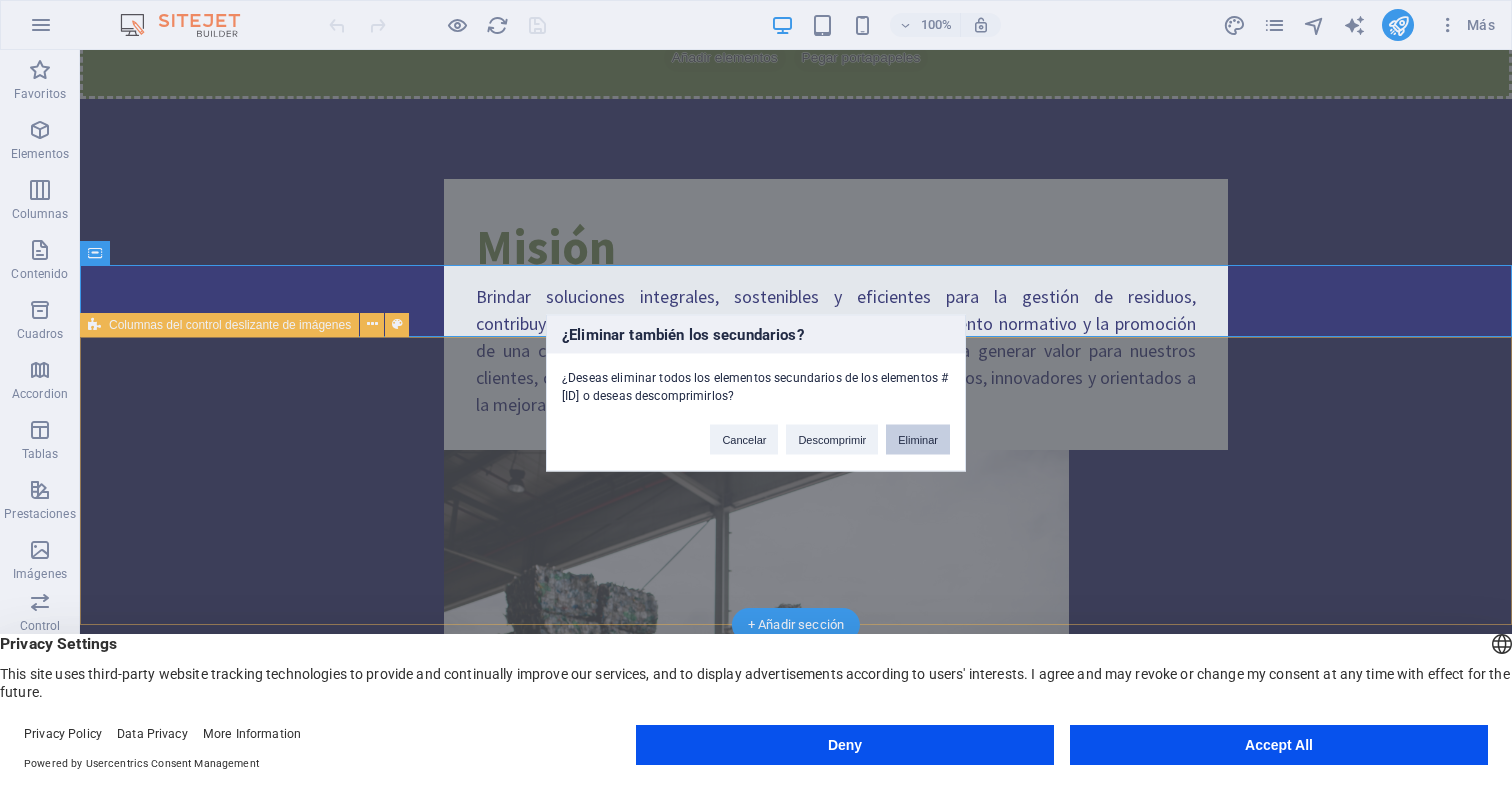 click on "Eliminar" at bounding box center (918, 439) 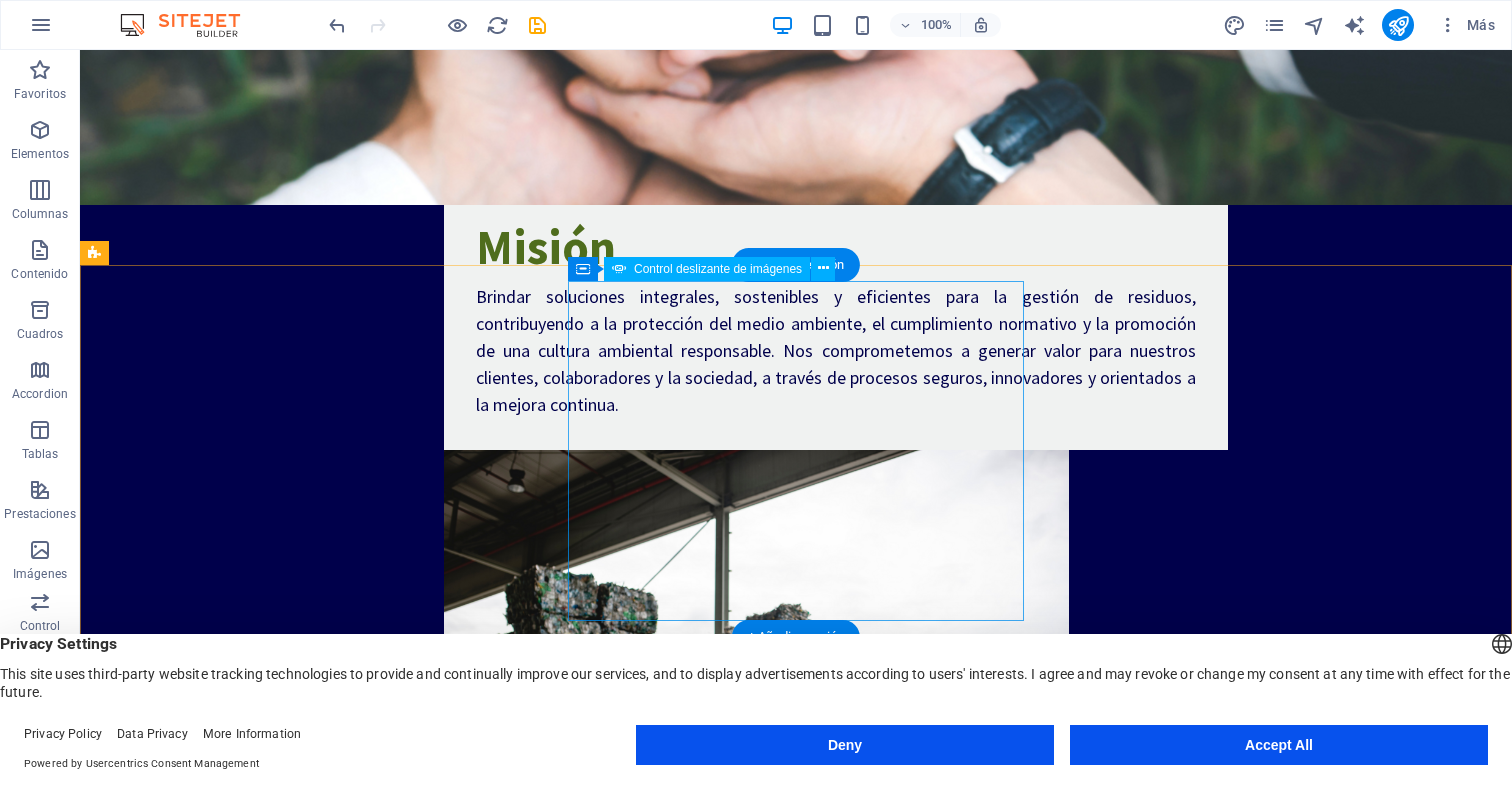 click at bounding box center [-588, 2786] 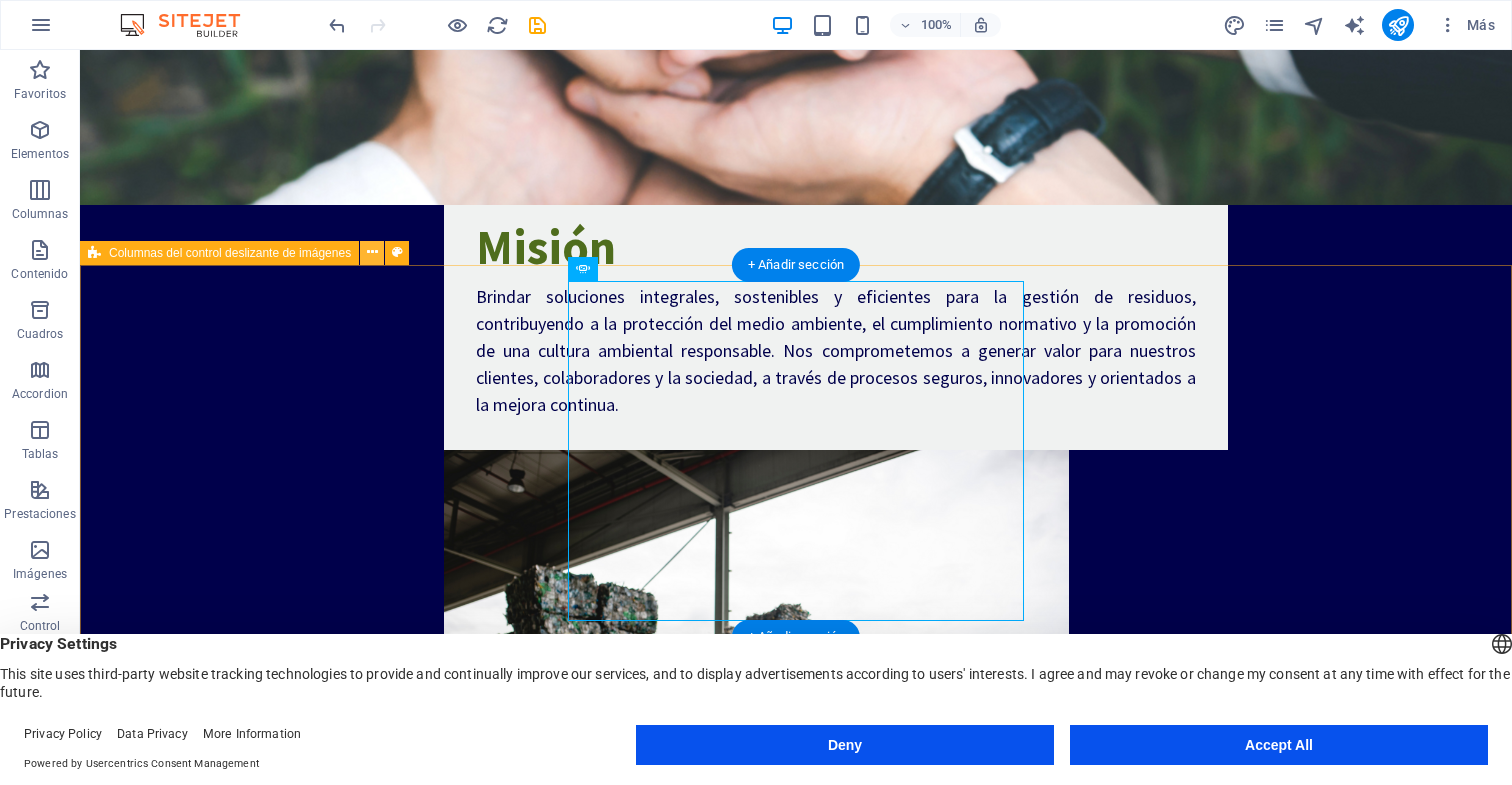 click at bounding box center [372, 252] 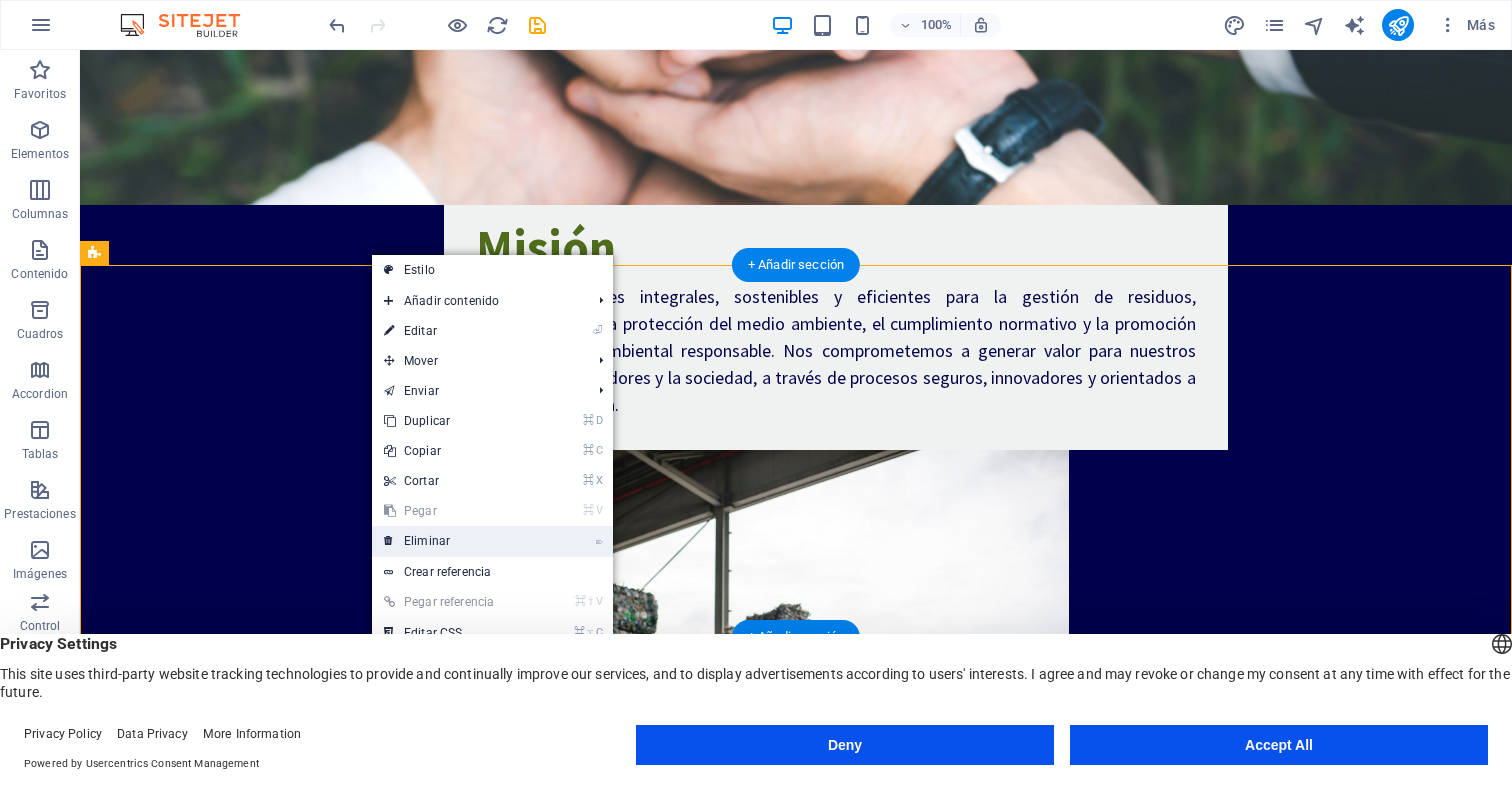 click on "⌦  Eliminar" at bounding box center (455, 541) 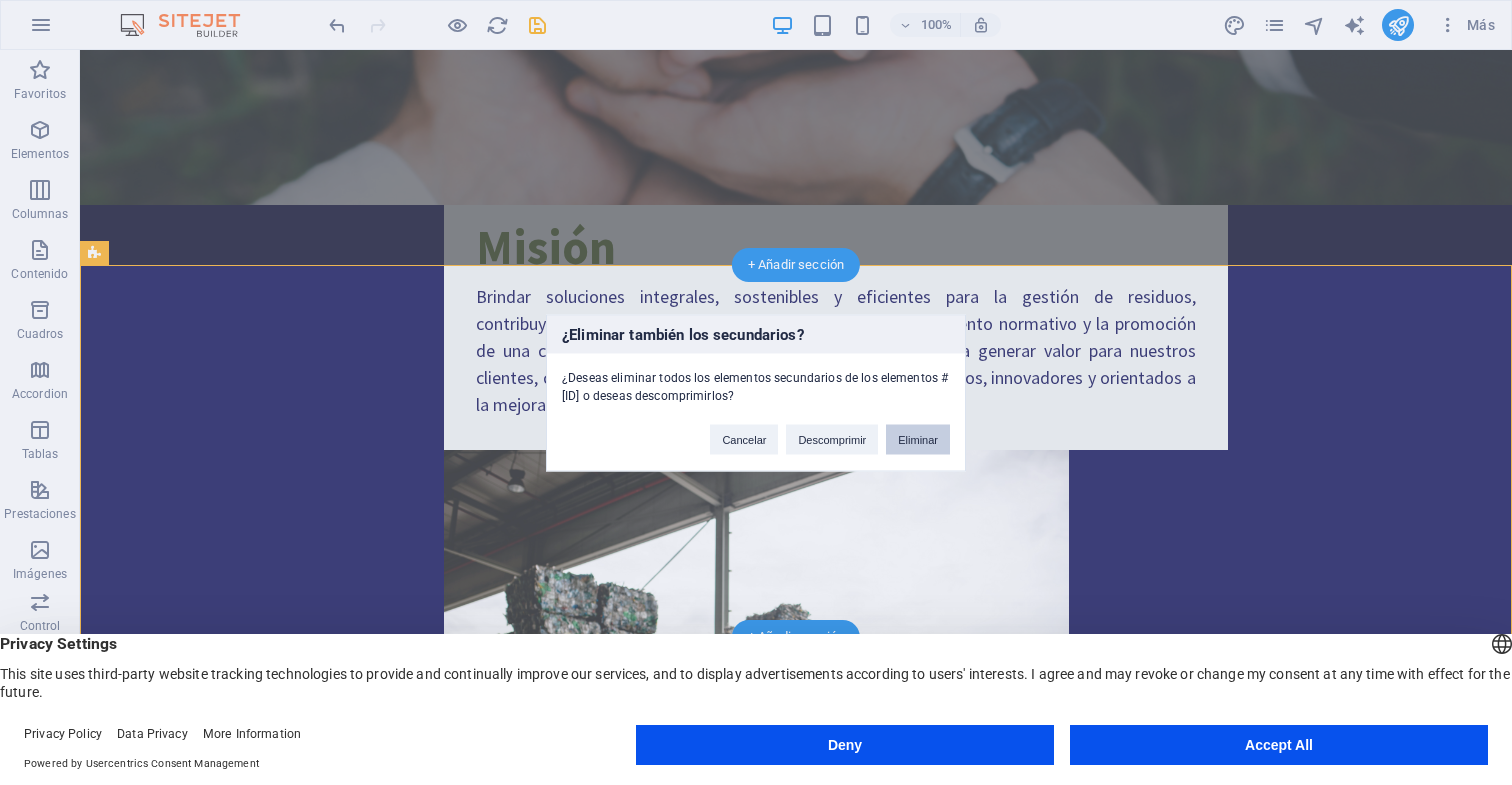 click on "Eliminar" at bounding box center [918, 439] 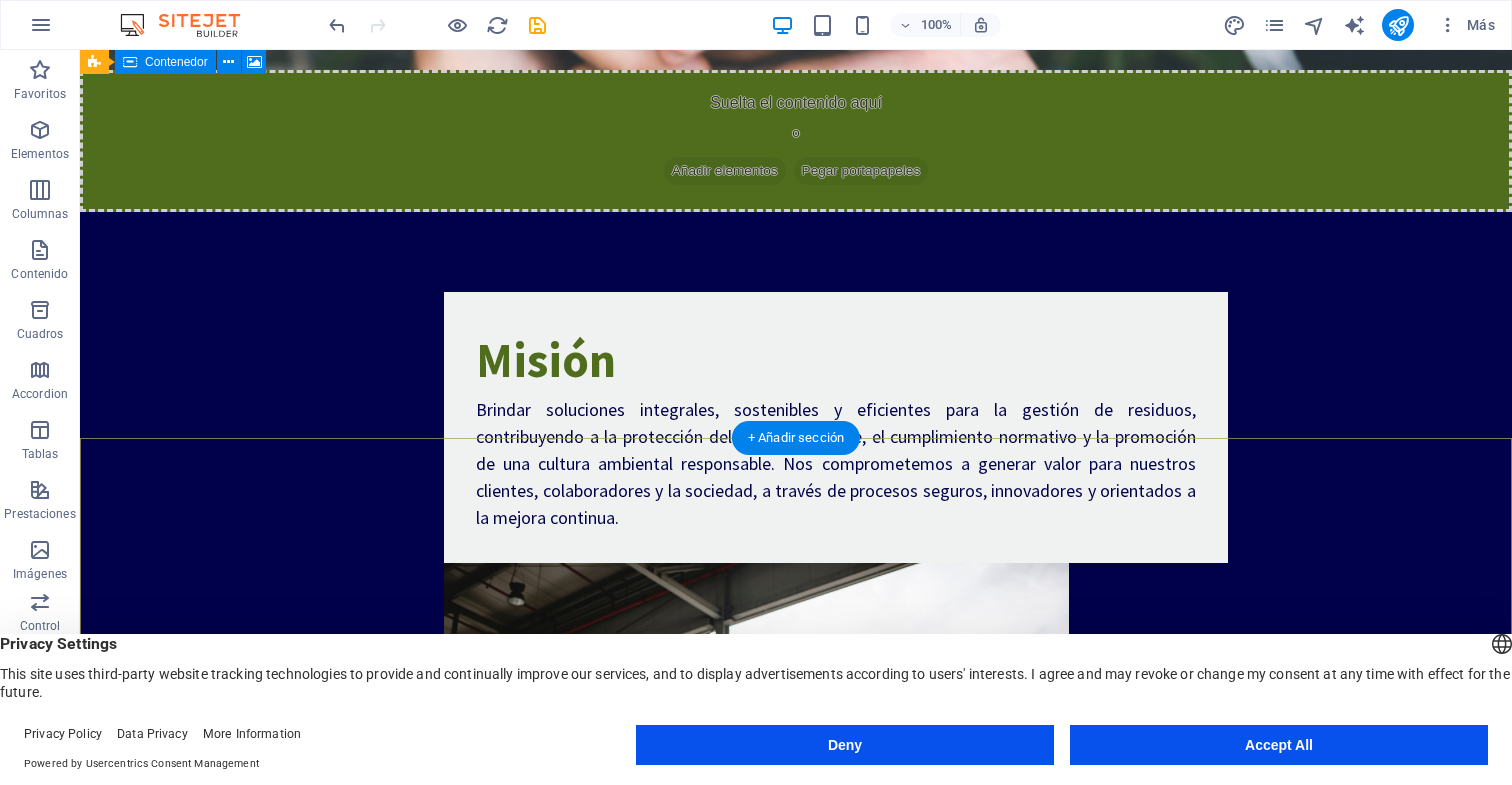 scroll, scrollTop: 1203, scrollLeft: 0, axis: vertical 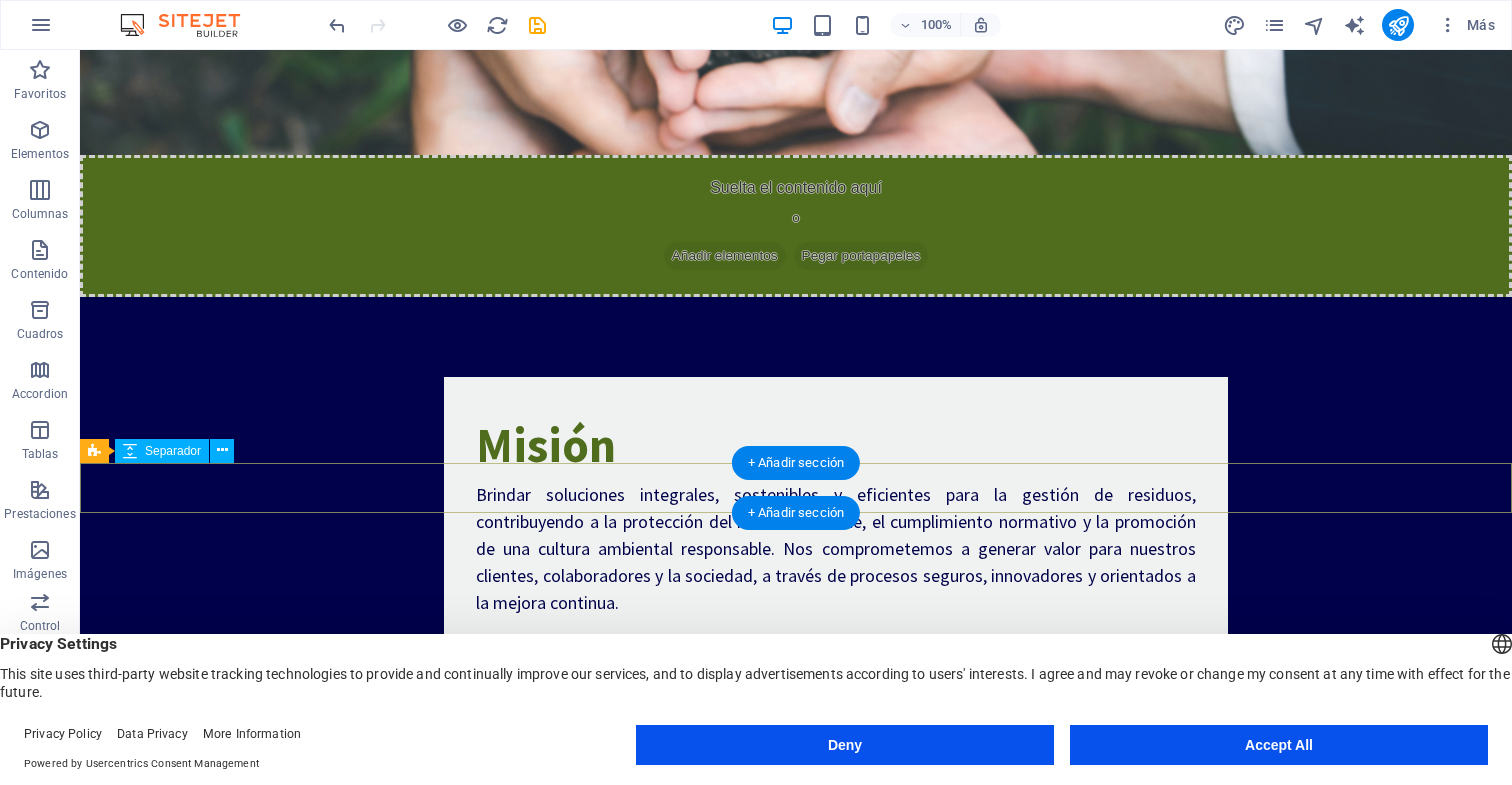 click at bounding box center (796, 1744) 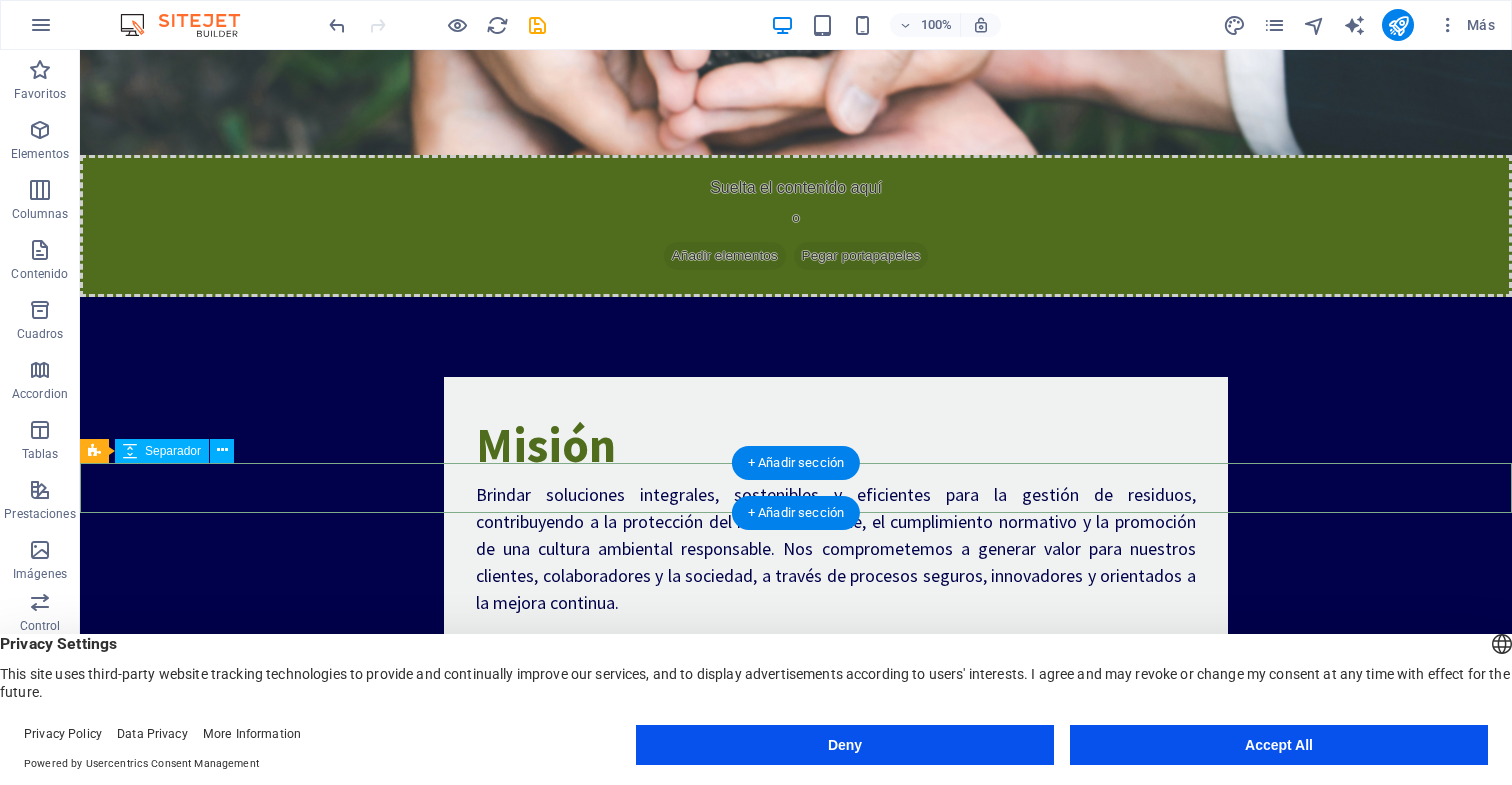 click at bounding box center [796, 1744] 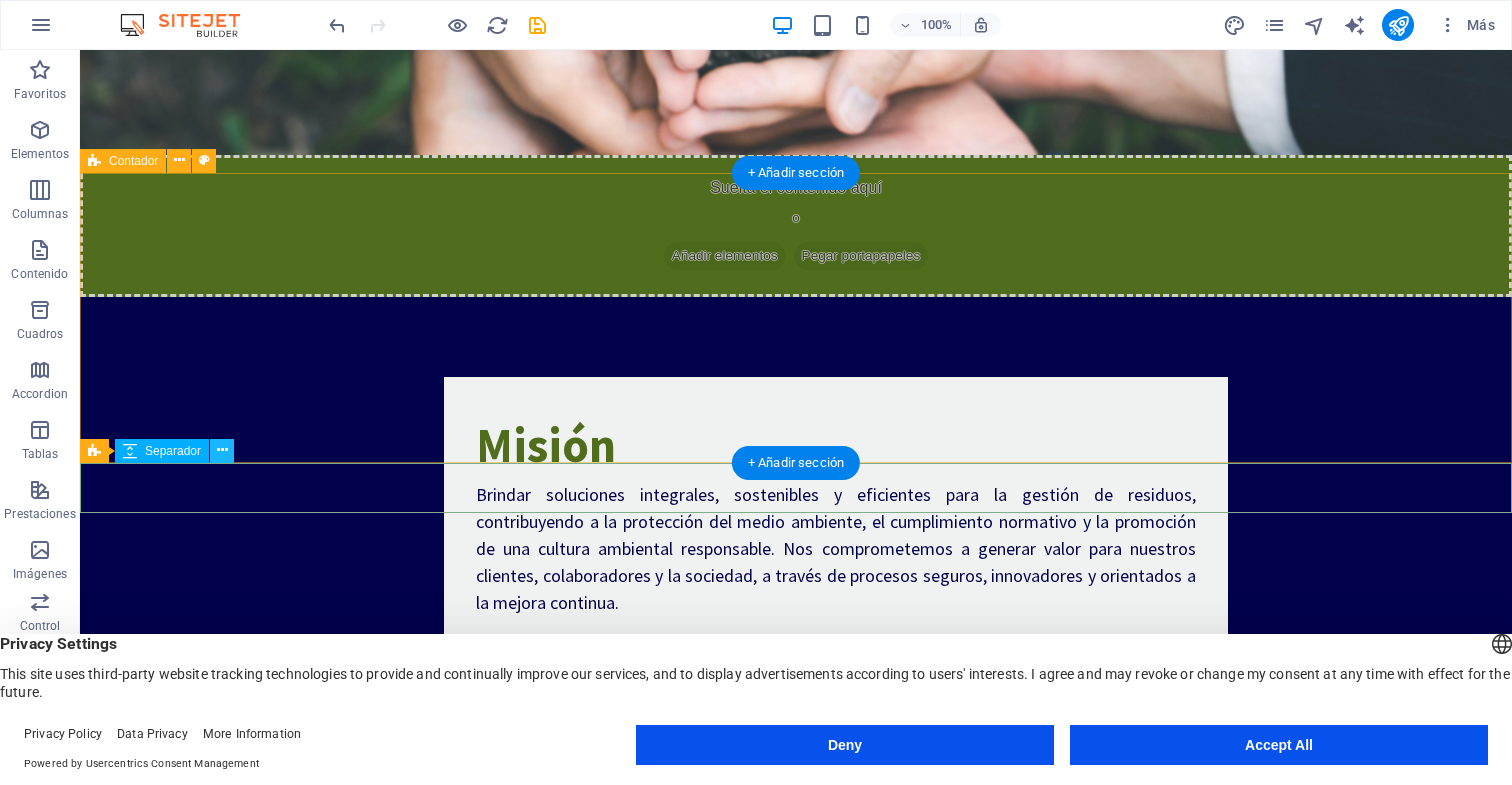 click at bounding box center [222, 450] 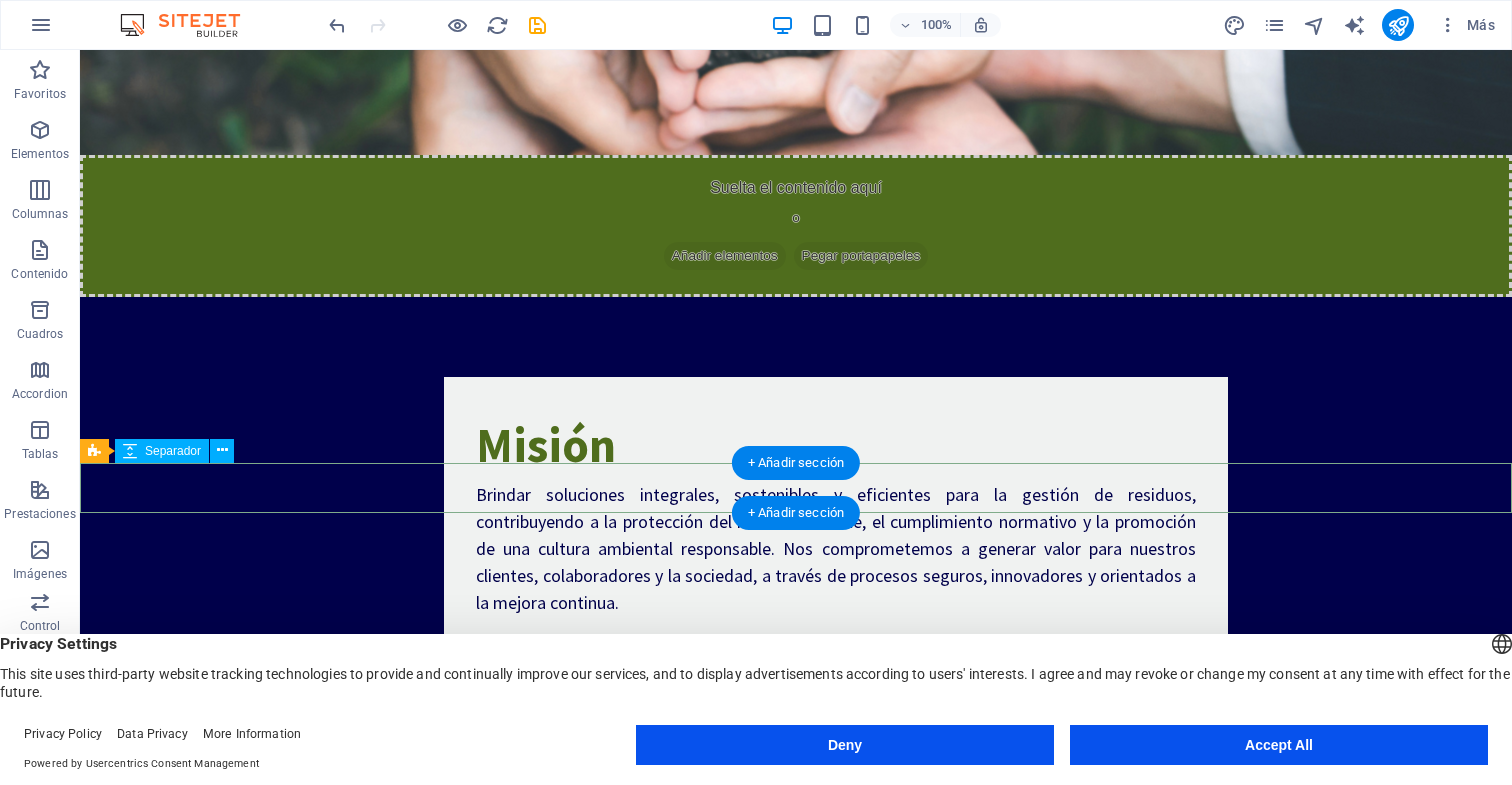 click at bounding box center [796, 1744] 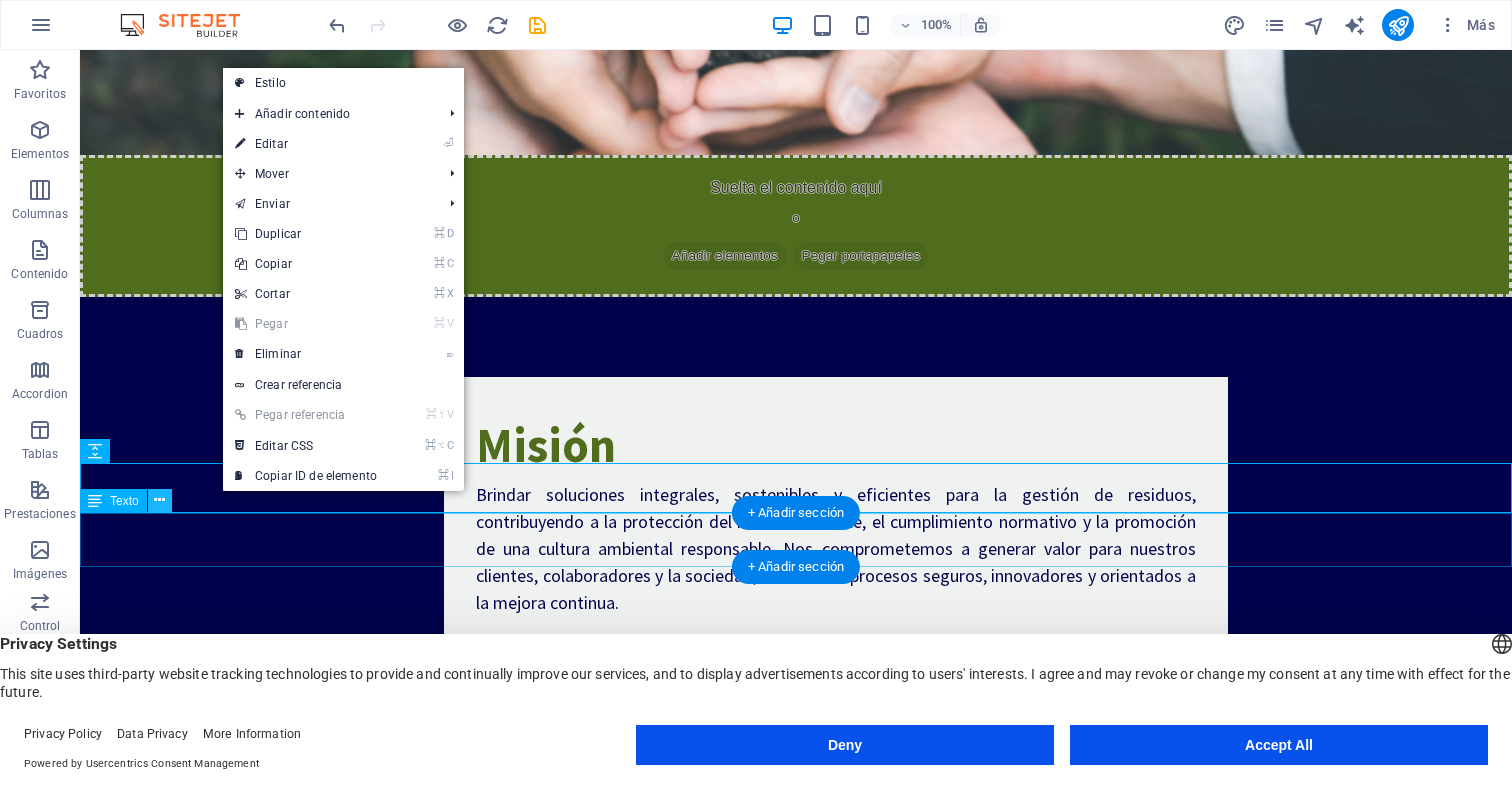 click at bounding box center (159, 500) 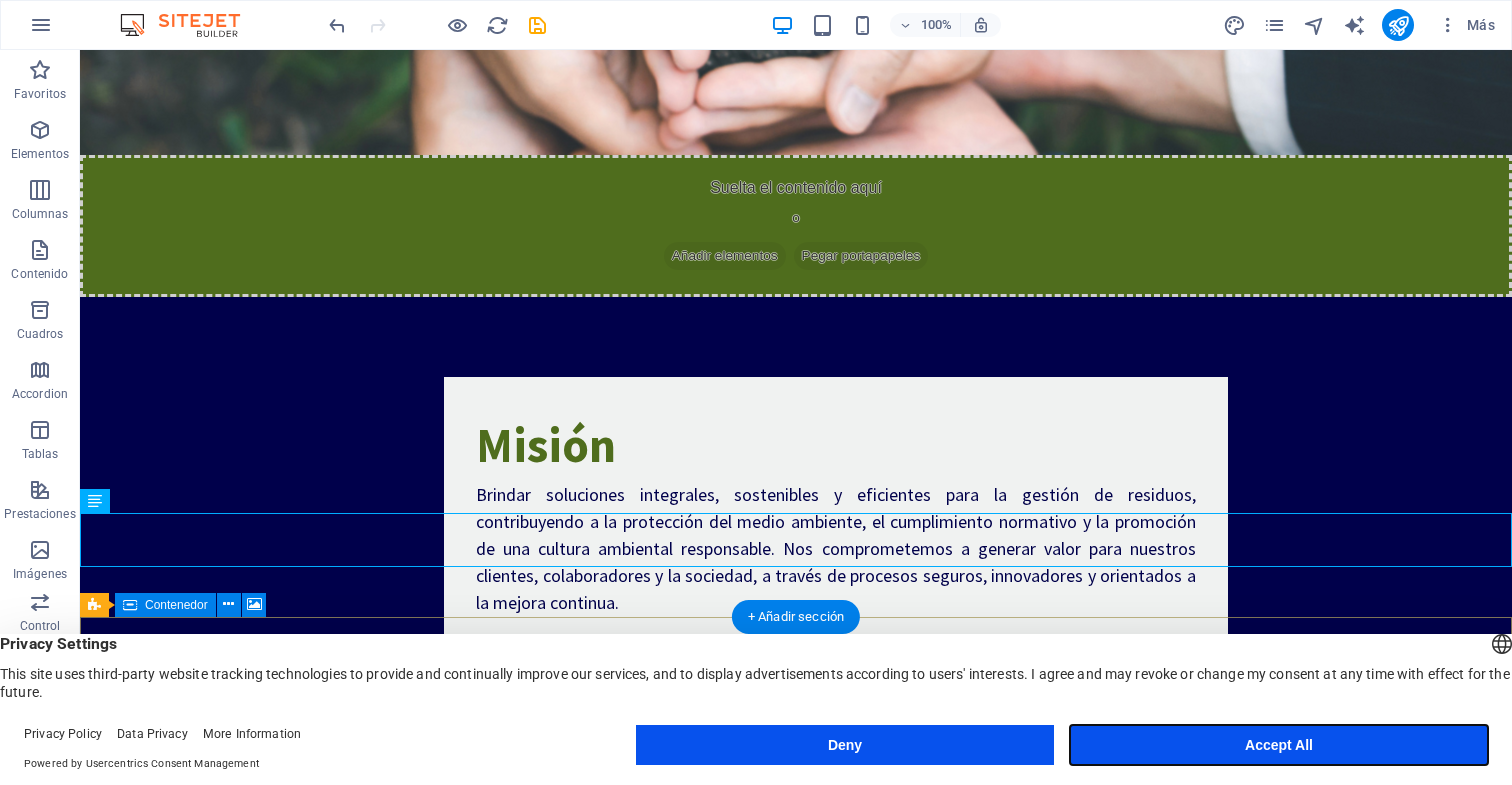 click on "Accept All" at bounding box center (1279, 745) 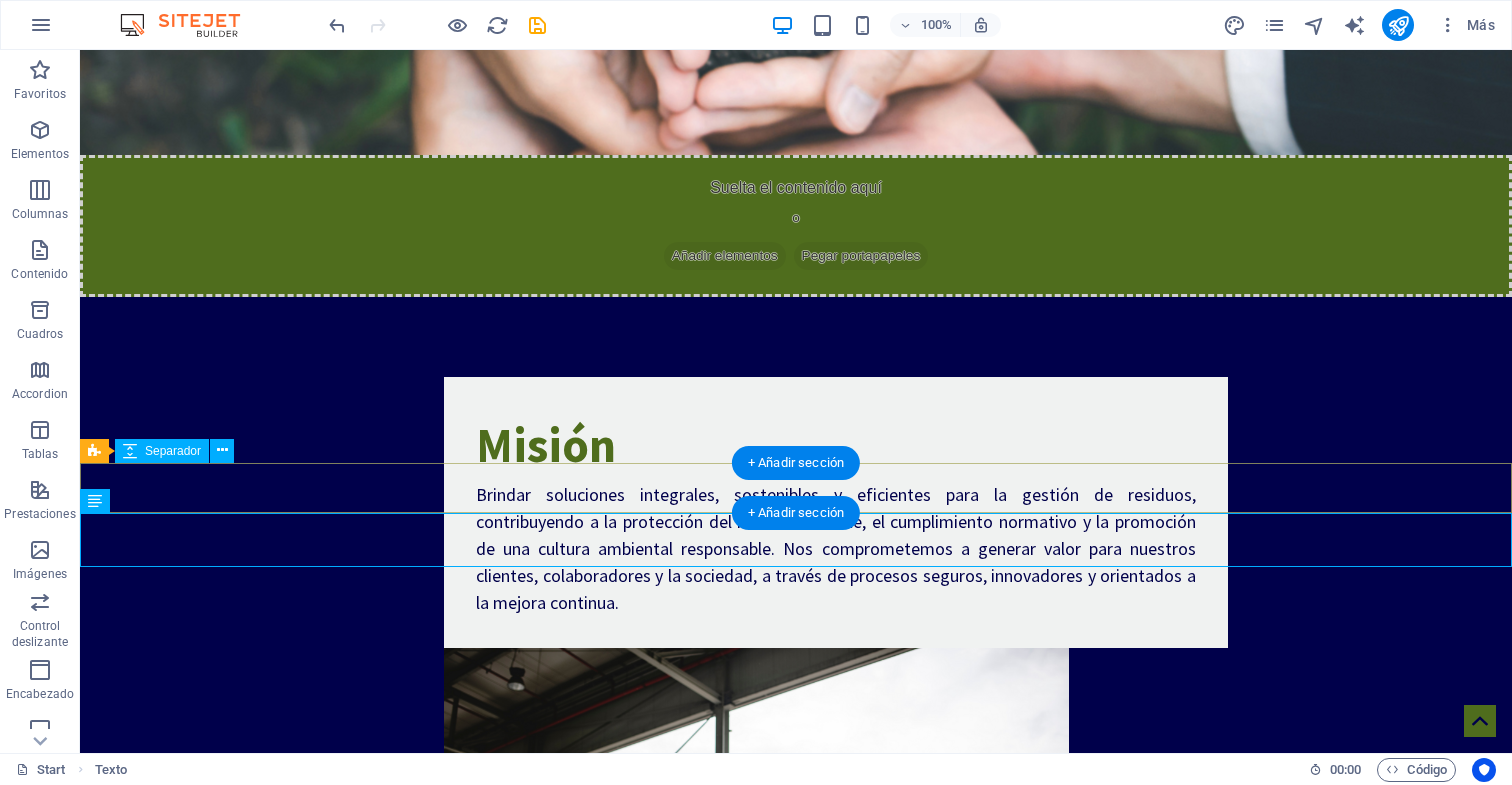 click at bounding box center [796, 1744] 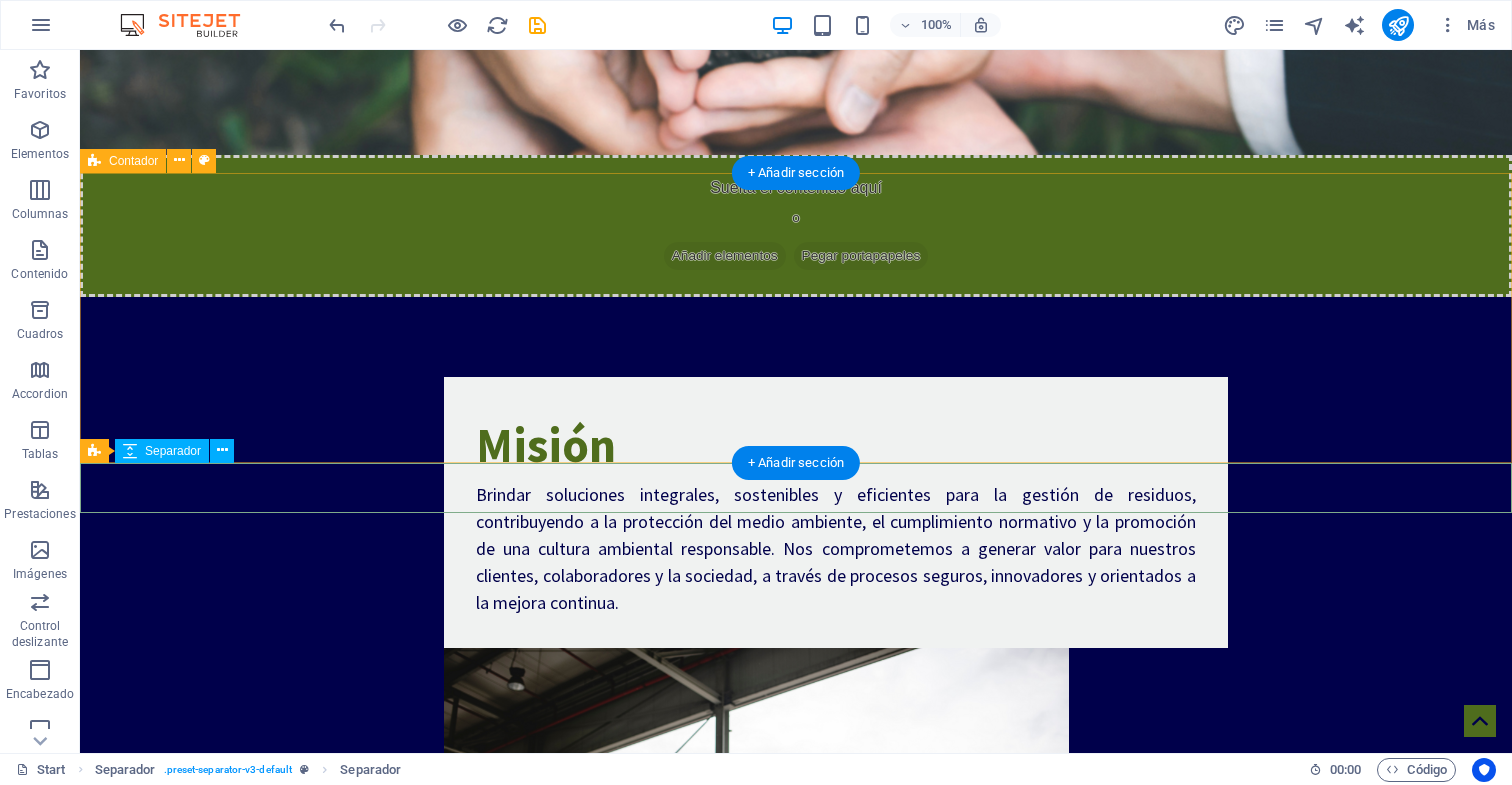 click at bounding box center (130, 451) 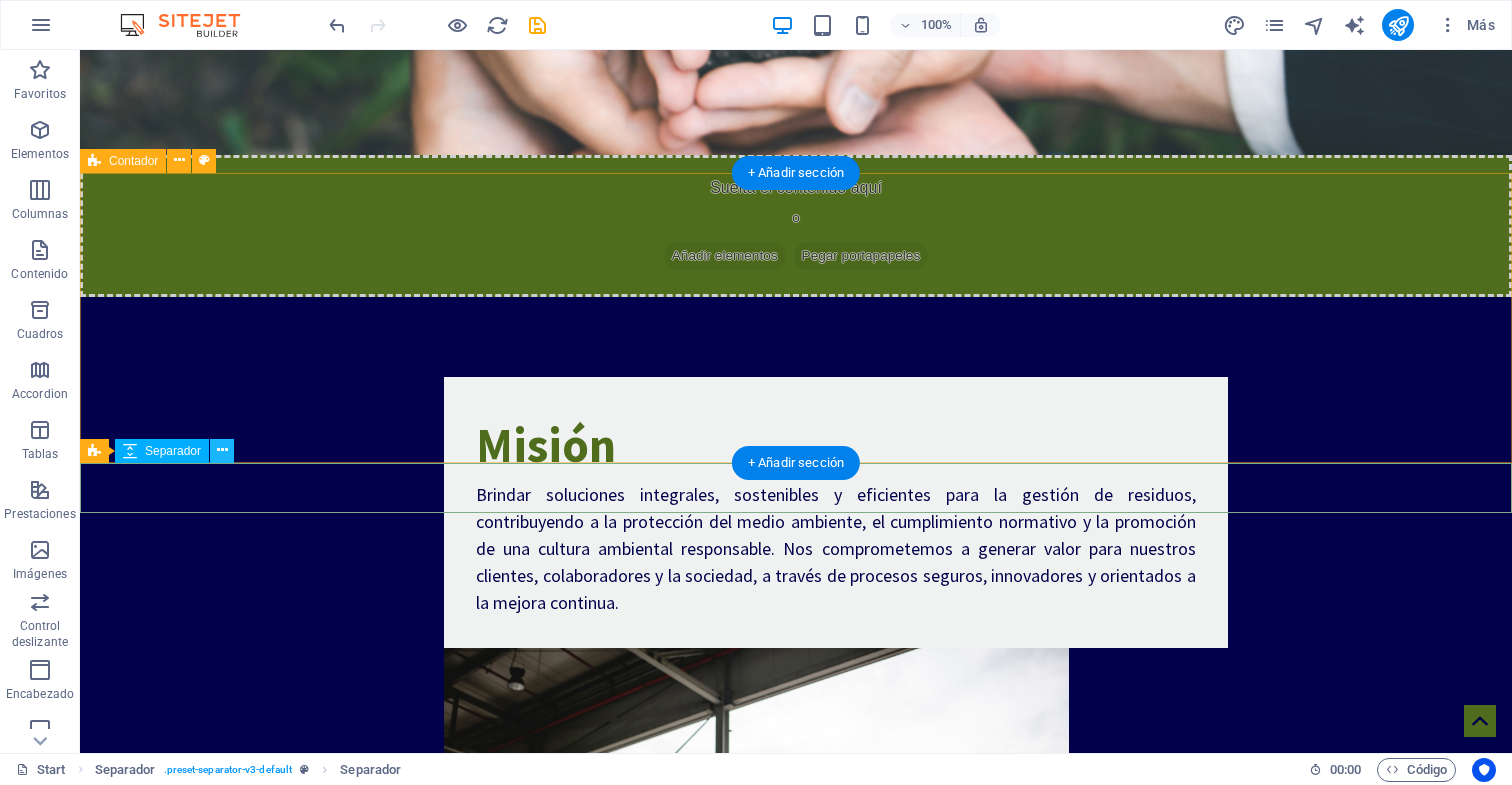 click at bounding box center [222, 450] 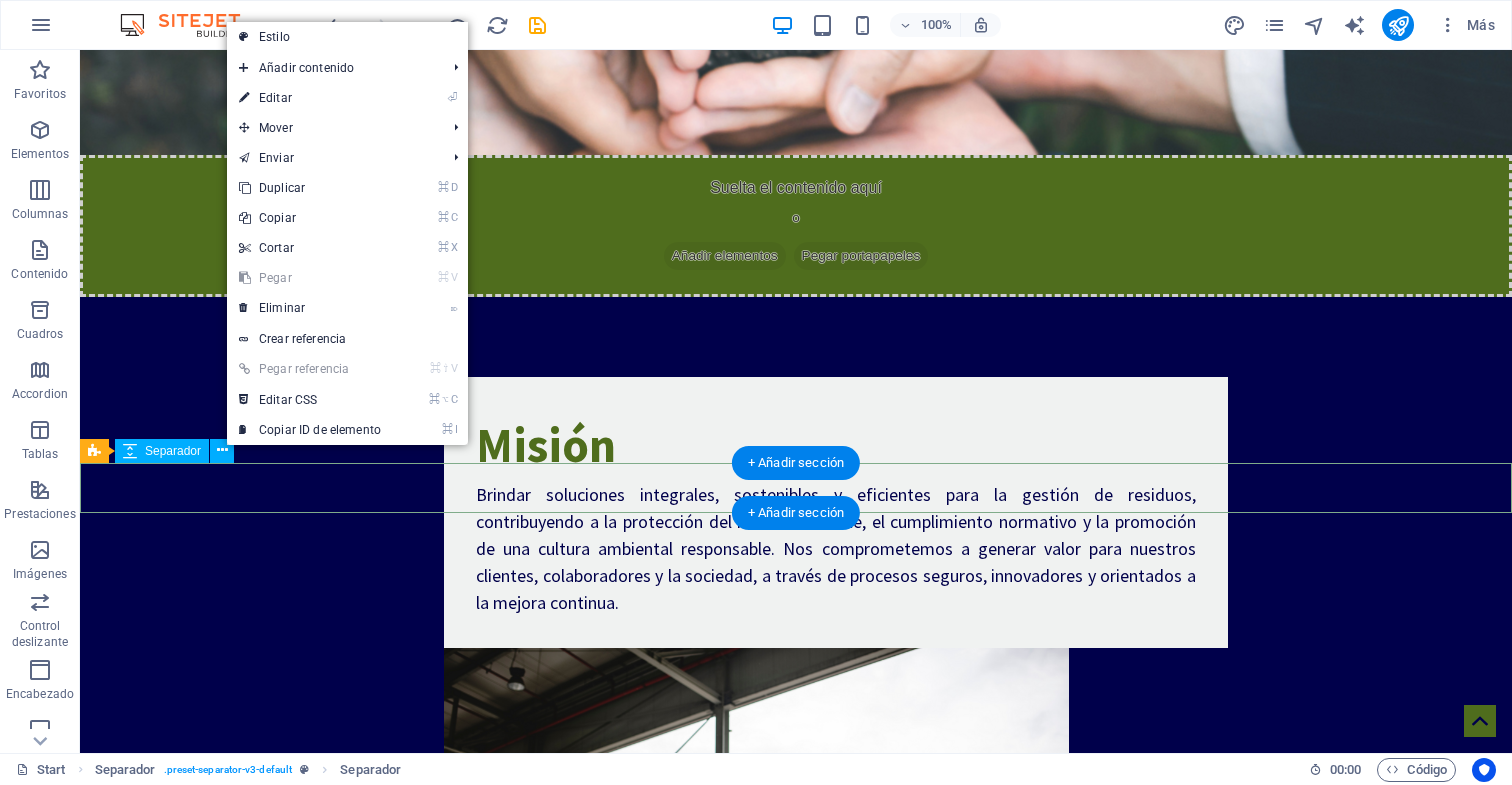 click at bounding box center (796, 1744) 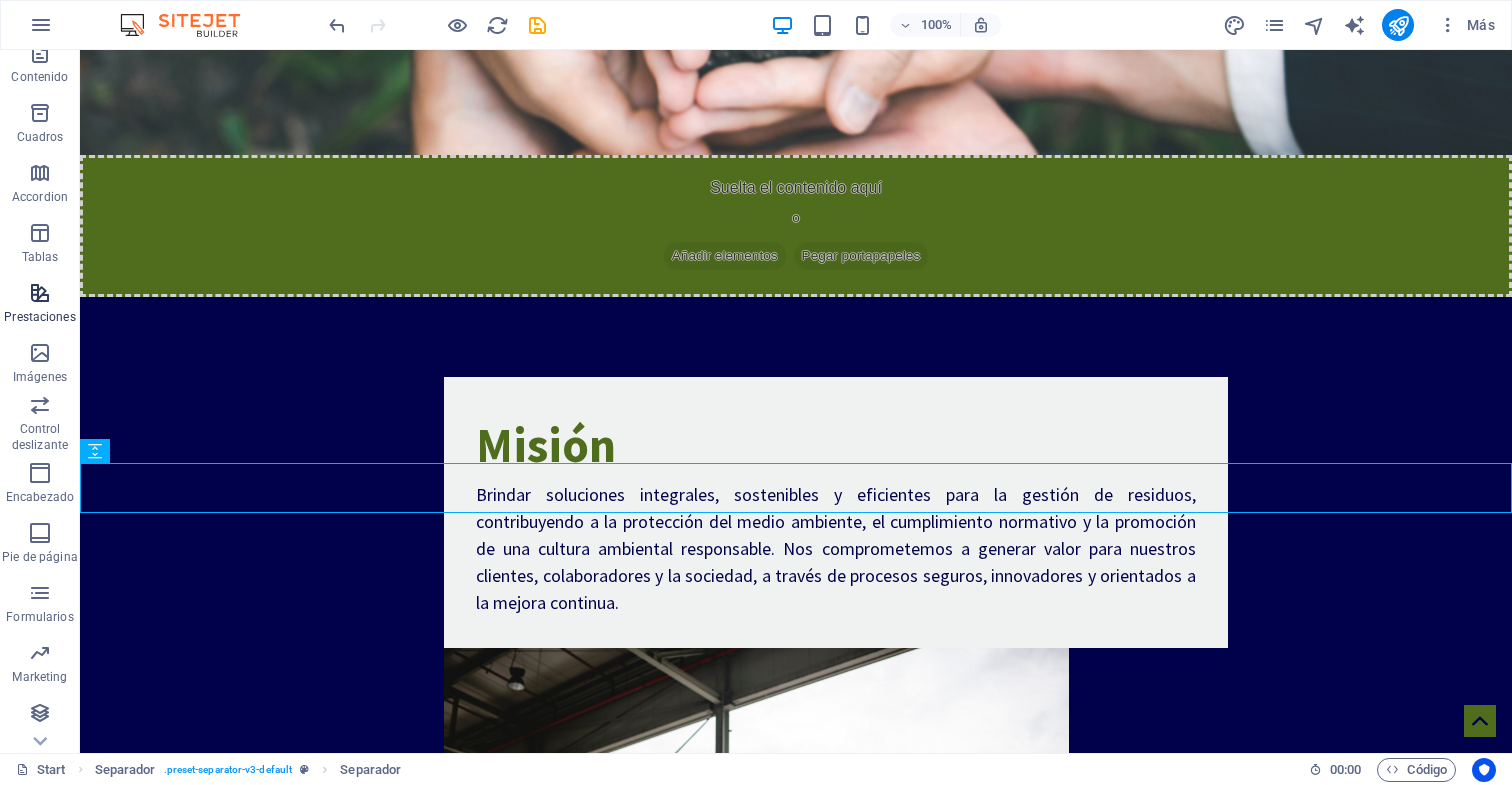 scroll, scrollTop: 197, scrollLeft: 0, axis: vertical 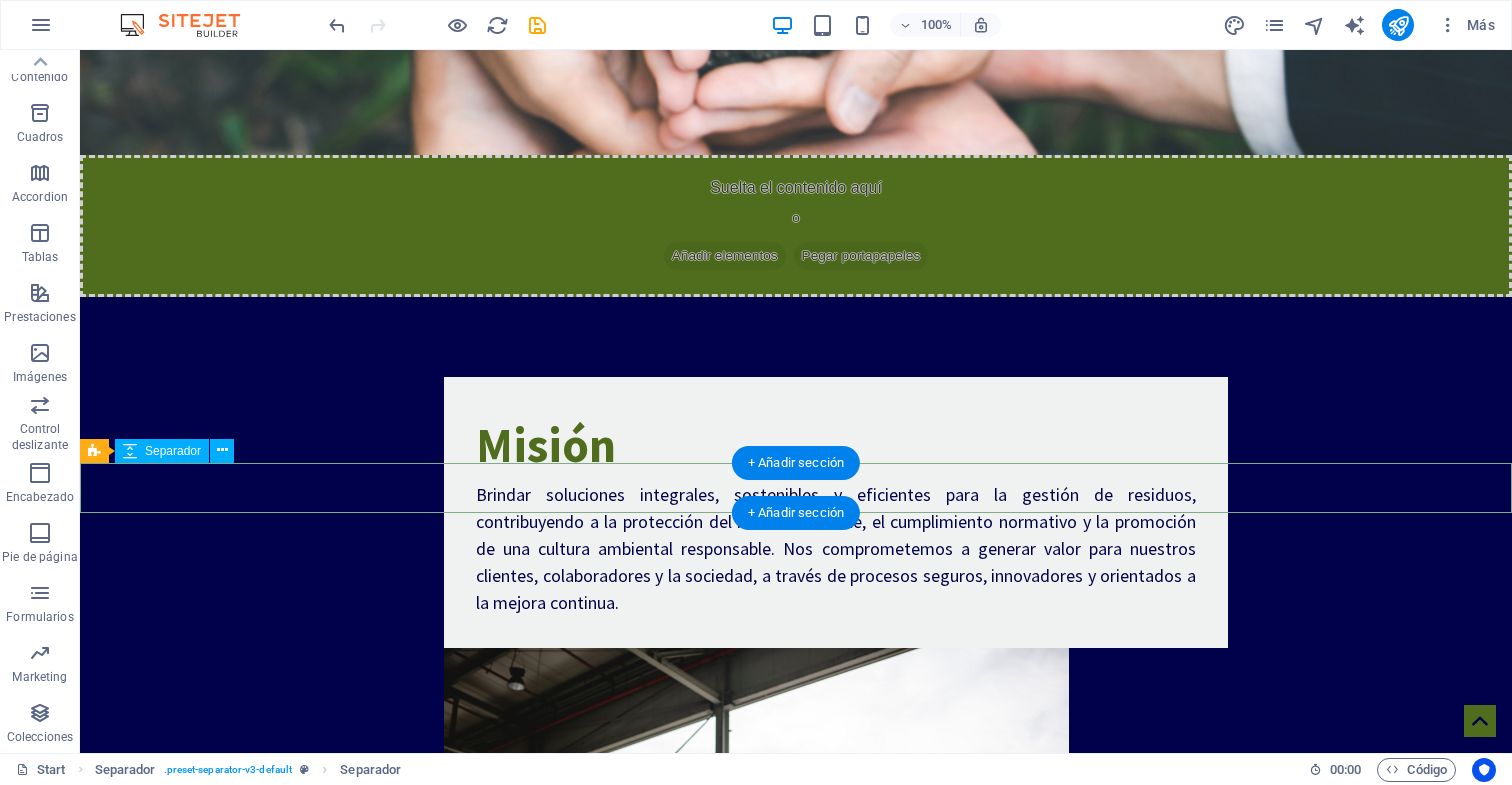 click at bounding box center [796, 1744] 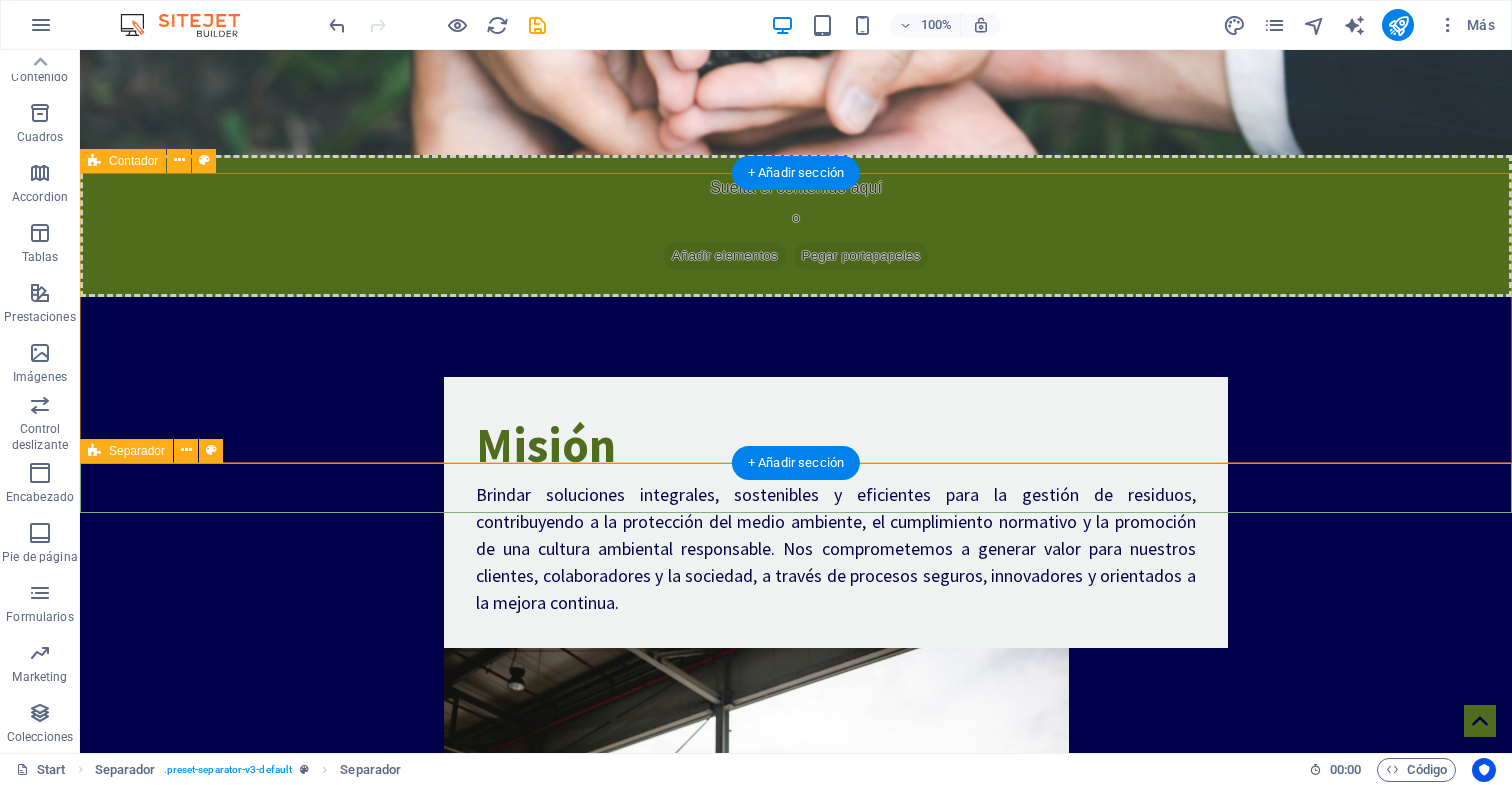 click at bounding box center (94, 451) 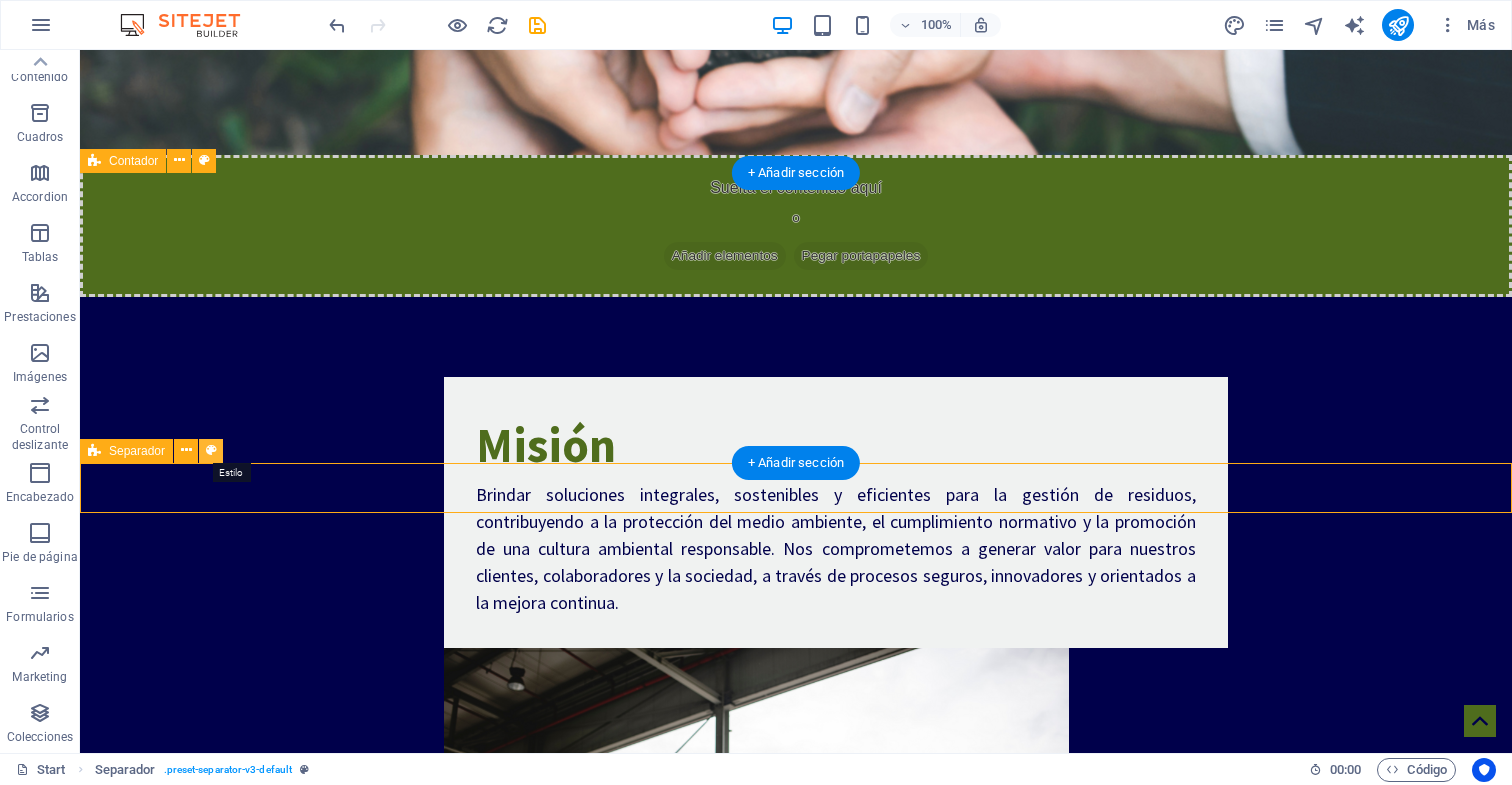 click at bounding box center (211, 450) 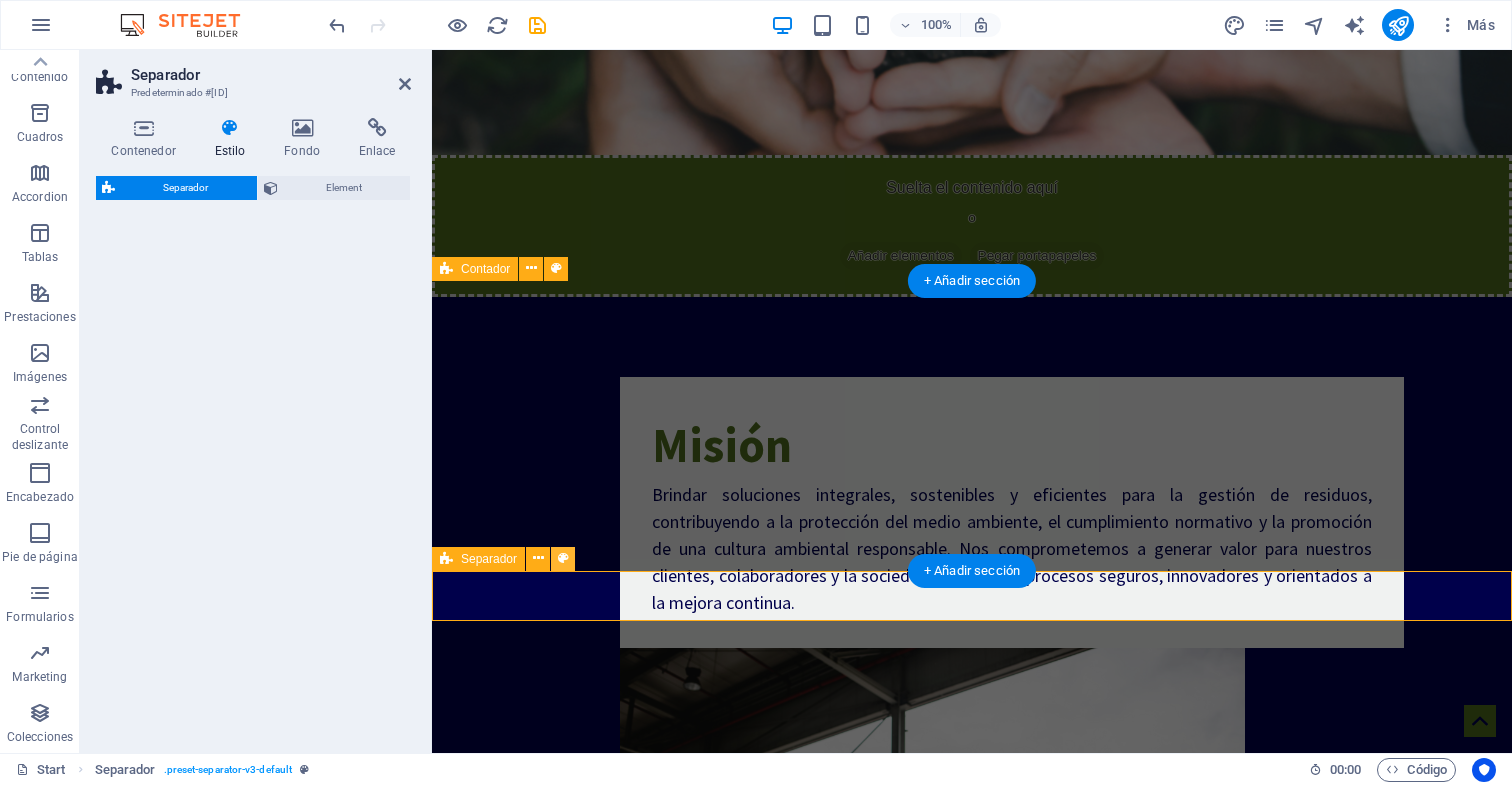 select on "rem" 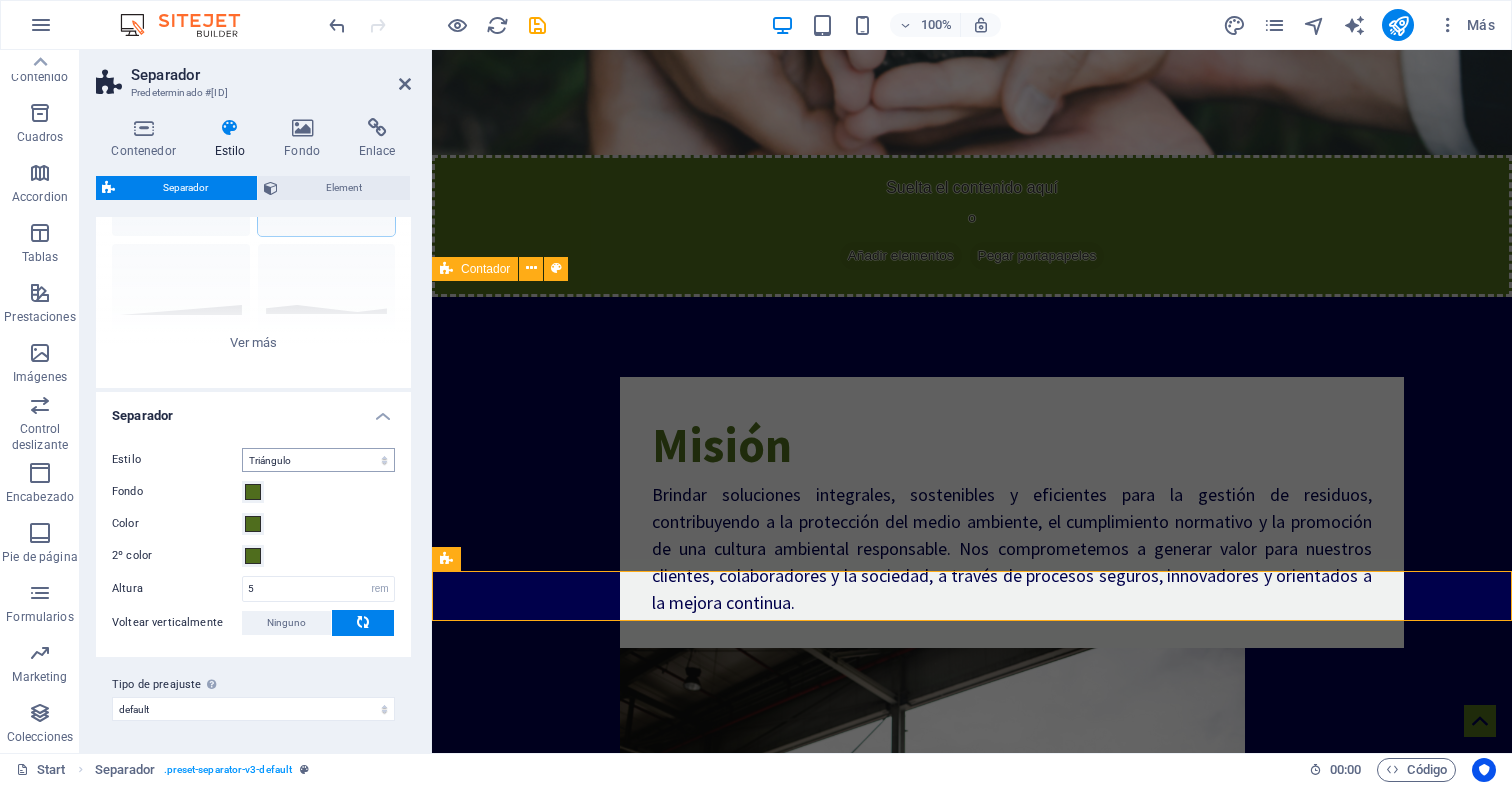 scroll, scrollTop: 164, scrollLeft: 0, axis: vertical 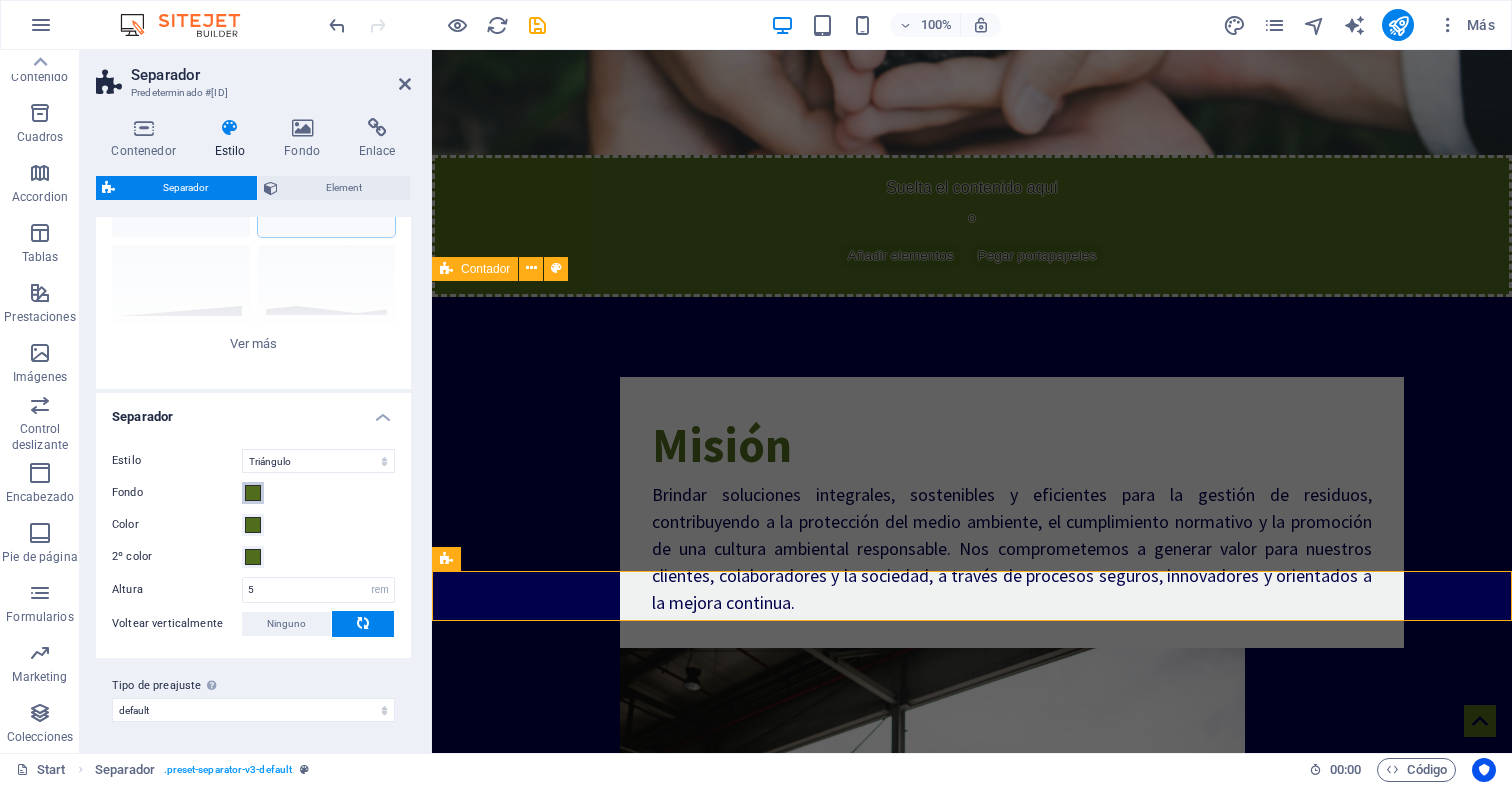 click at bounding box center (253, 493) 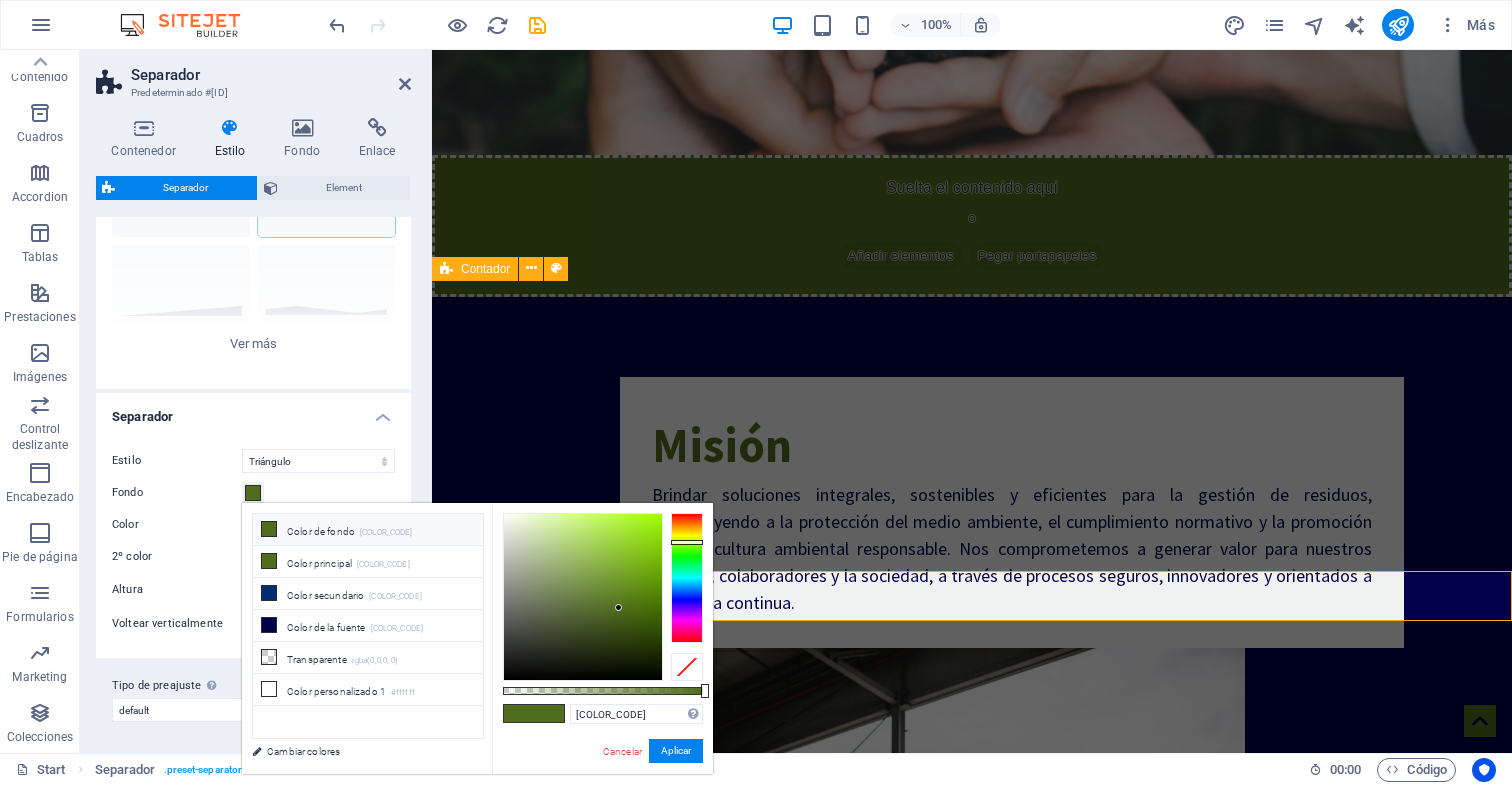 click at bounding box center [687, 667] 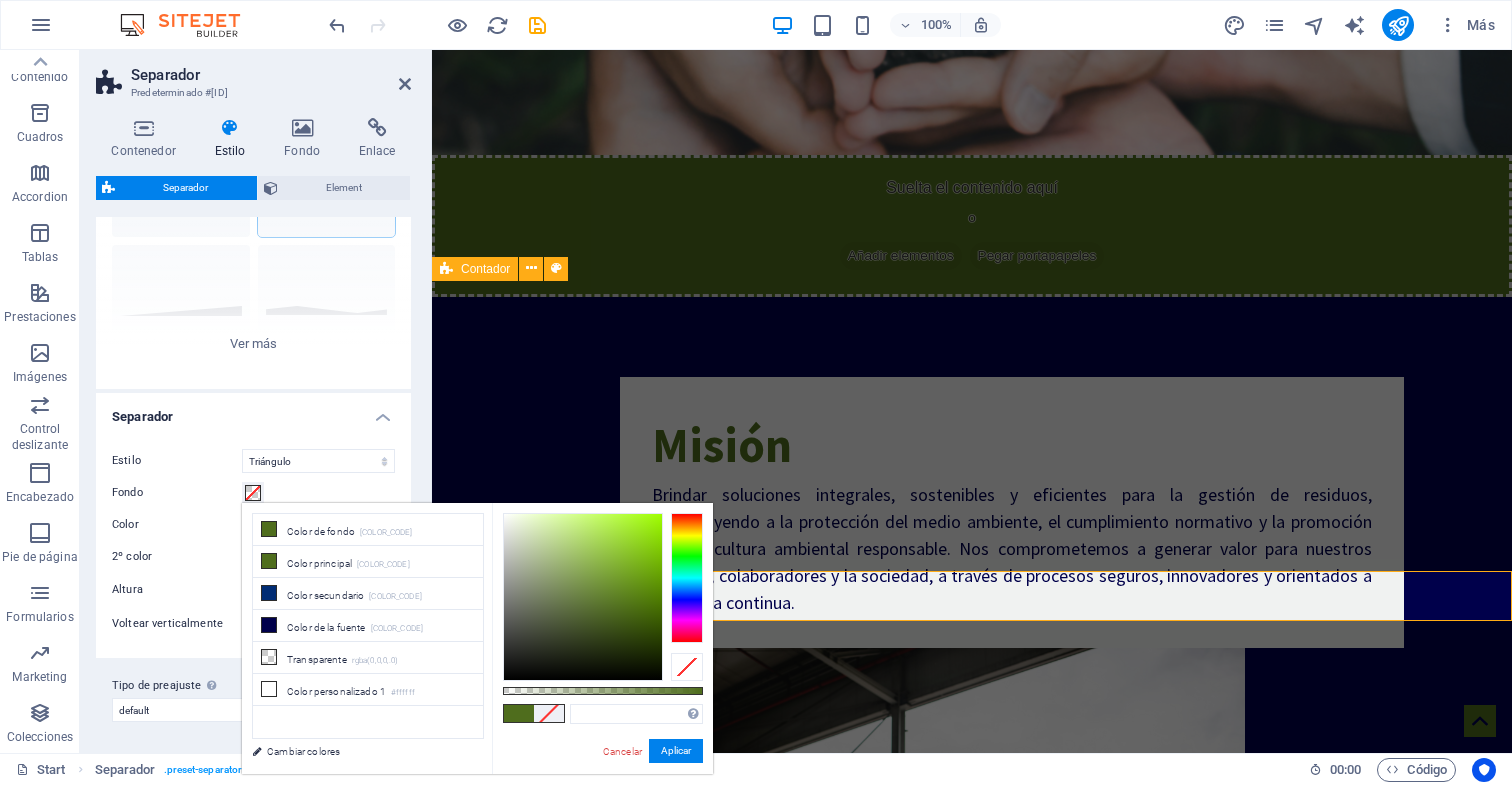 click at bounding box center (687, 667) 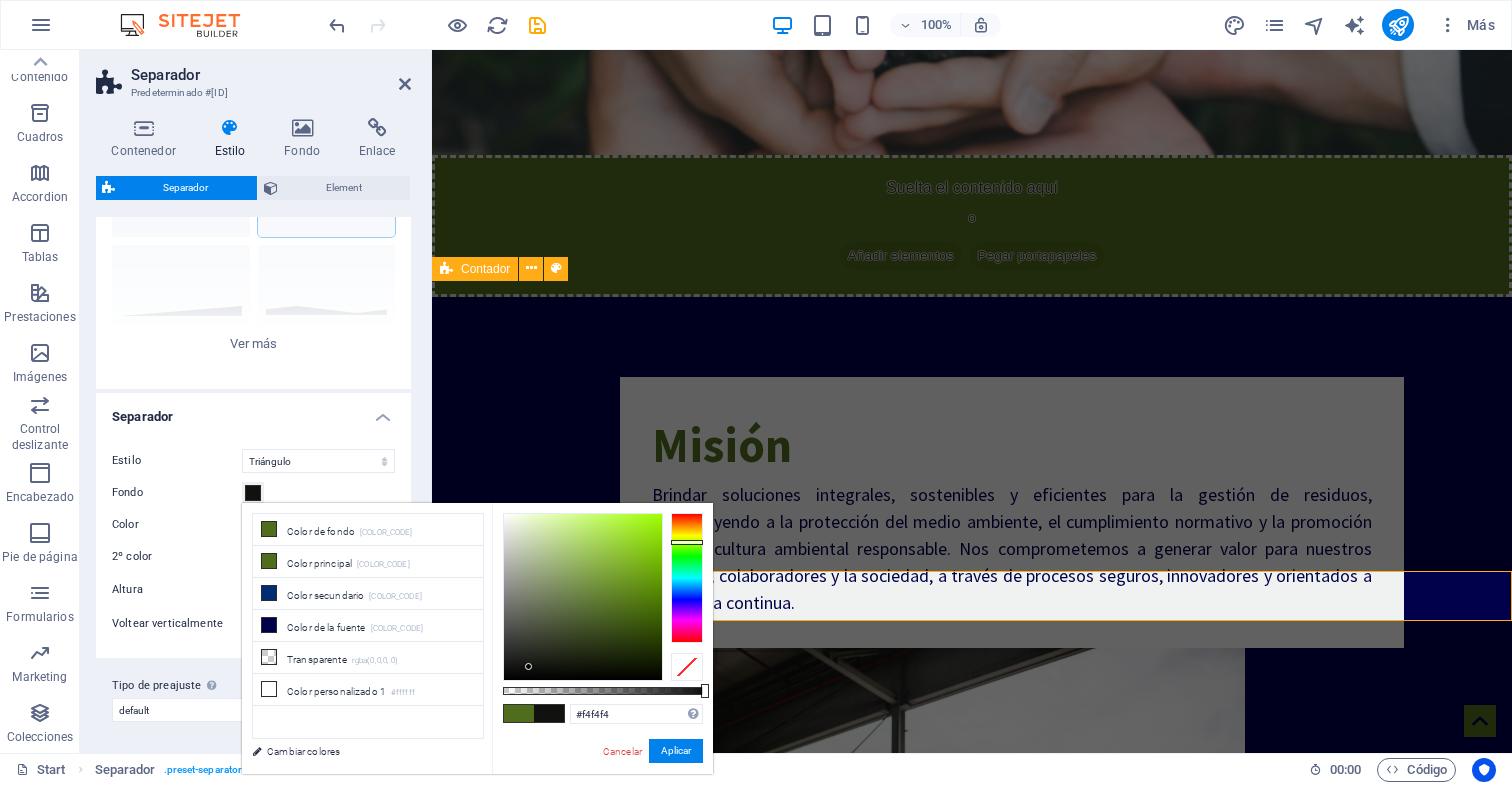 type on "#ffffff" 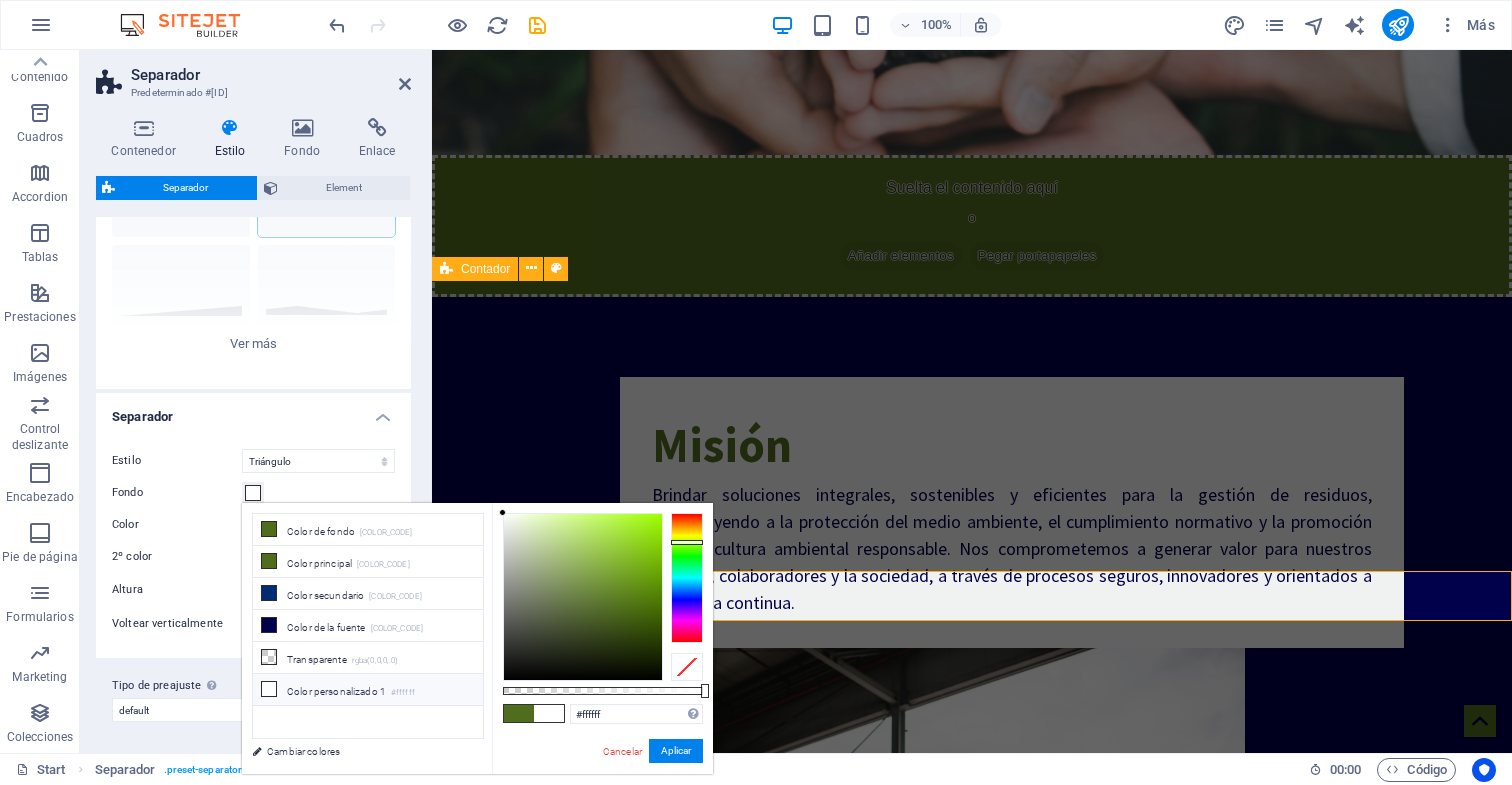 drag, startPoint x: 529, startPoint y: 667, endPoint x: 495, endPoint y: 490, distance: 180.23596 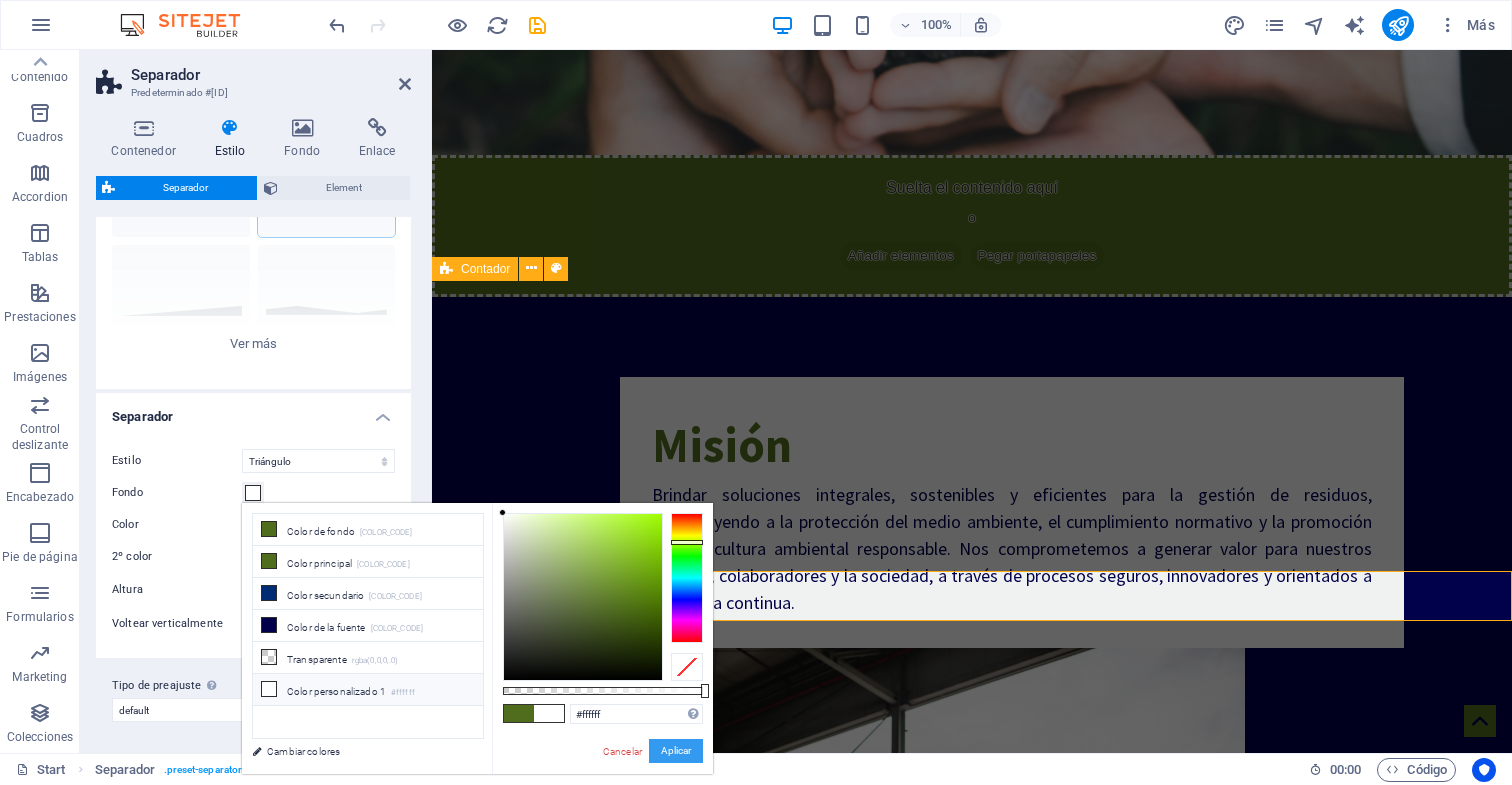 click on "Aplicar" at bounding box center (676, 751) 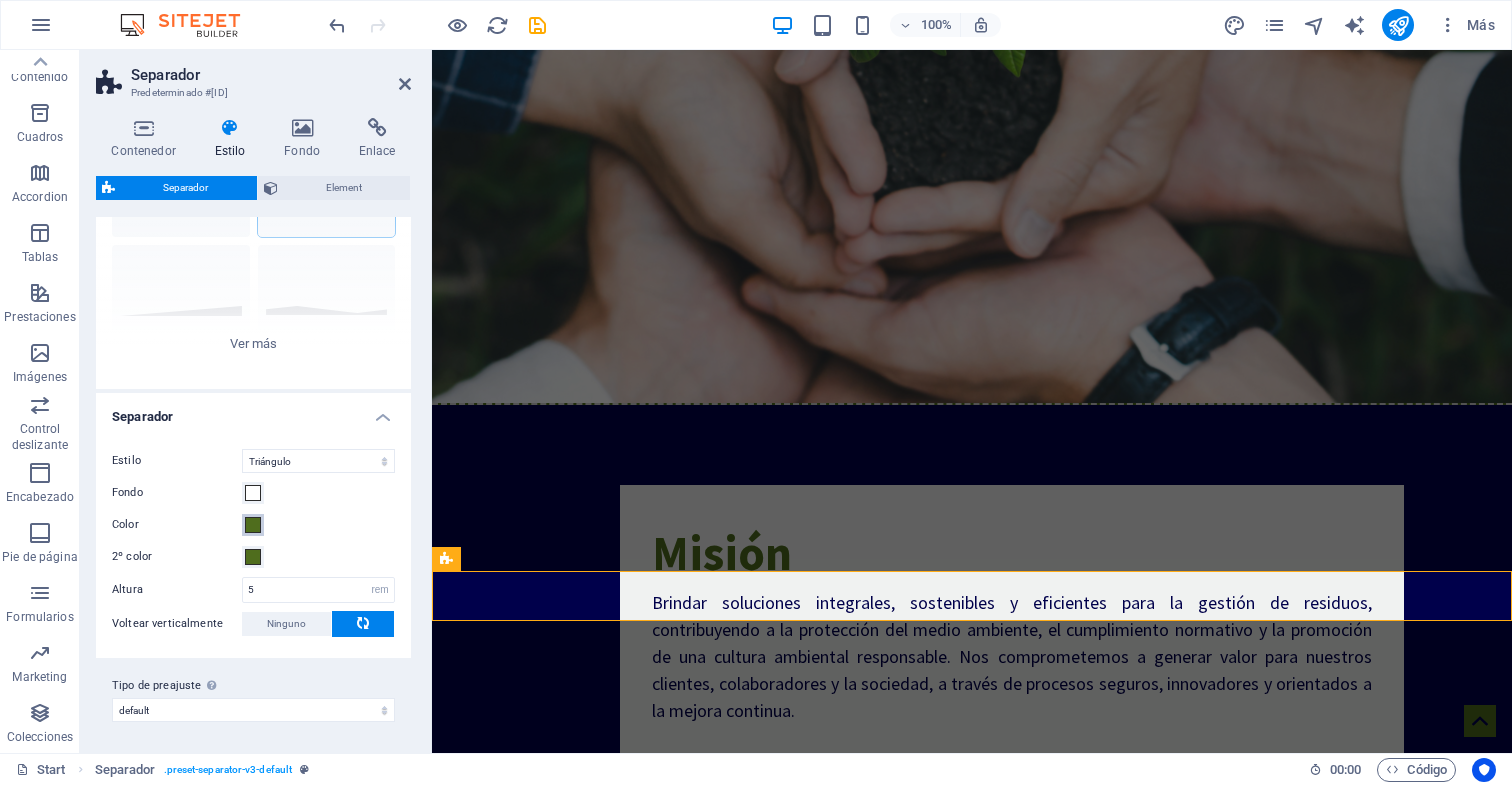 click at bounding box center [253, 525] 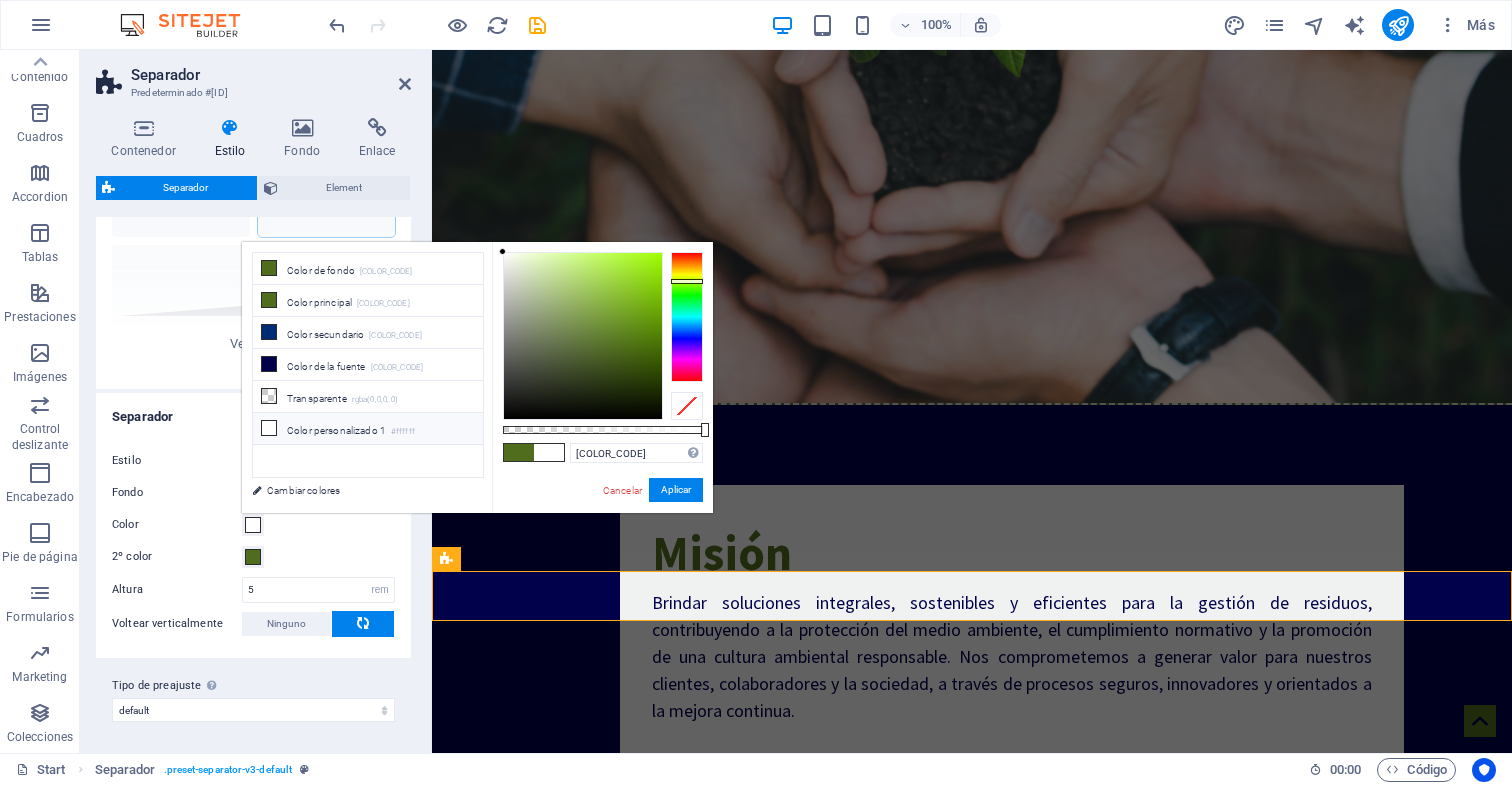 type on "#ffffff" 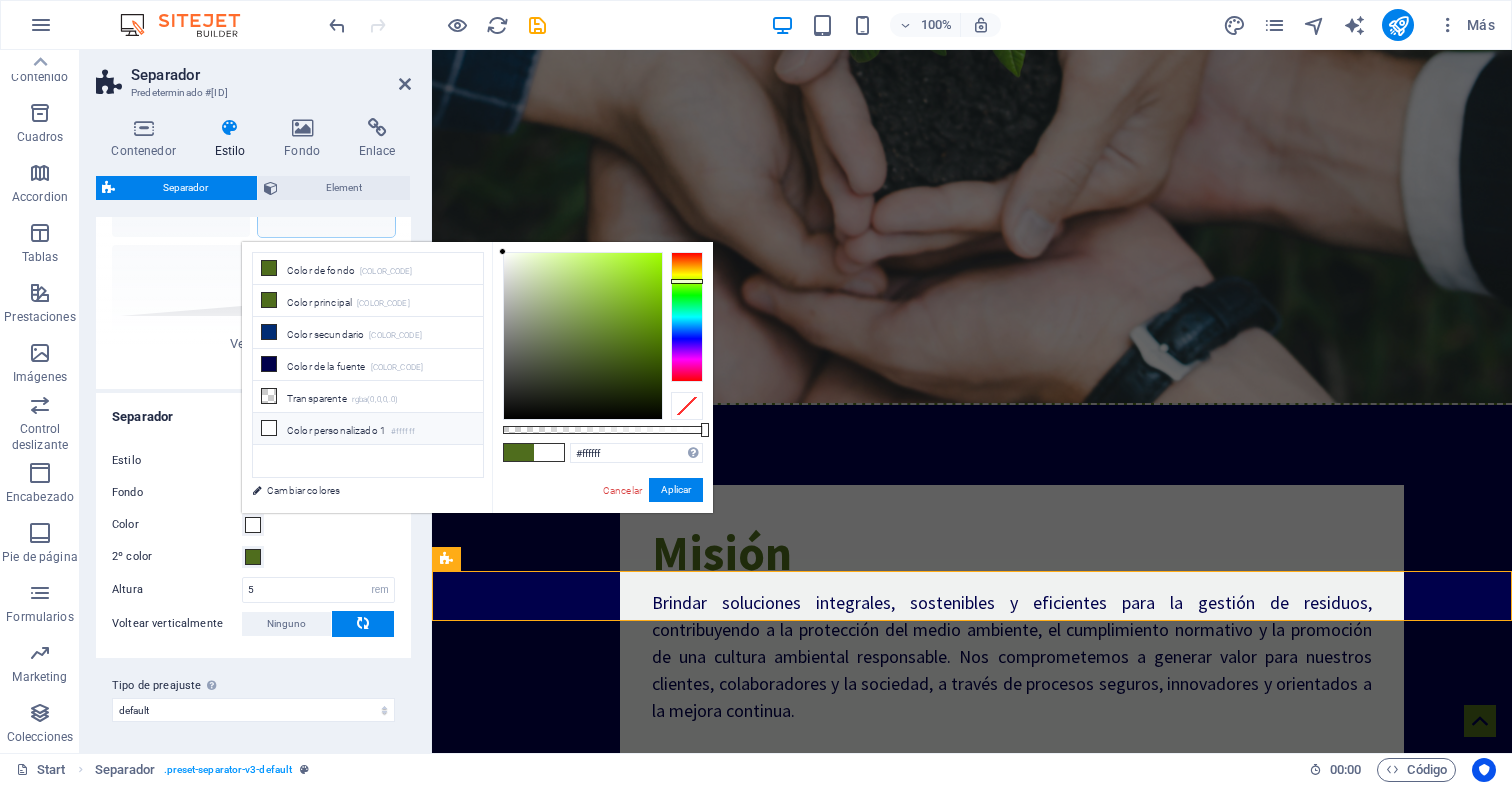 drag, startPoint x: 618, startPoint y: 349, endPoint x: 468, endPoint y: 226, distance: 193.98196 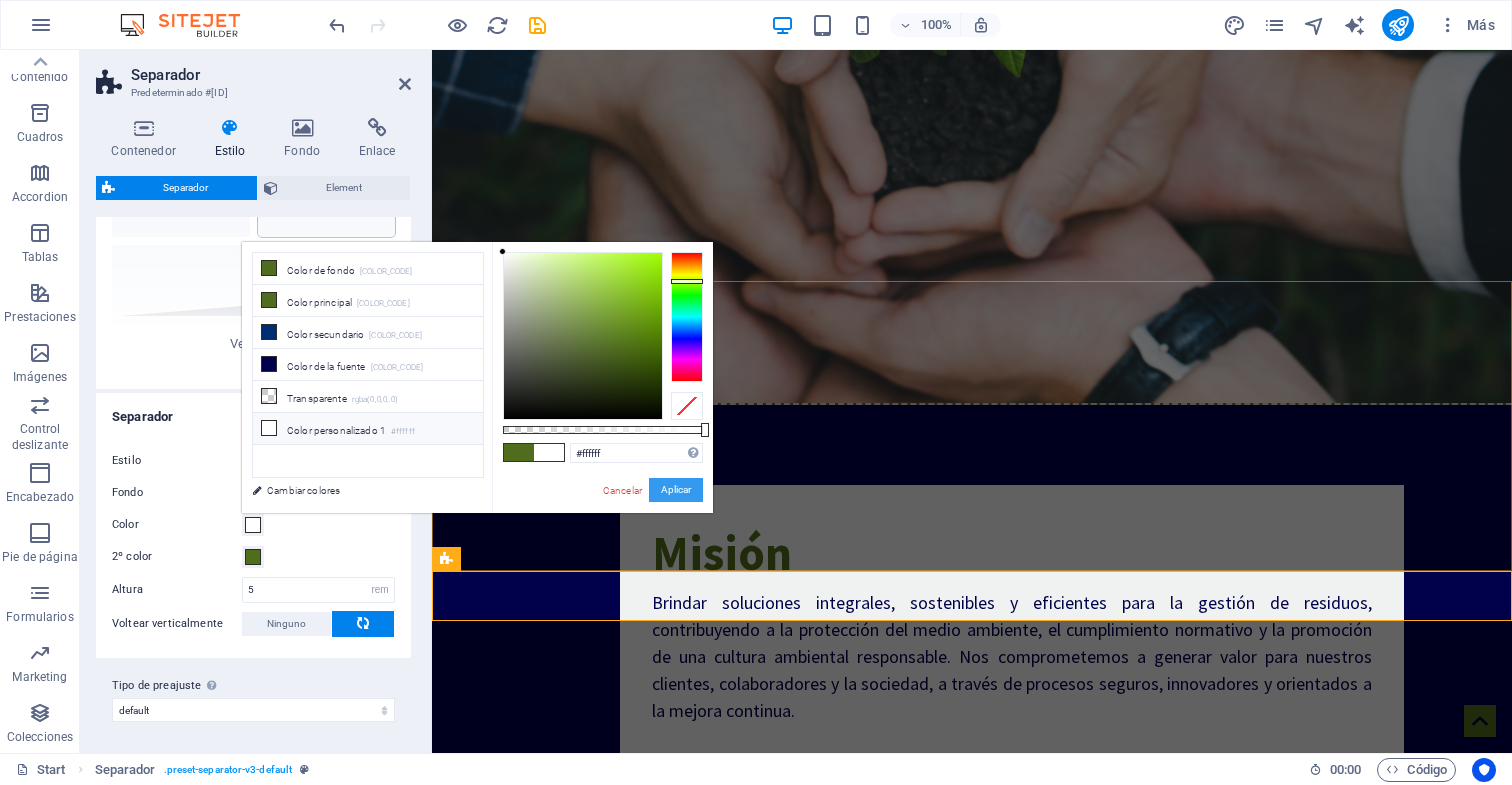 click on "Aplicar" at bounding box center (676, 490) 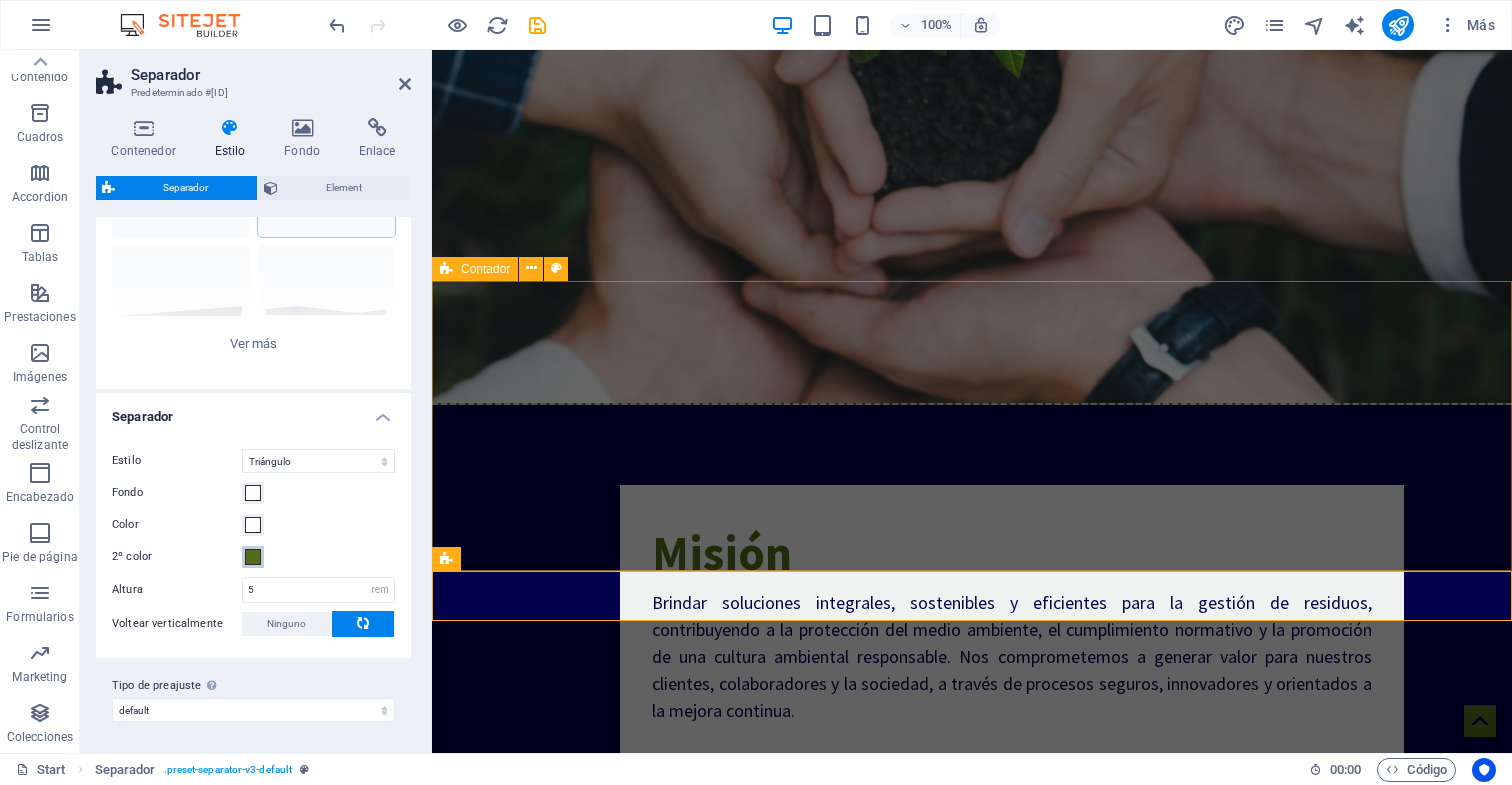 click at bounding box center (253, 557) 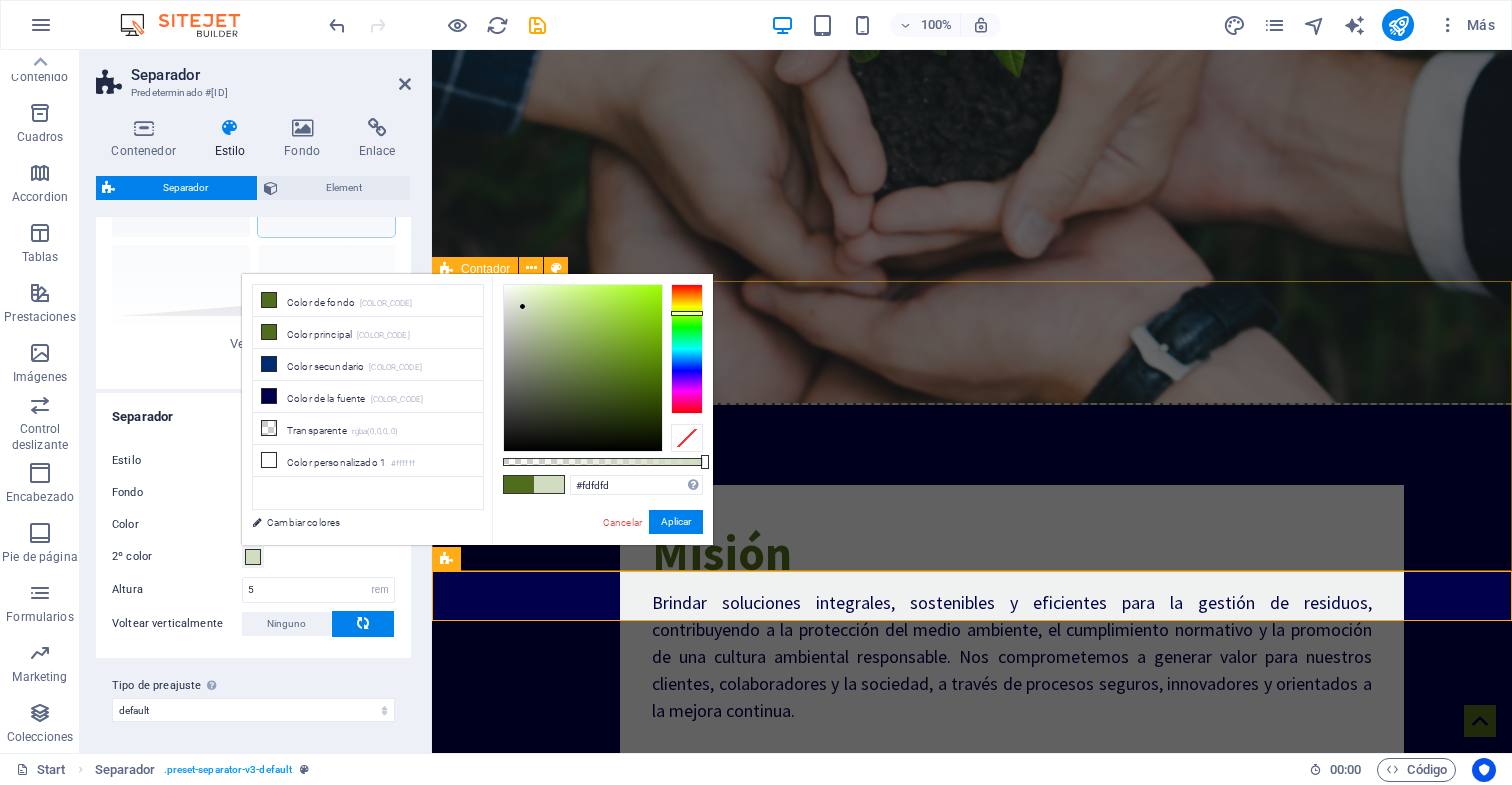 type on "#ffffff" 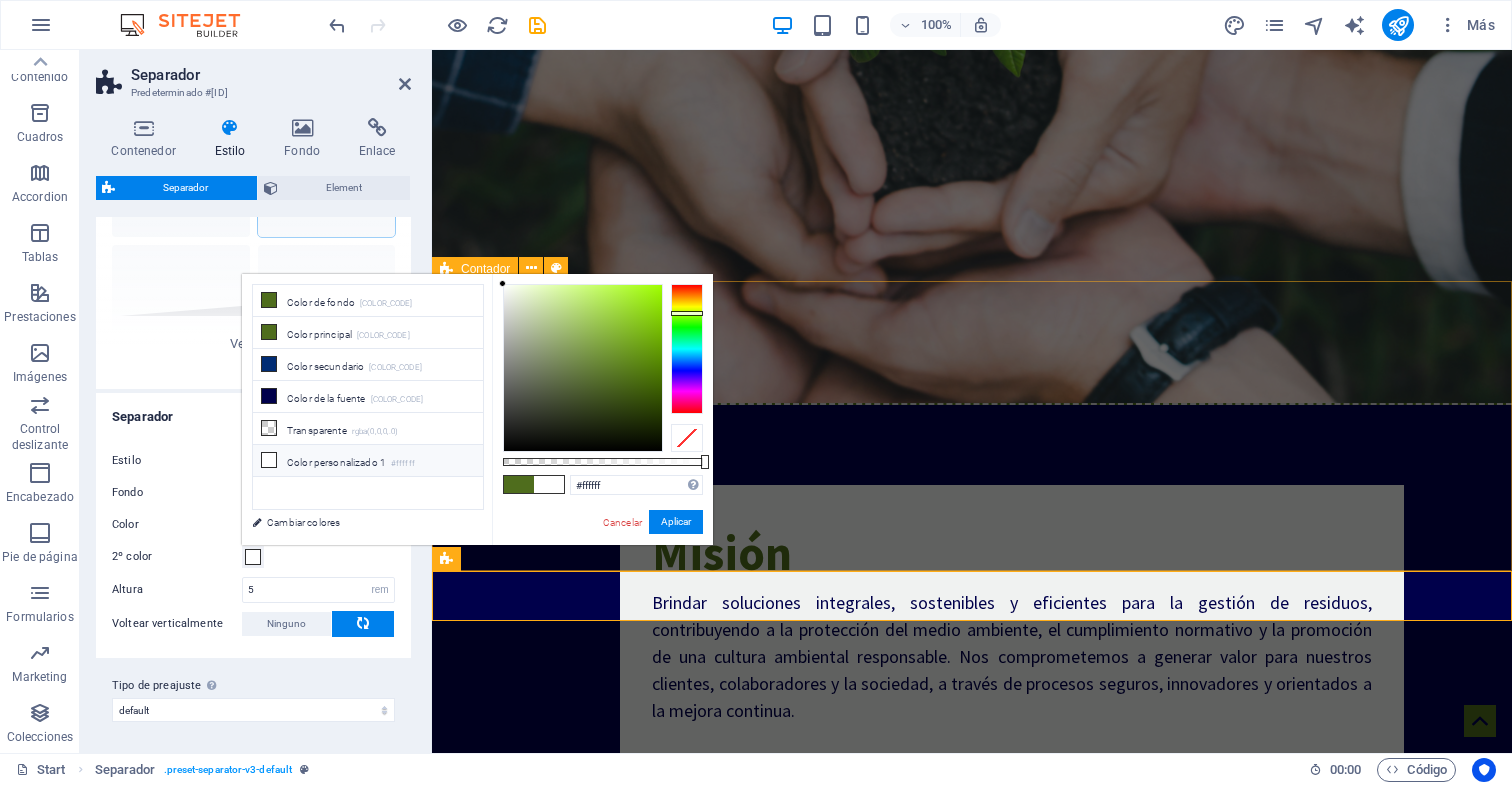 drag, startPoint x: 542, startPoint y: 314, endPoint x: 492, endPoint y: 283, distance: 58.830265 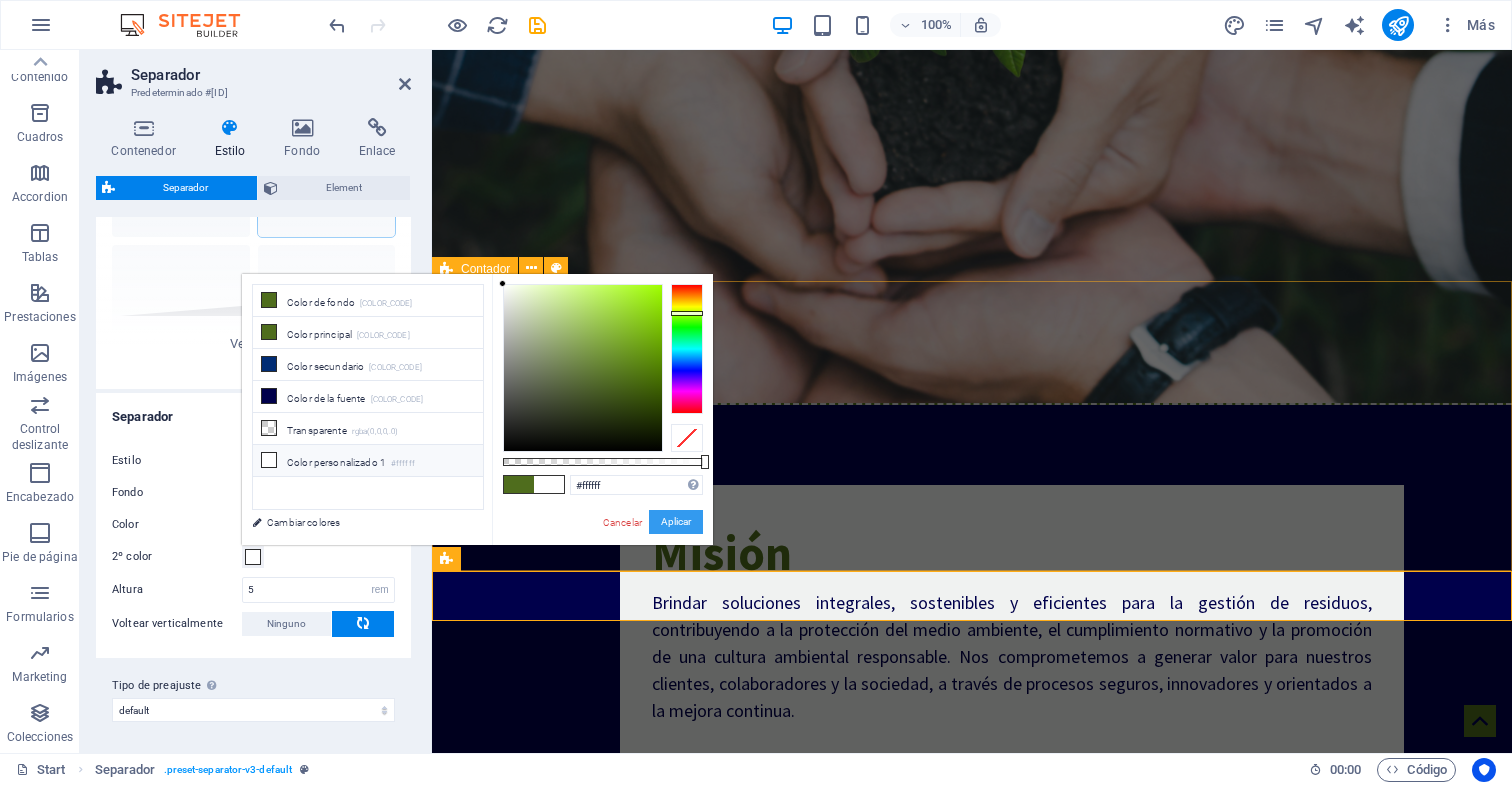 click on "Aplicar" at bounding box center [676, 522] 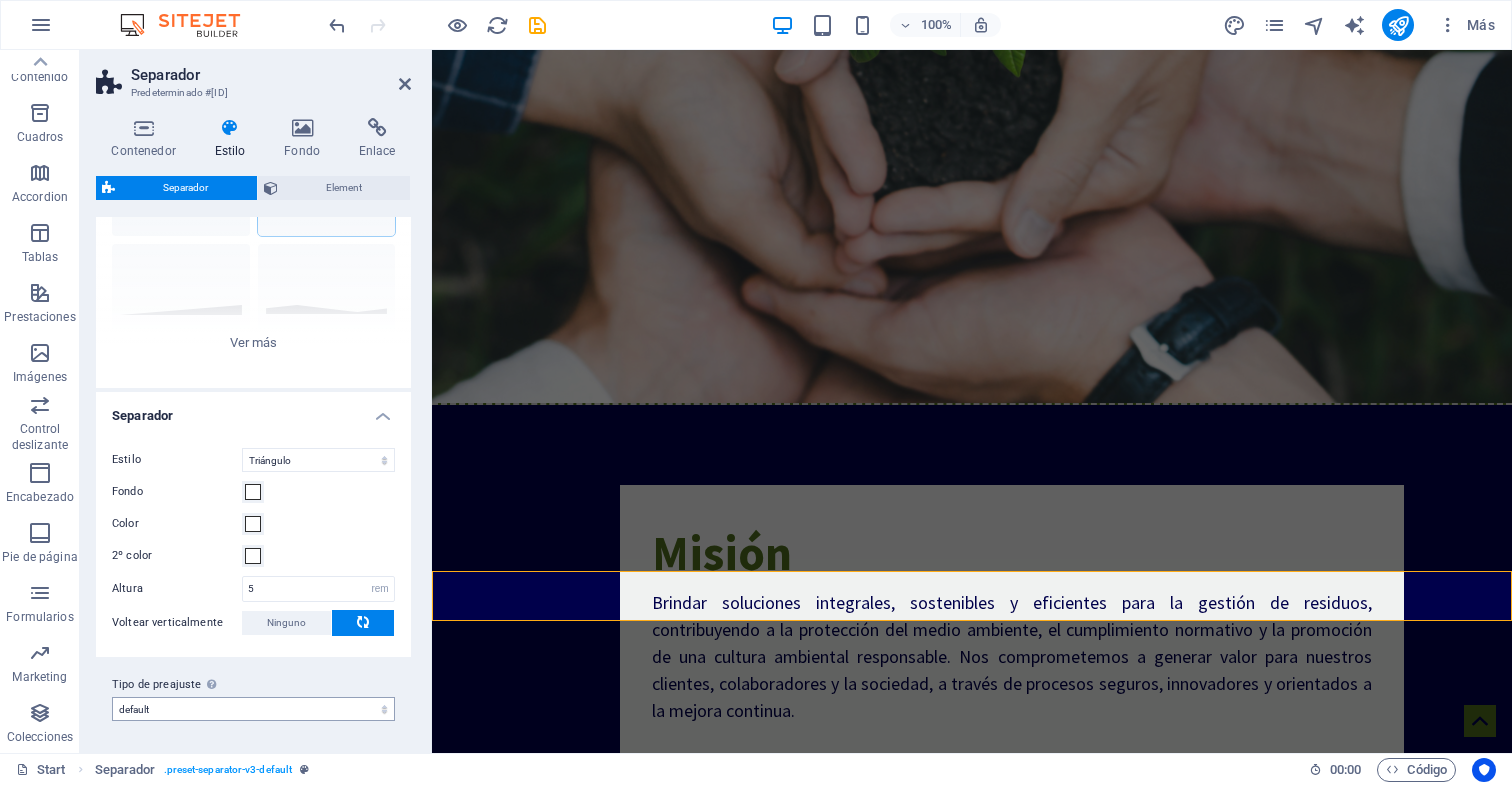 scroll, scrollTop: 164, scrollLeft: 0, axis: vertical 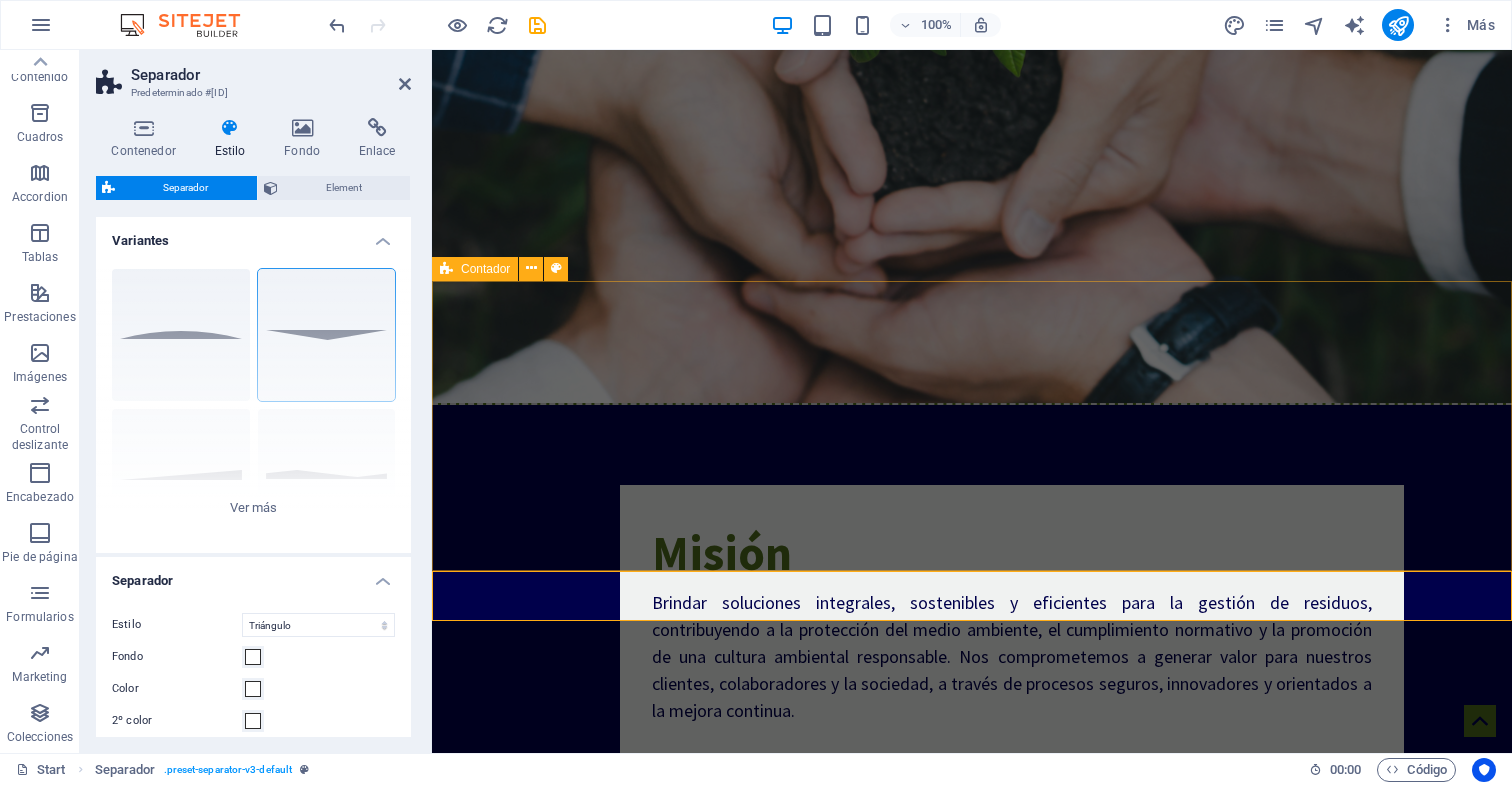 click on "[NUMBER] TONELADAS ANUALES [NUMBER] CLIENTES [NUMBER] MUNICIPIOS" at bounding box center (972, 1544) 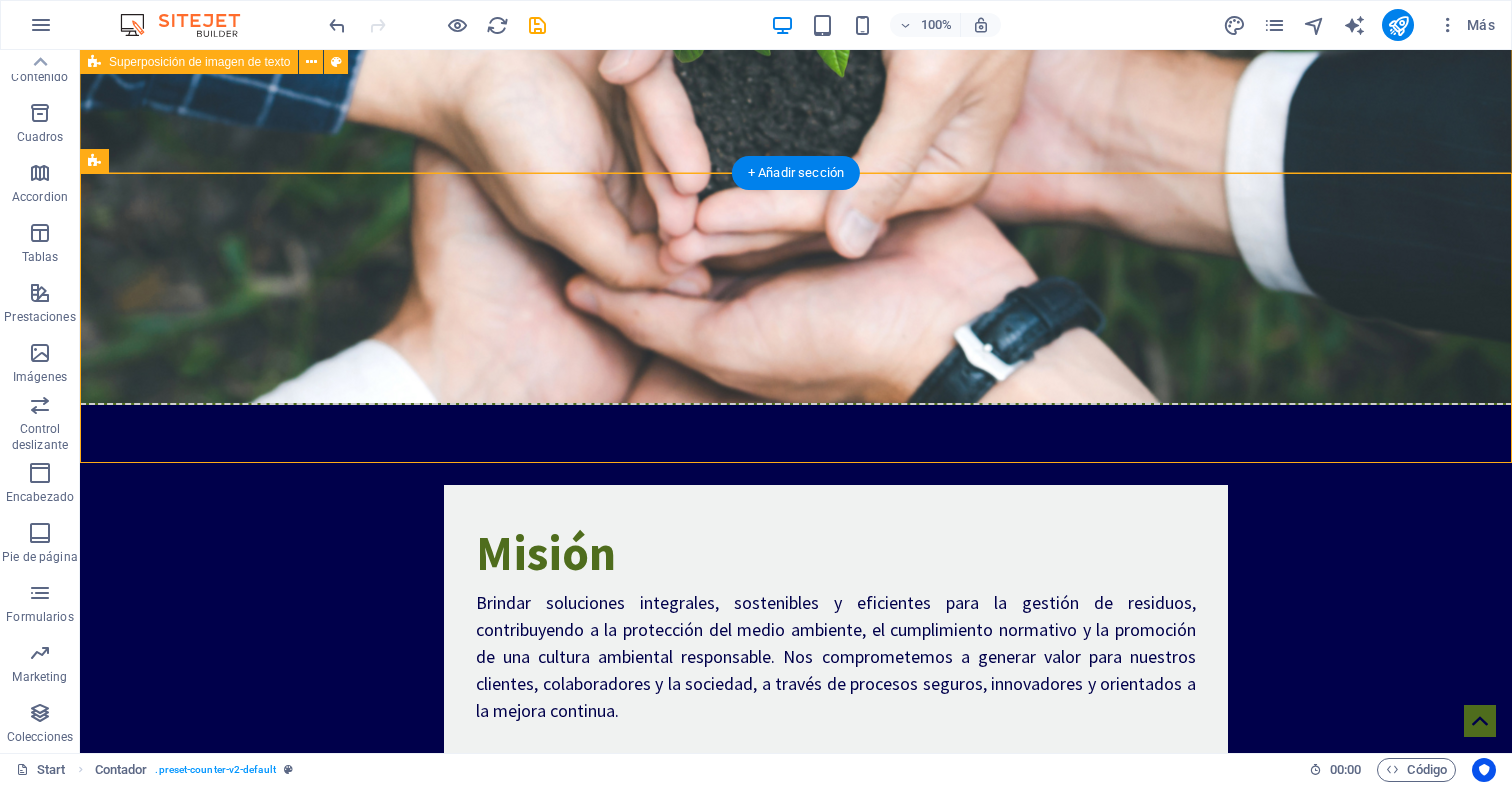 click on "Misión Brindar soluciones integrales, sostenibles y eficientes para la gestión de residuos, contribuyendo a la protección del medio ambiente, el cumplimiento normativo y la promoción de una cultura ambiental responsable. Nos comprometemos a generar valor para nuestros clientes, colaboradores y la sociedad, a través de procesos seguros, innovadores y orientados a la mejora continua." at bounding box center (796, 833) 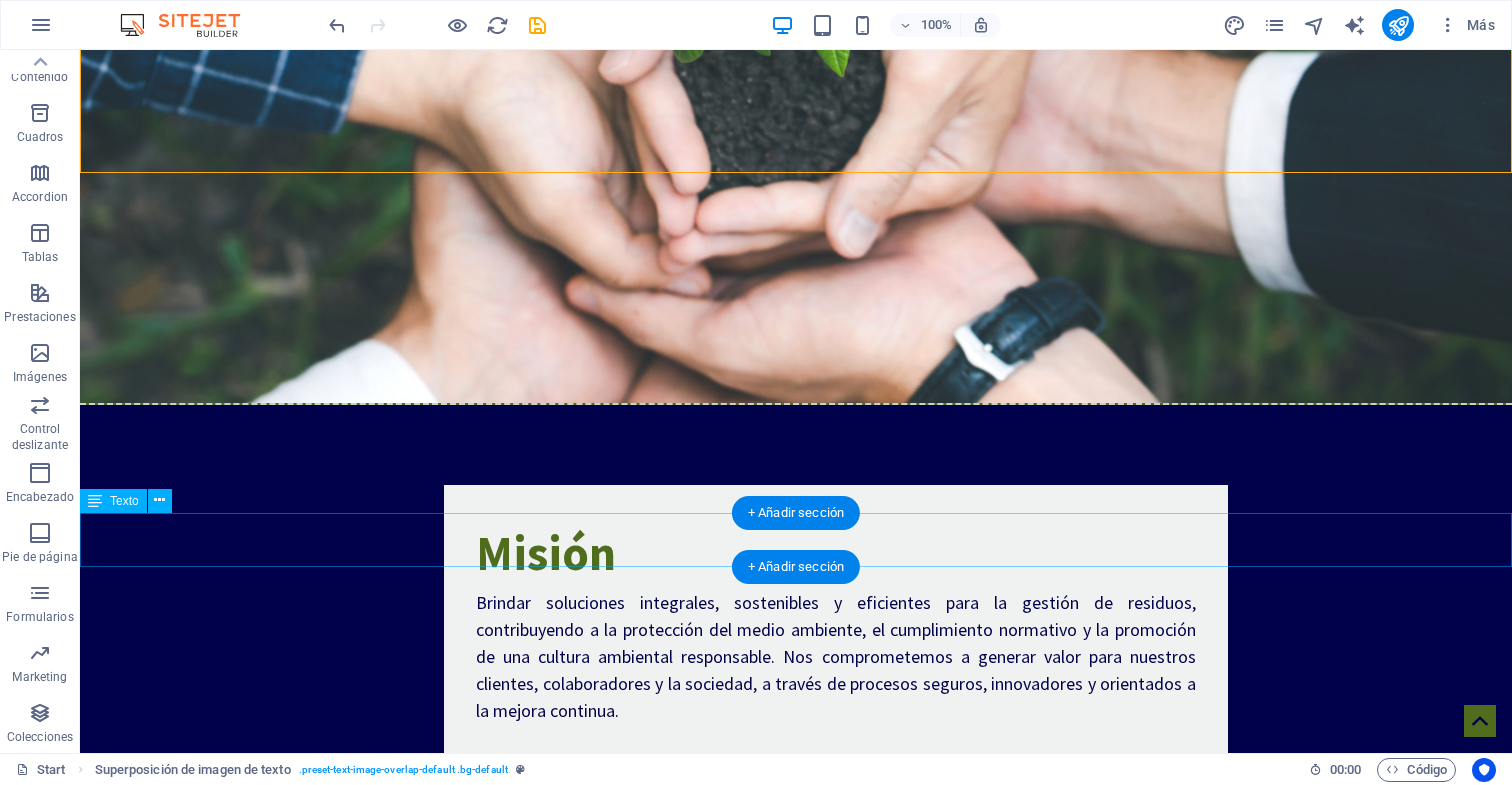 click on "CONTACTANOS" at bounding box center (796, 1904) 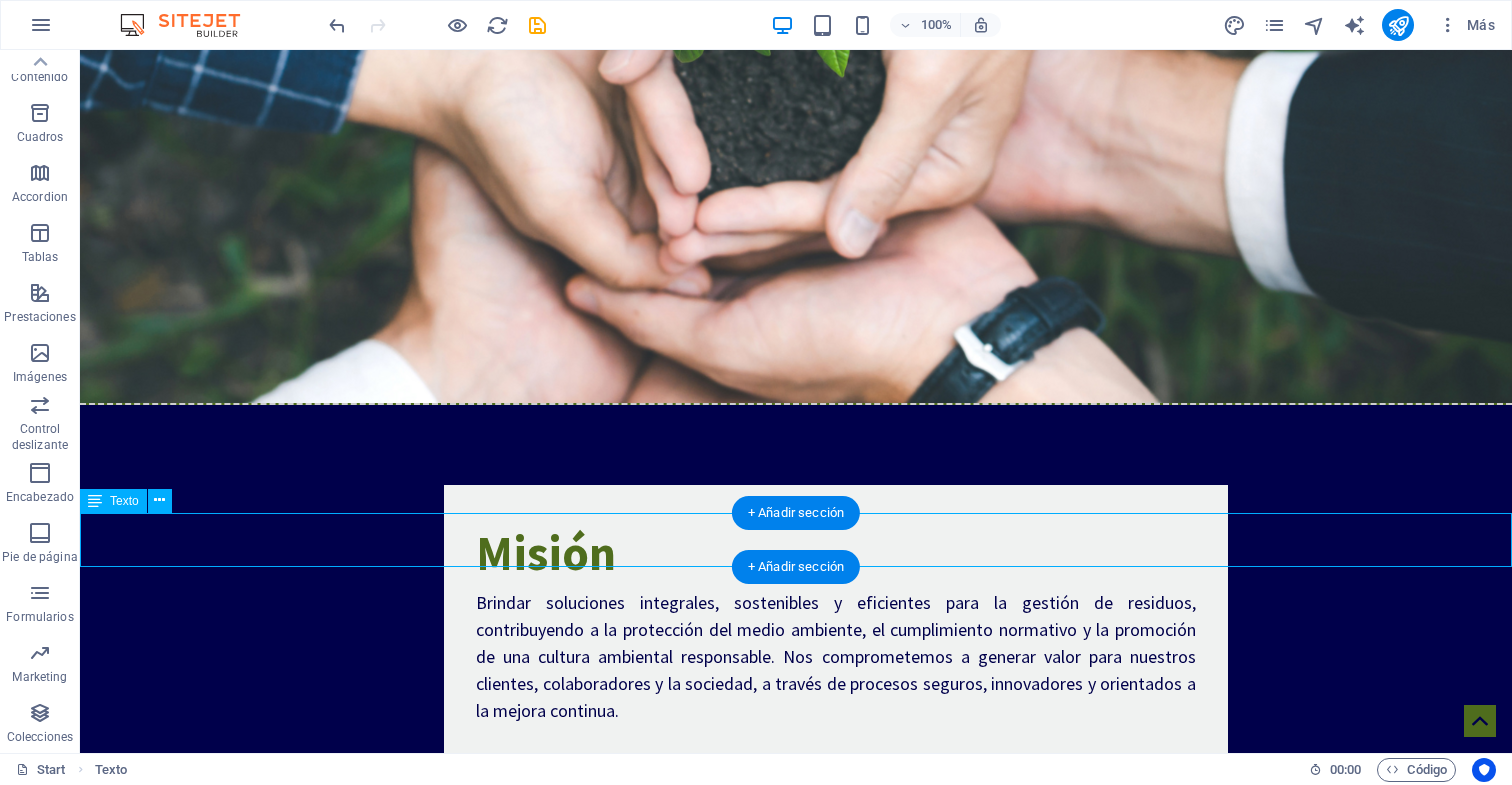 click at bounding box center [796, 1852] 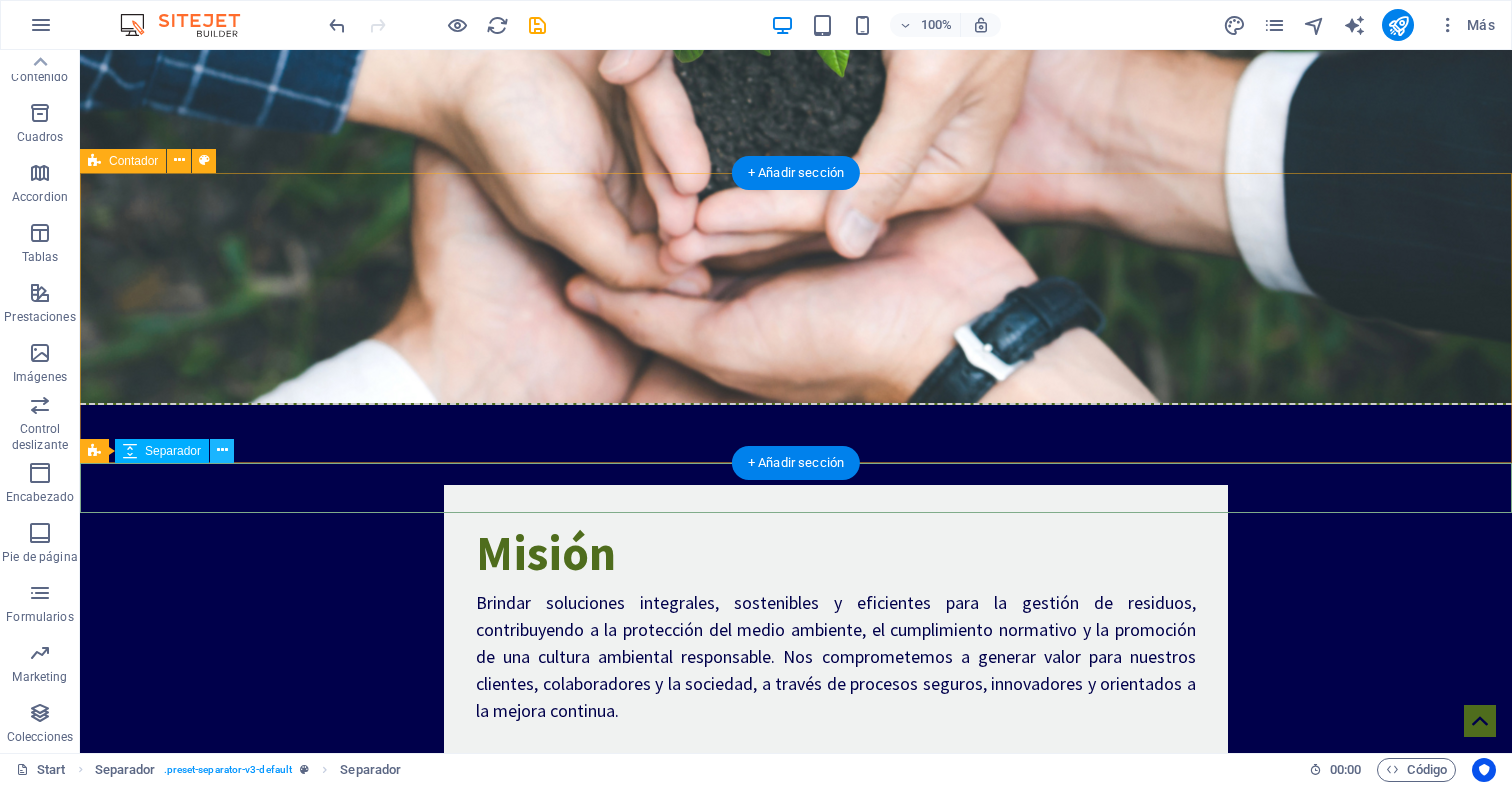 click at bounding box center (222, 450) 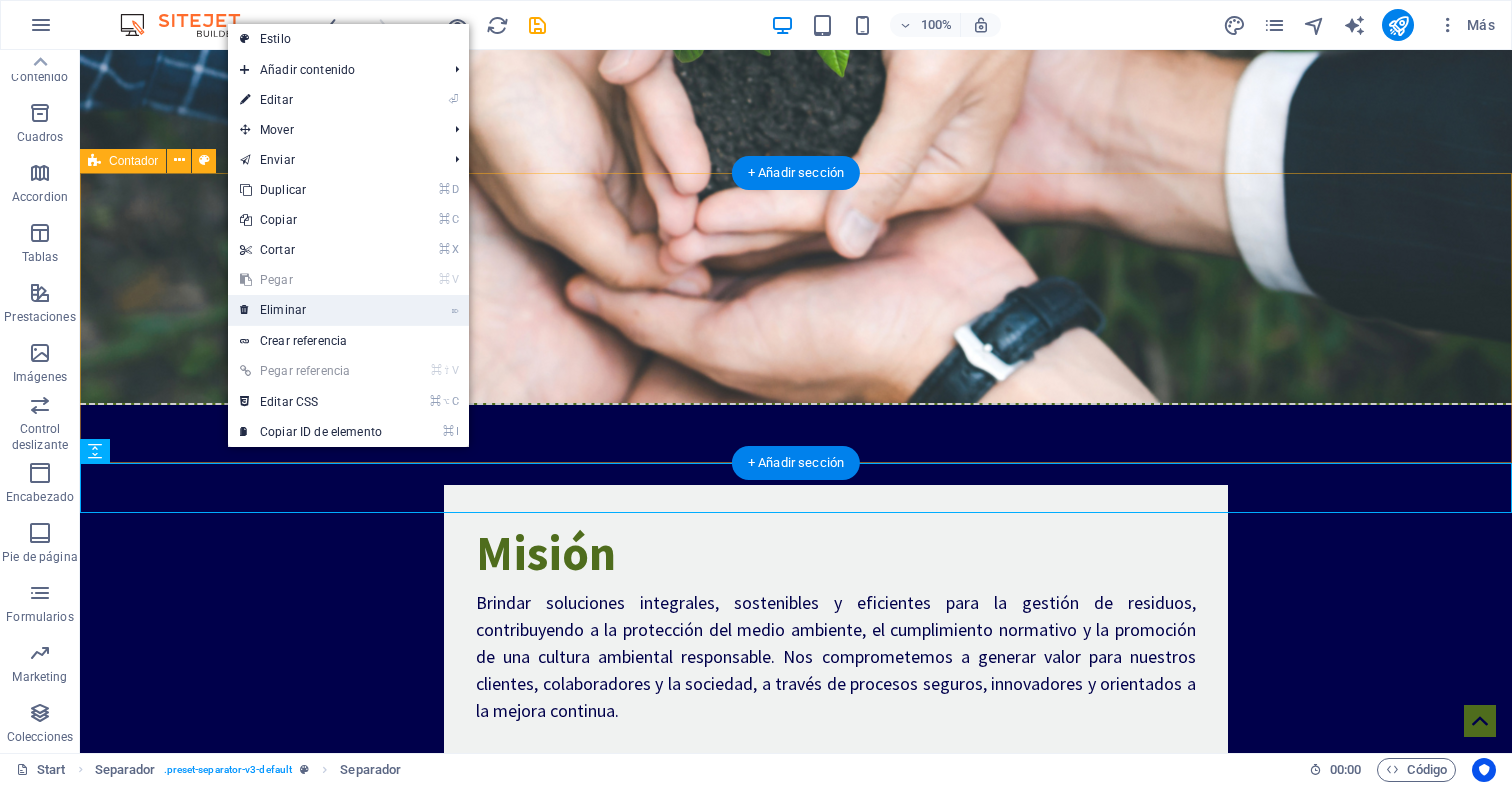 click on "⌦  Eliminar" at bounding box center [311, 310] 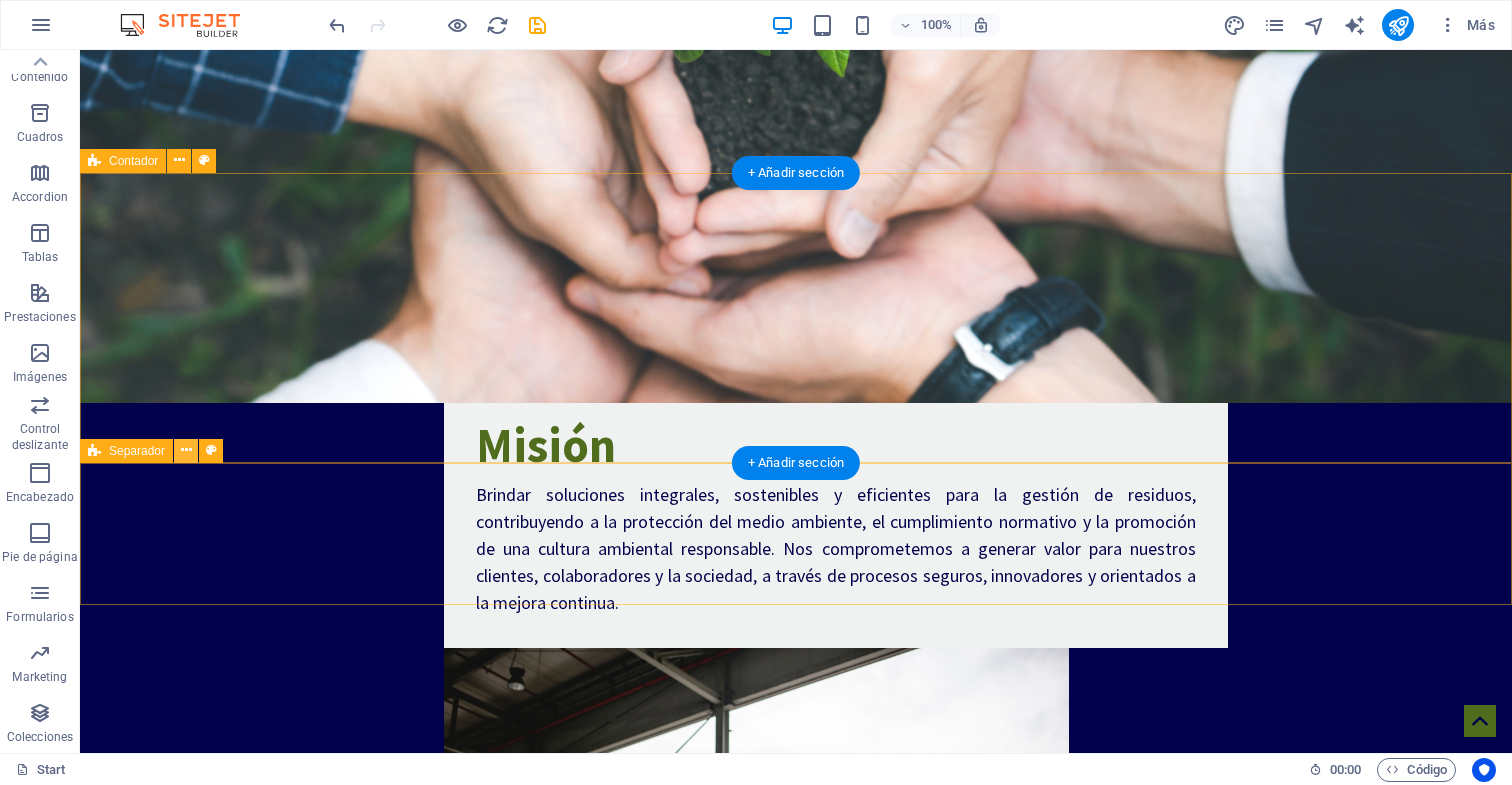 click at bounding box center [186, 450] 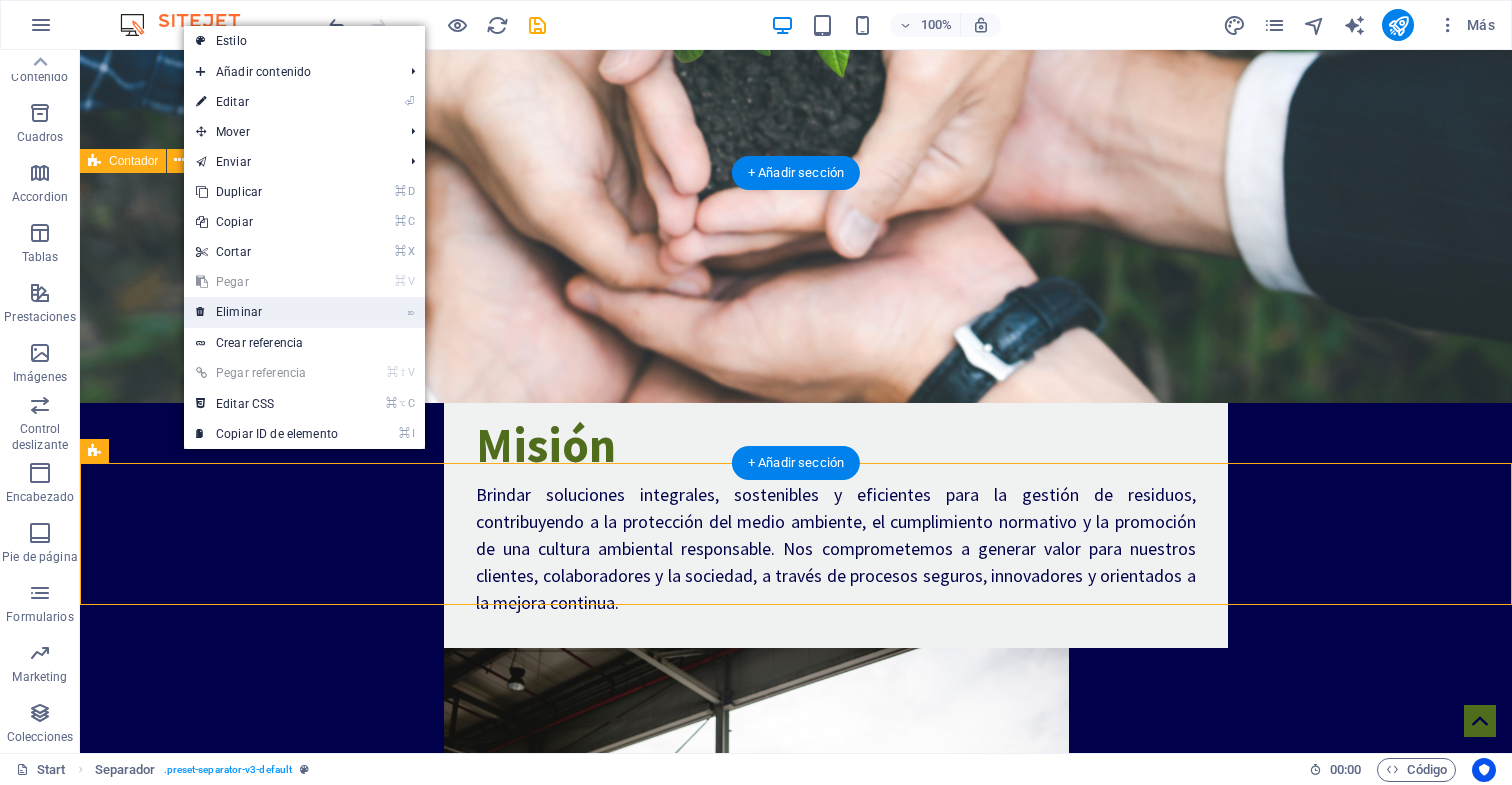 click on "⌦  Eliminar" at bounding box center (267, 312) 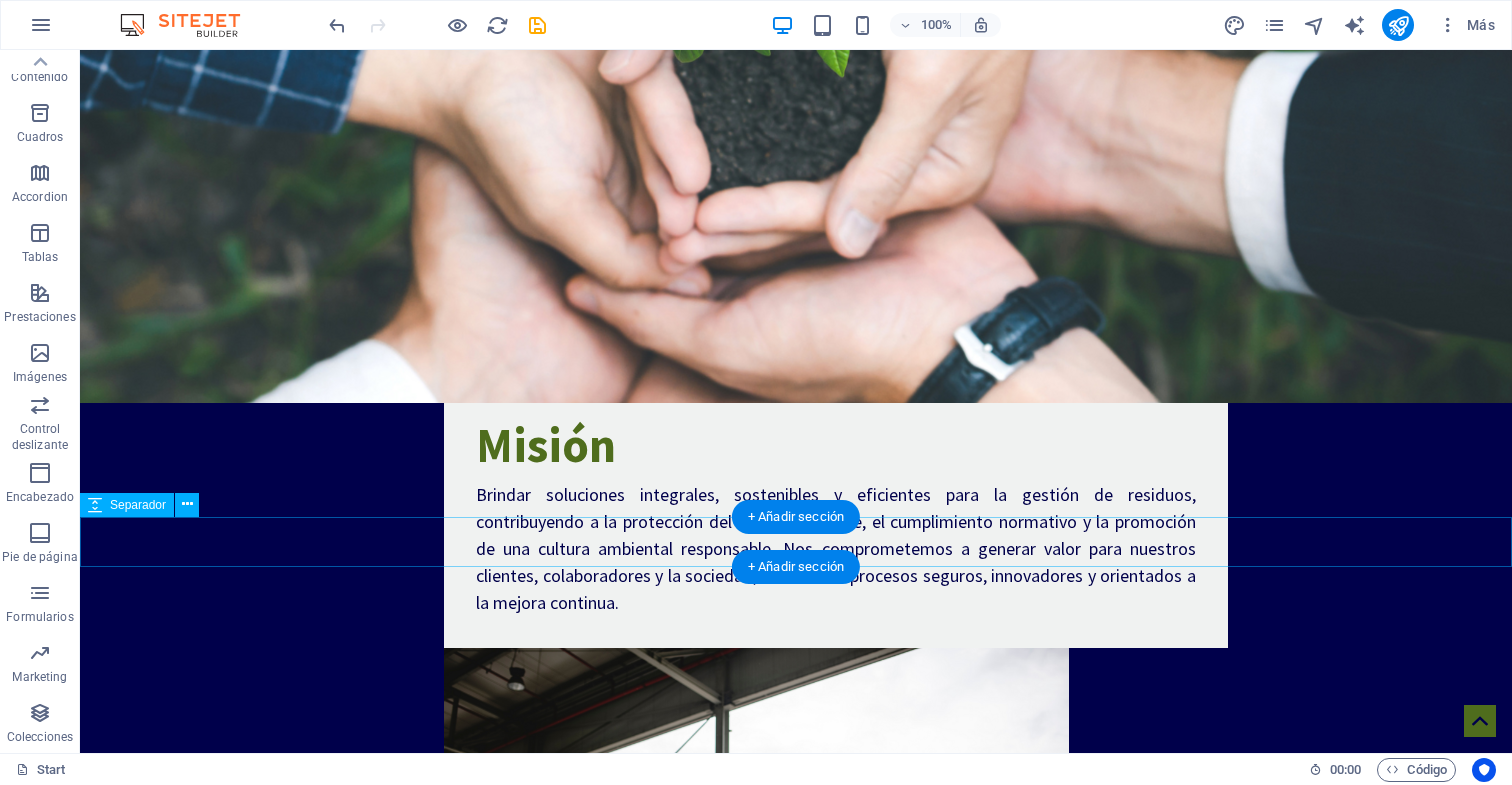 click at bounding box center [796, 1798] 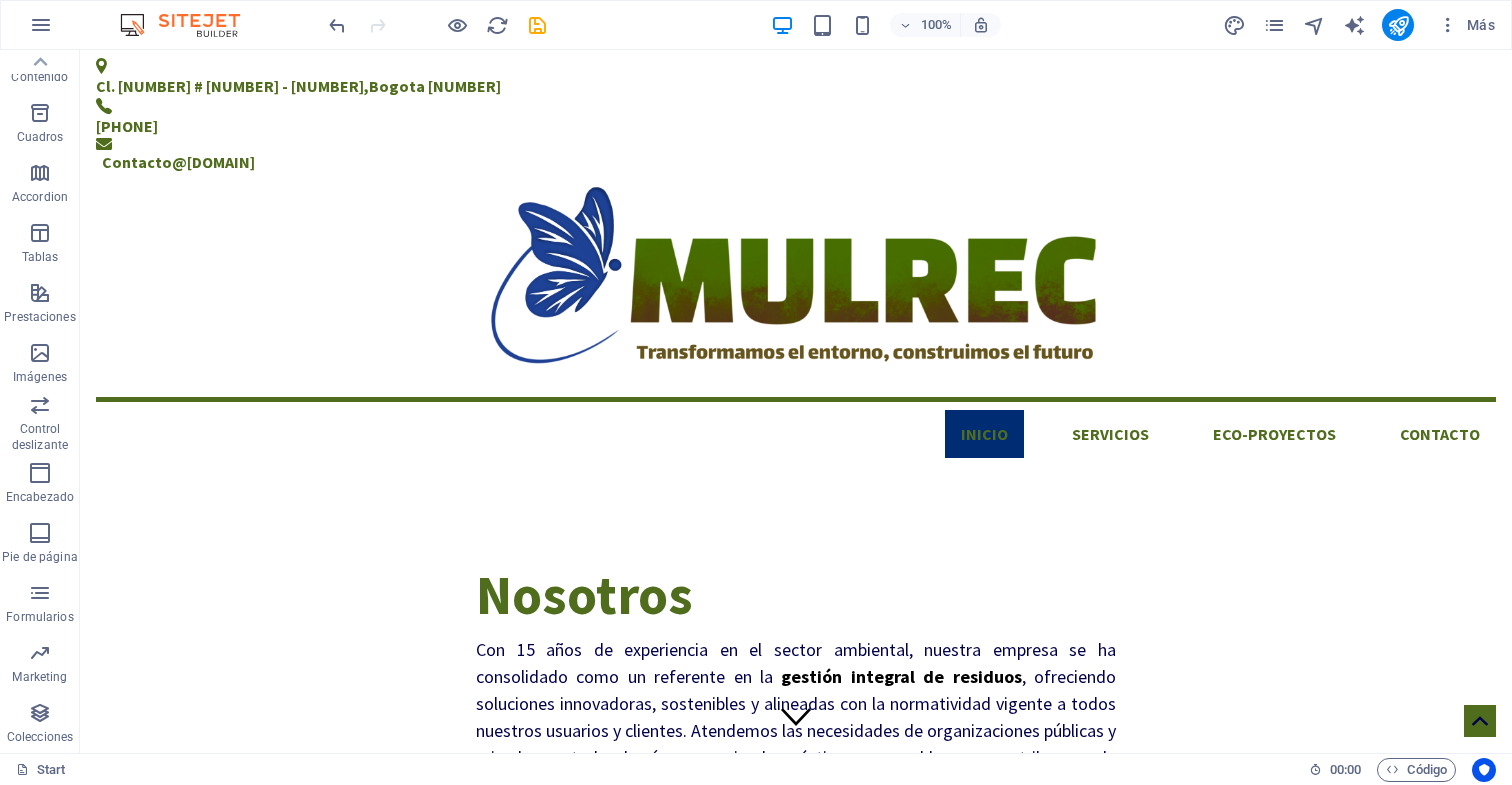 scroll, scrollTop: 0, scrollLeft: 0, axis: both 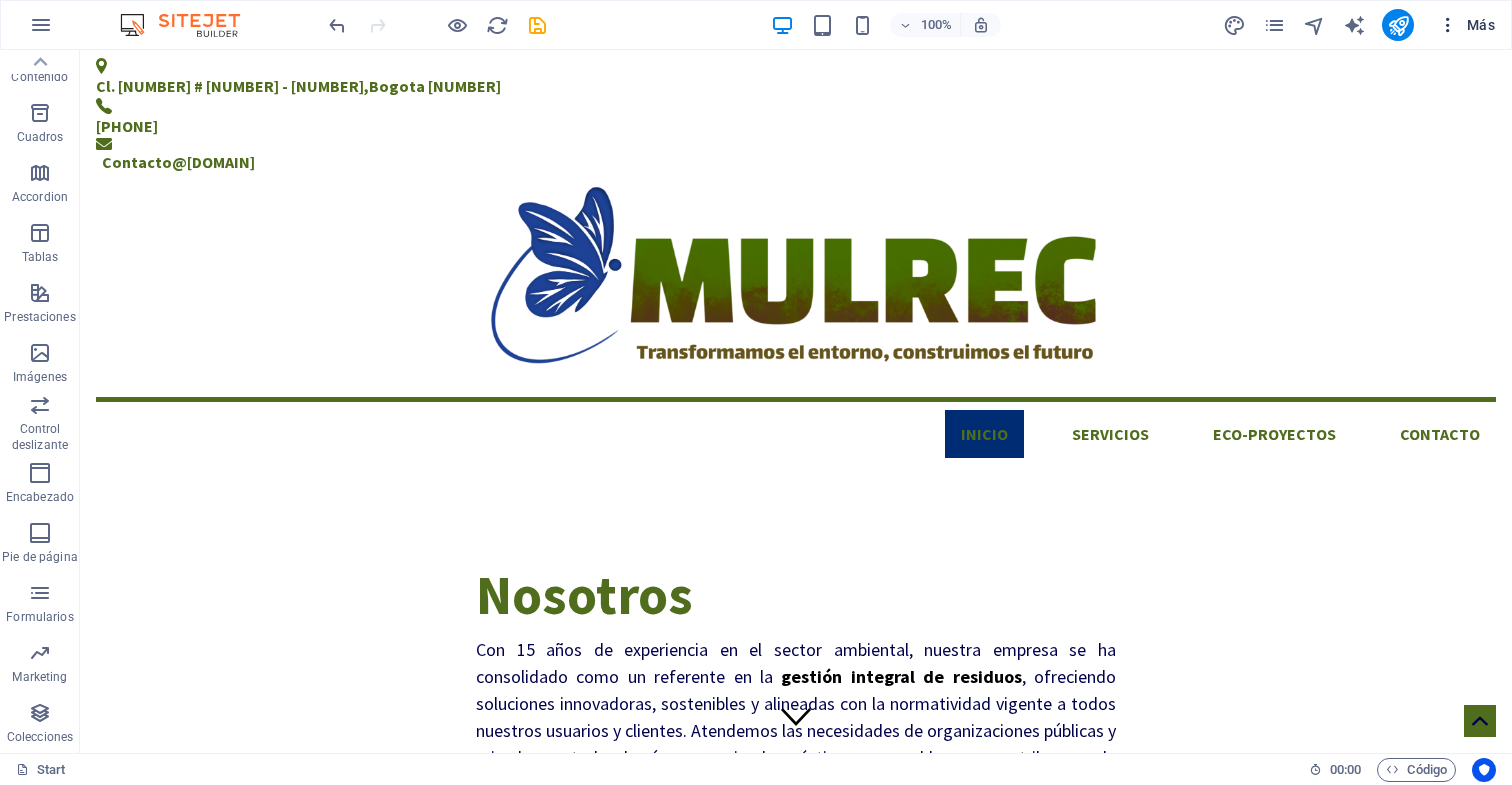 click at bounding box center (1448, 25) 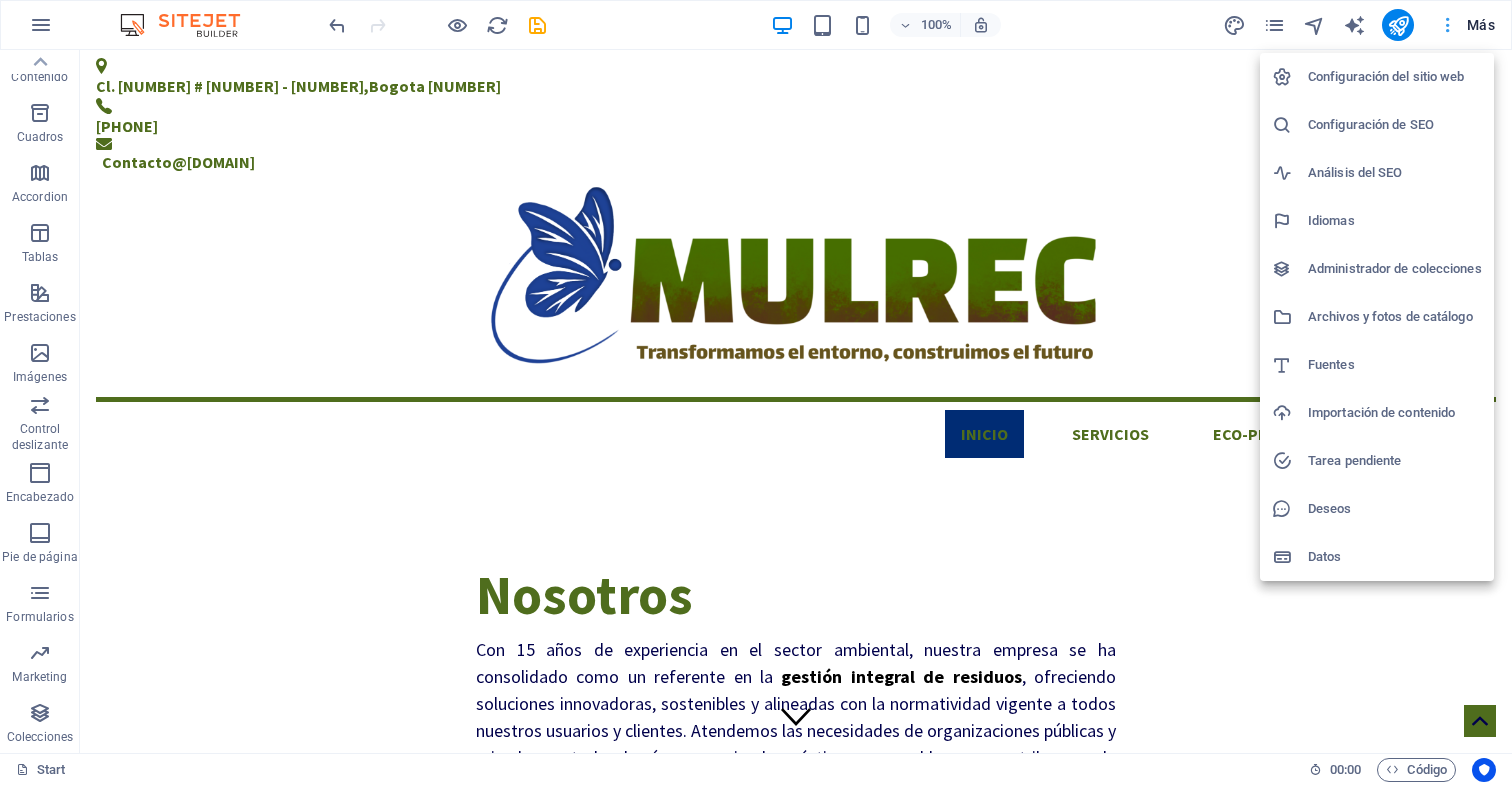click at bounding box center [756, 392] 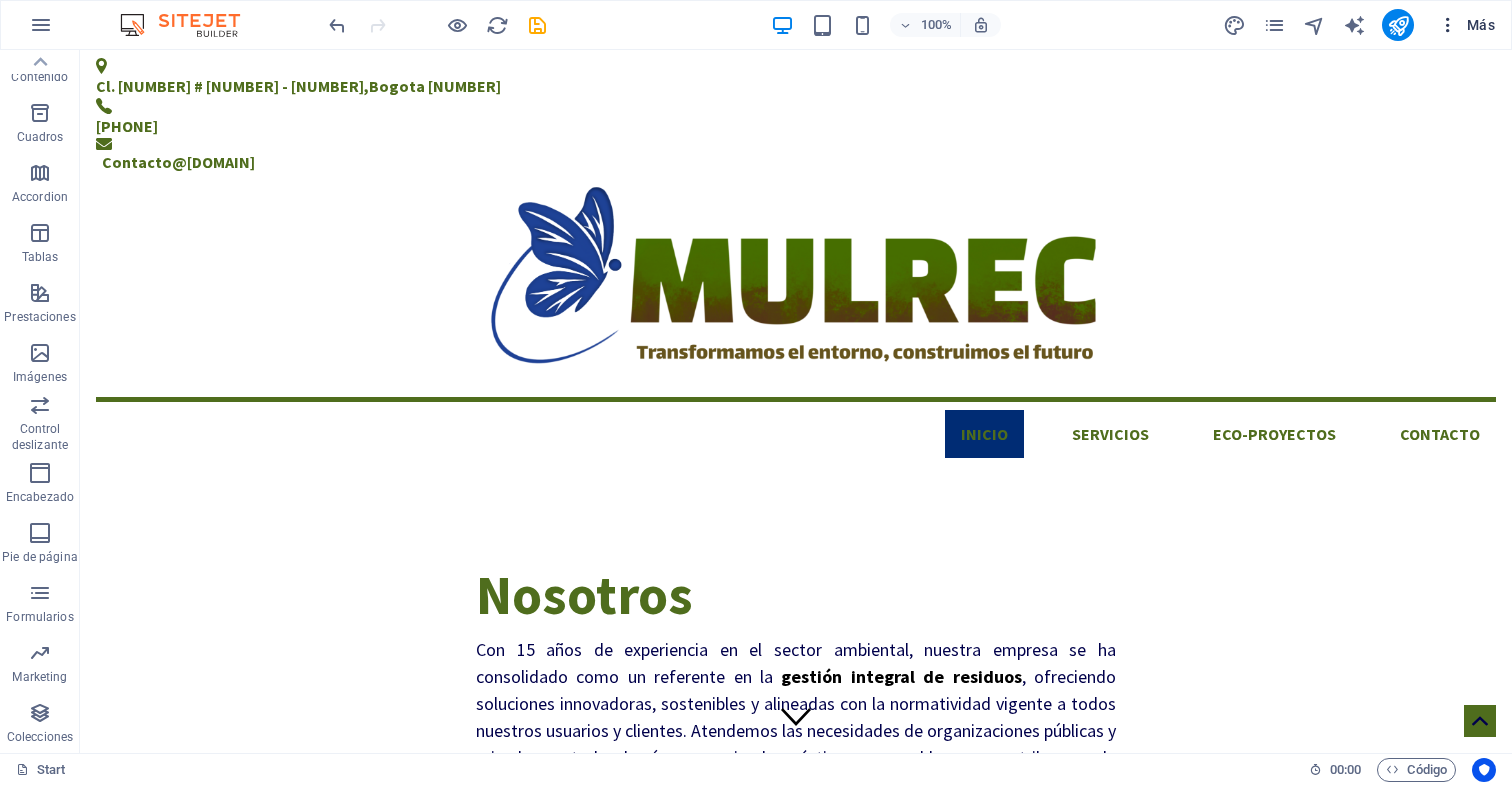 click at bounding box center [1448, 25] 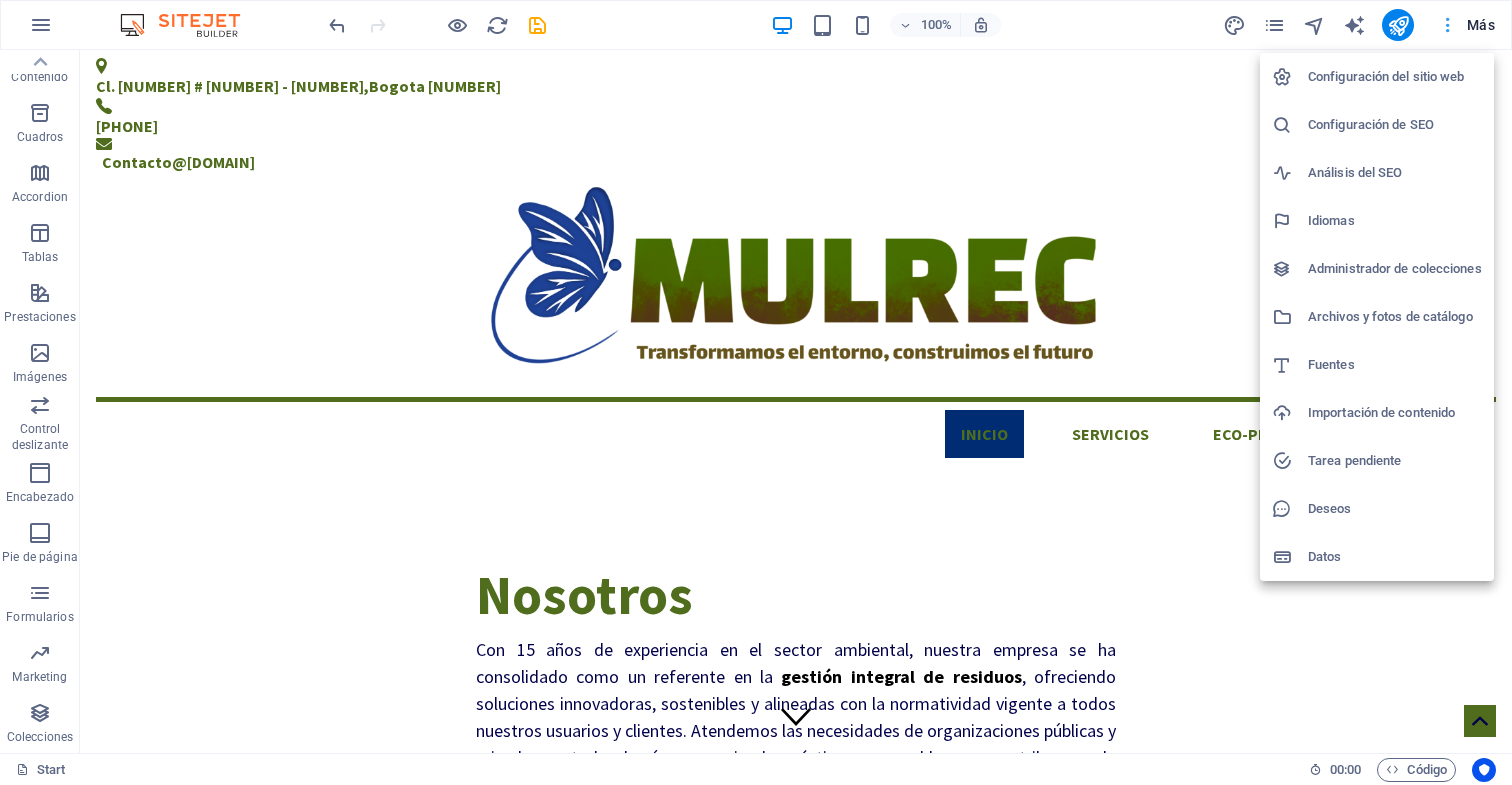 click at bounding box center [756, 392] 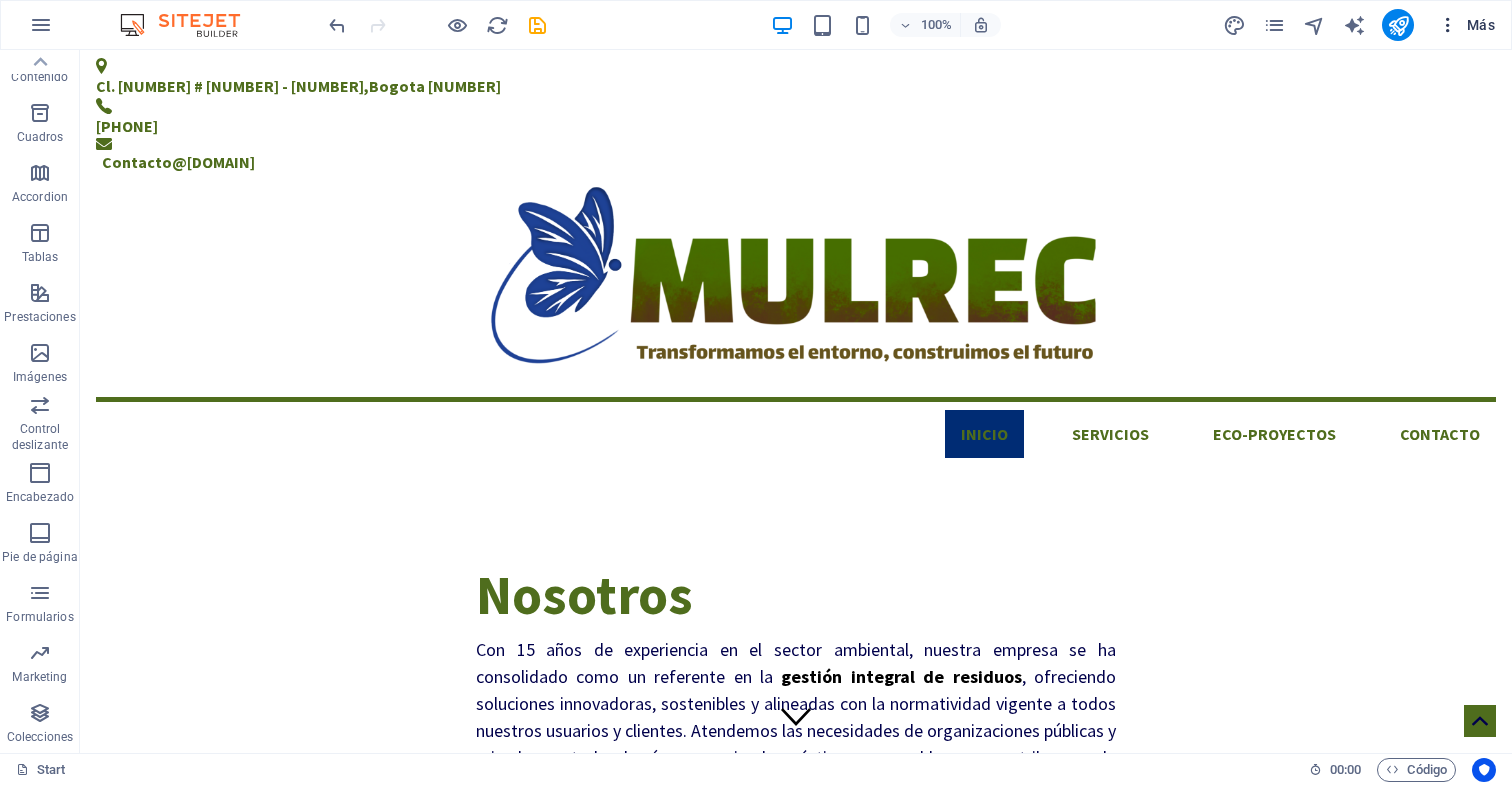 click at bounding box center (1448, 25) 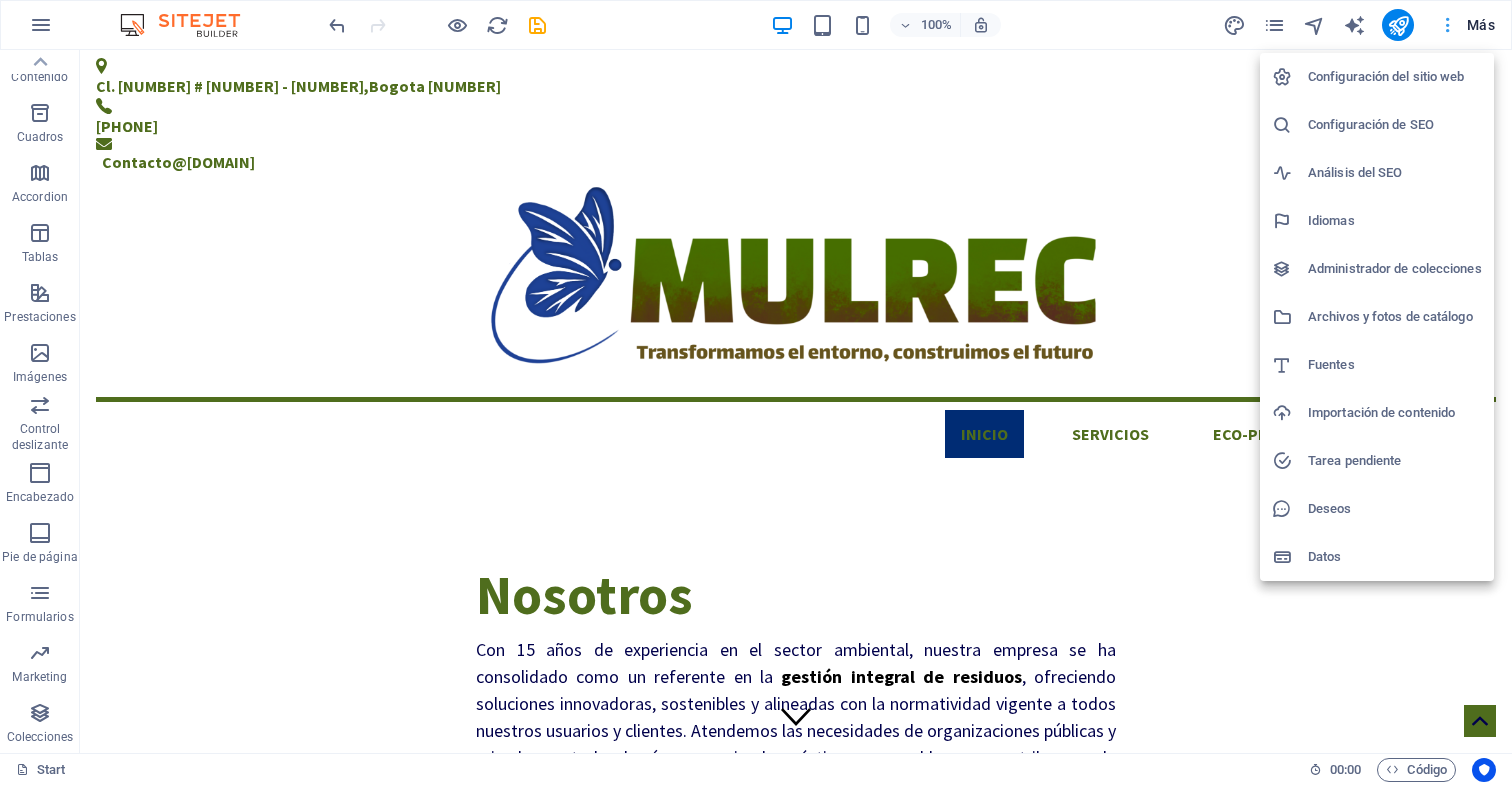 click at bounding box center (756, 392) 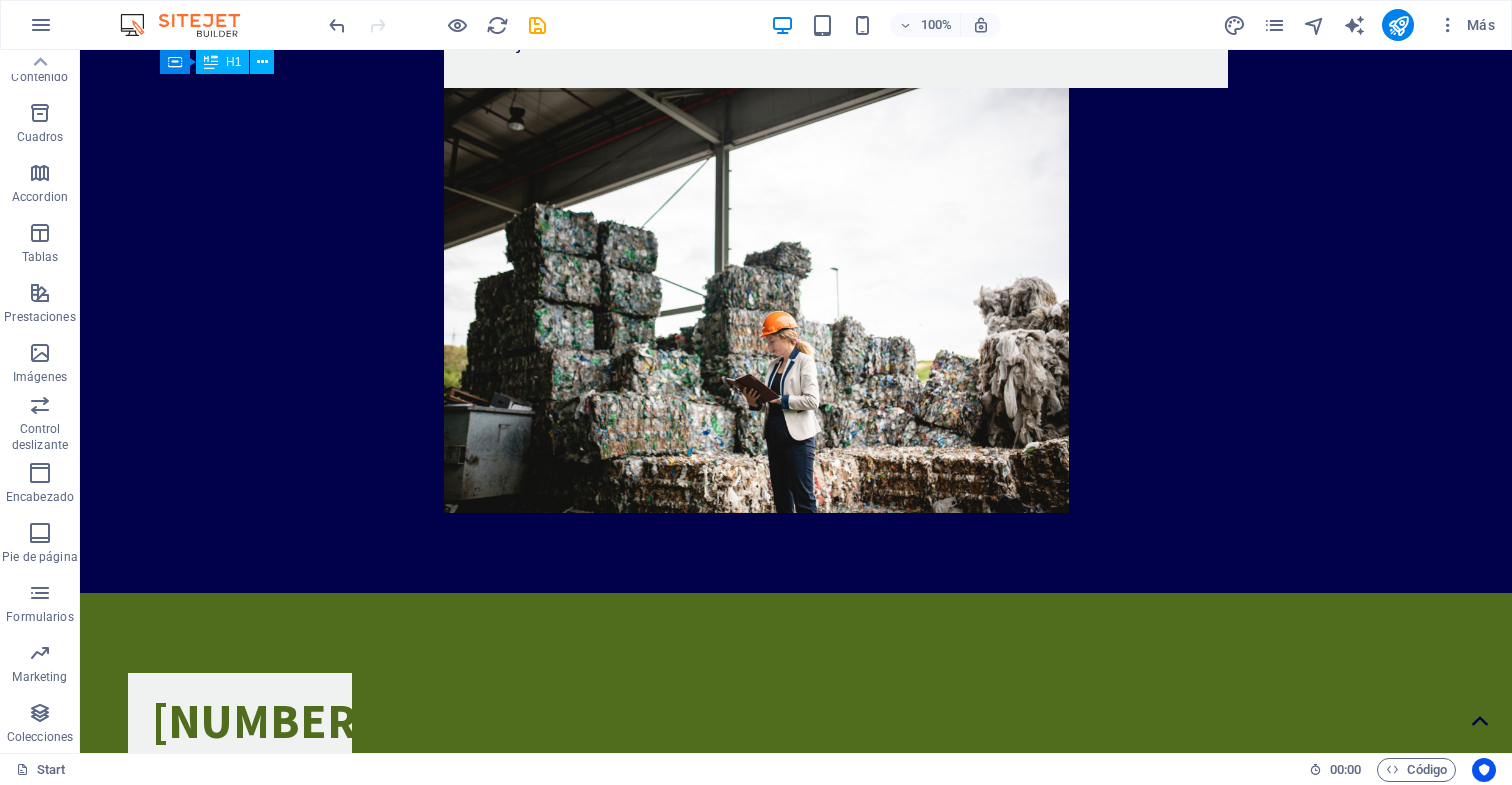scroll, scrollTop: 1756, scrollLeft: 0, axis: vertical 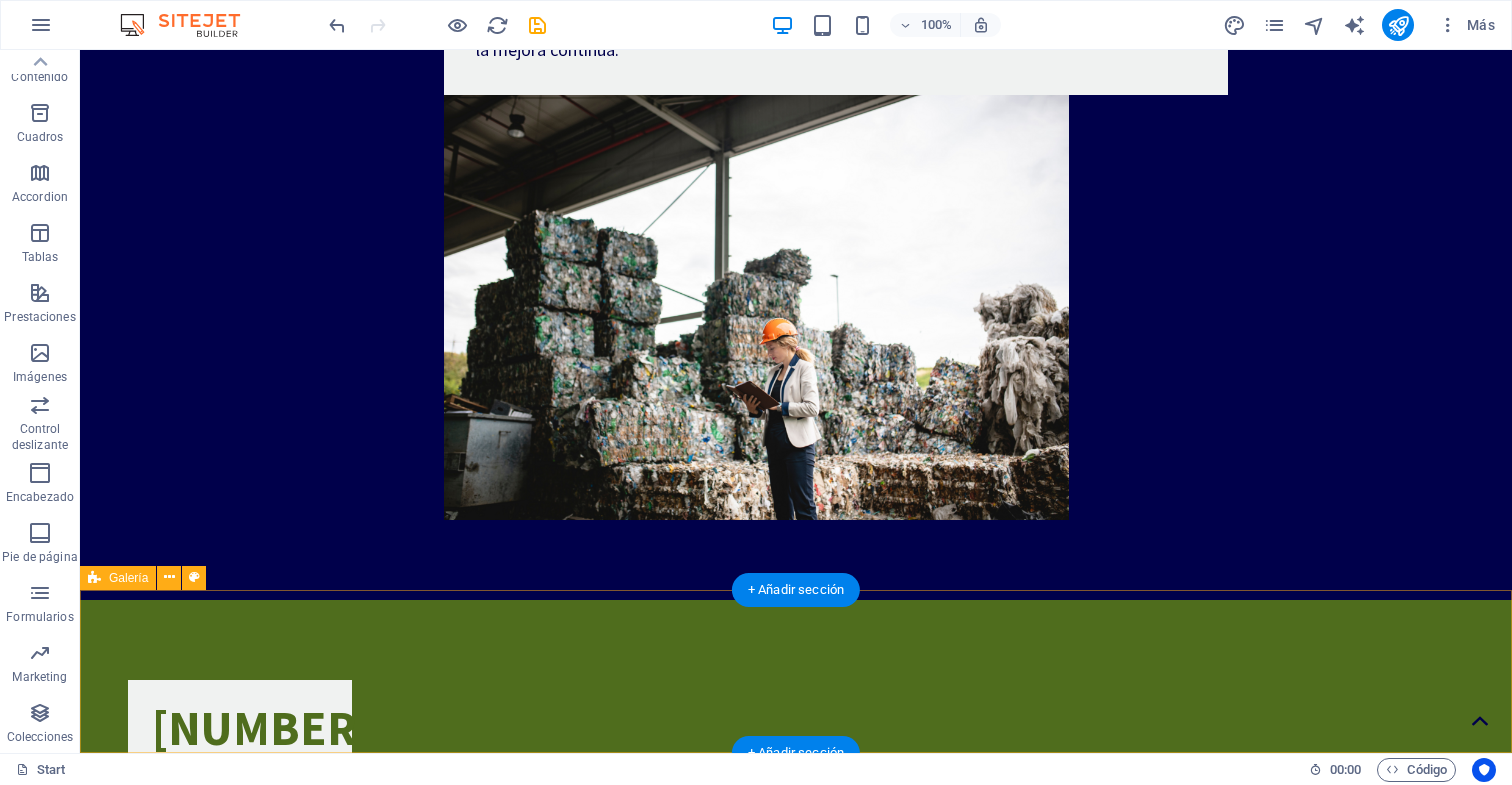 click at bounding box center [796, 2348] 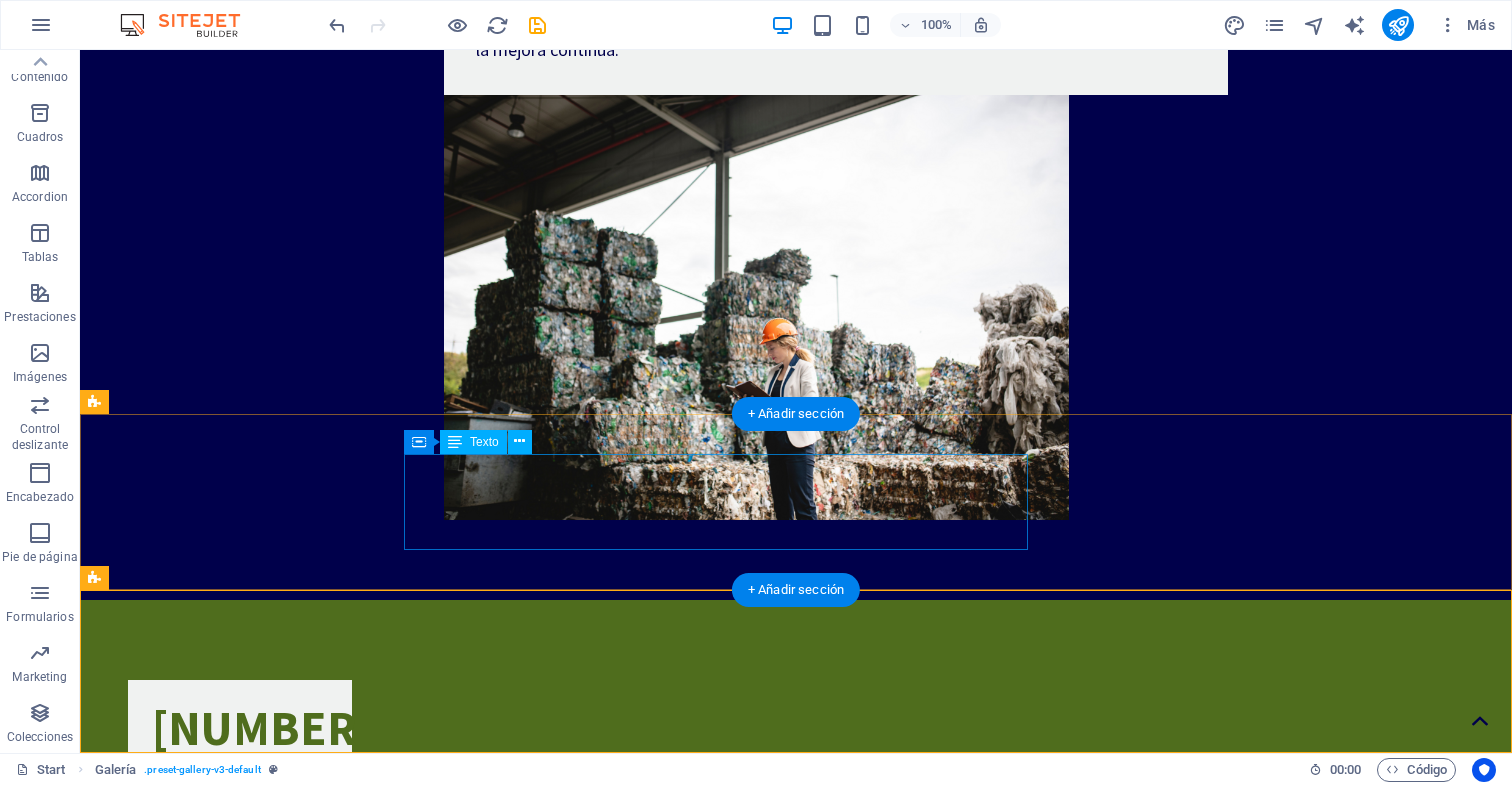 click on "Calle [NUMBER] # [NUMBER] -[NUMBER] [CITY], [COUNTRY] contacto@[DOMAIN] [PHONE]" at bounding box center (796, 1758) 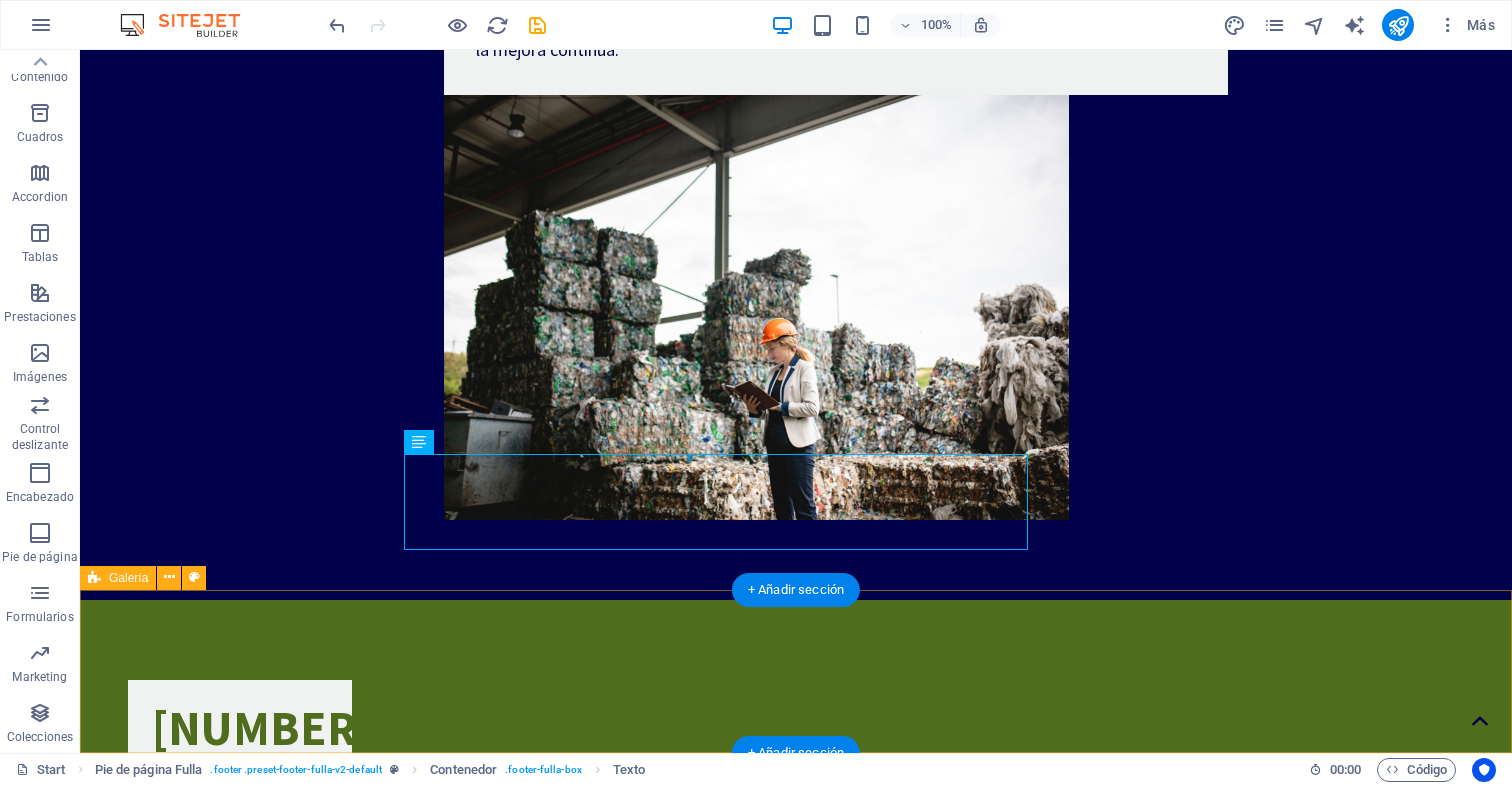 click at bounding box center [796, 2348] 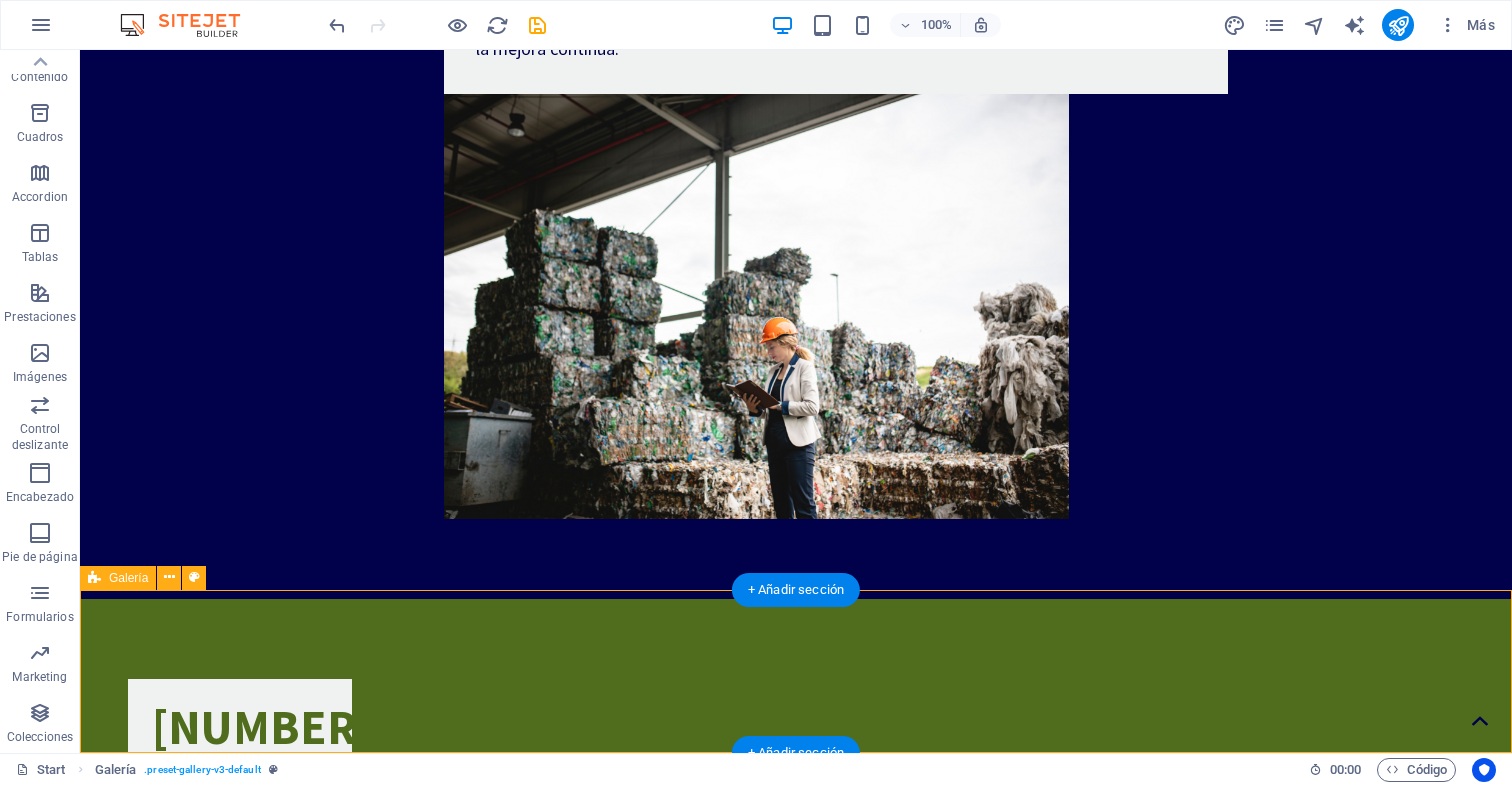 scroll, scrollTop: 1756, scrollLeft: 0, axis: vertical 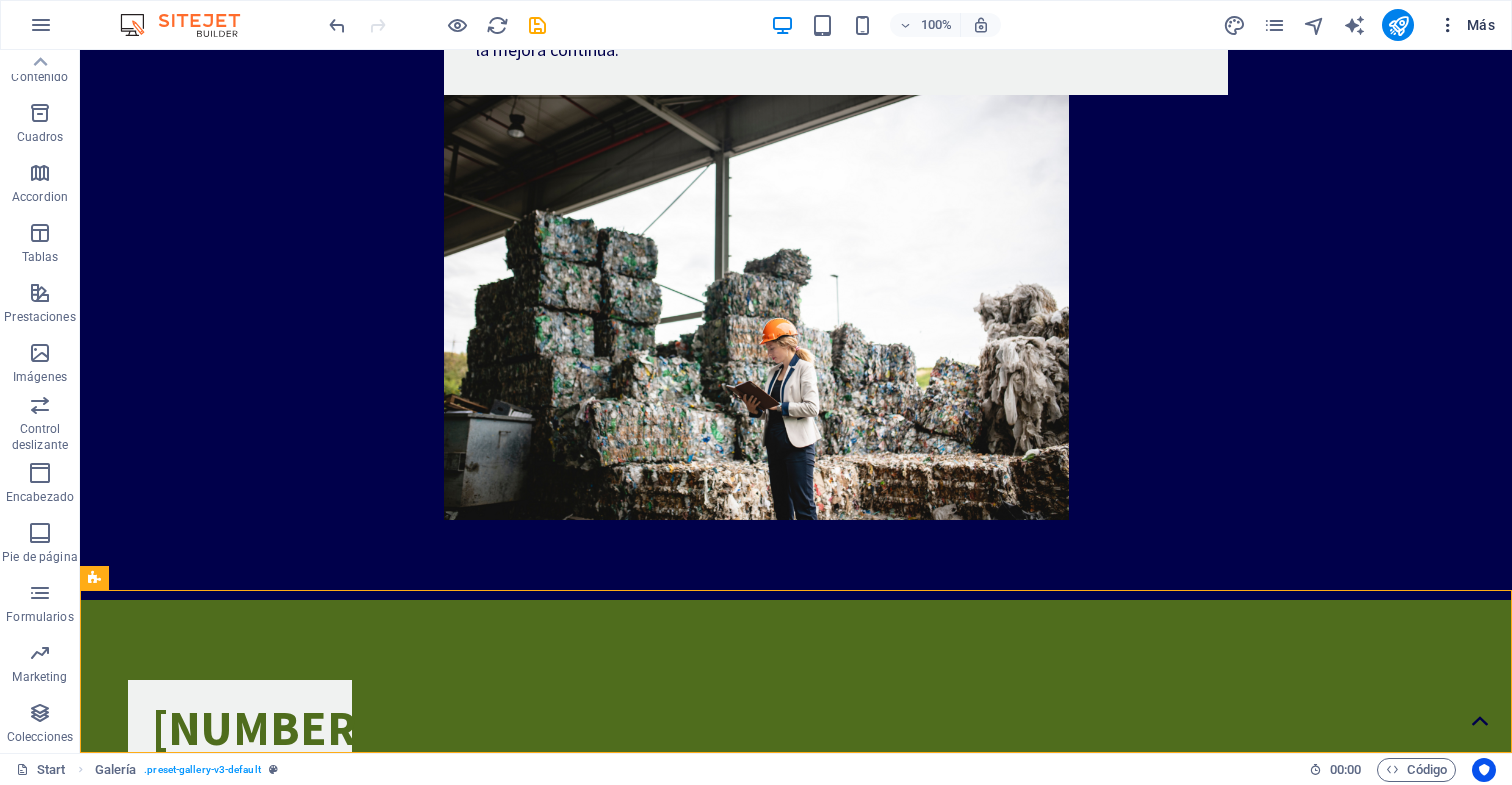 click on "Más" at bounding box center [1466, 25] 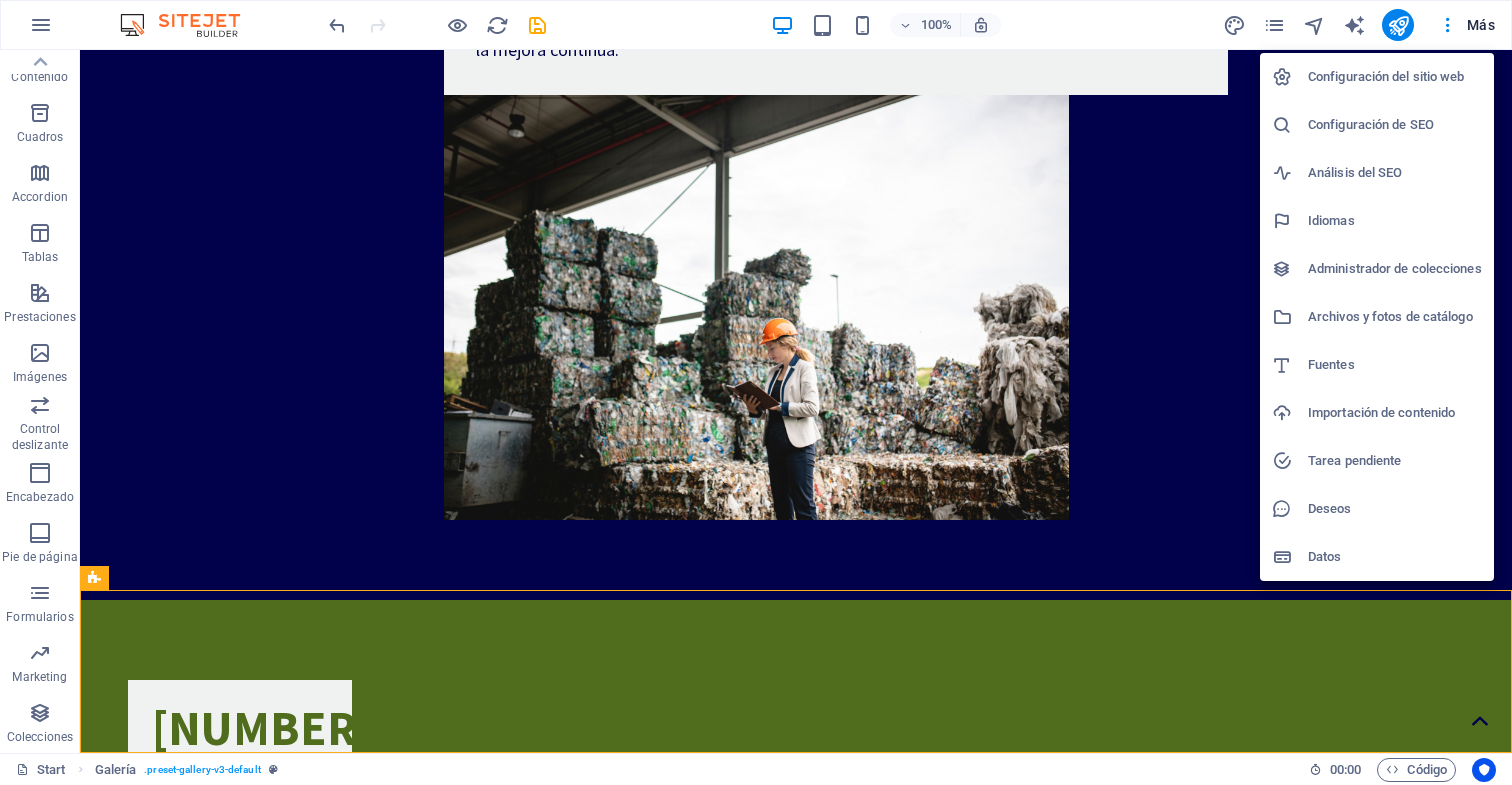 click at bounding box center (756, 392) 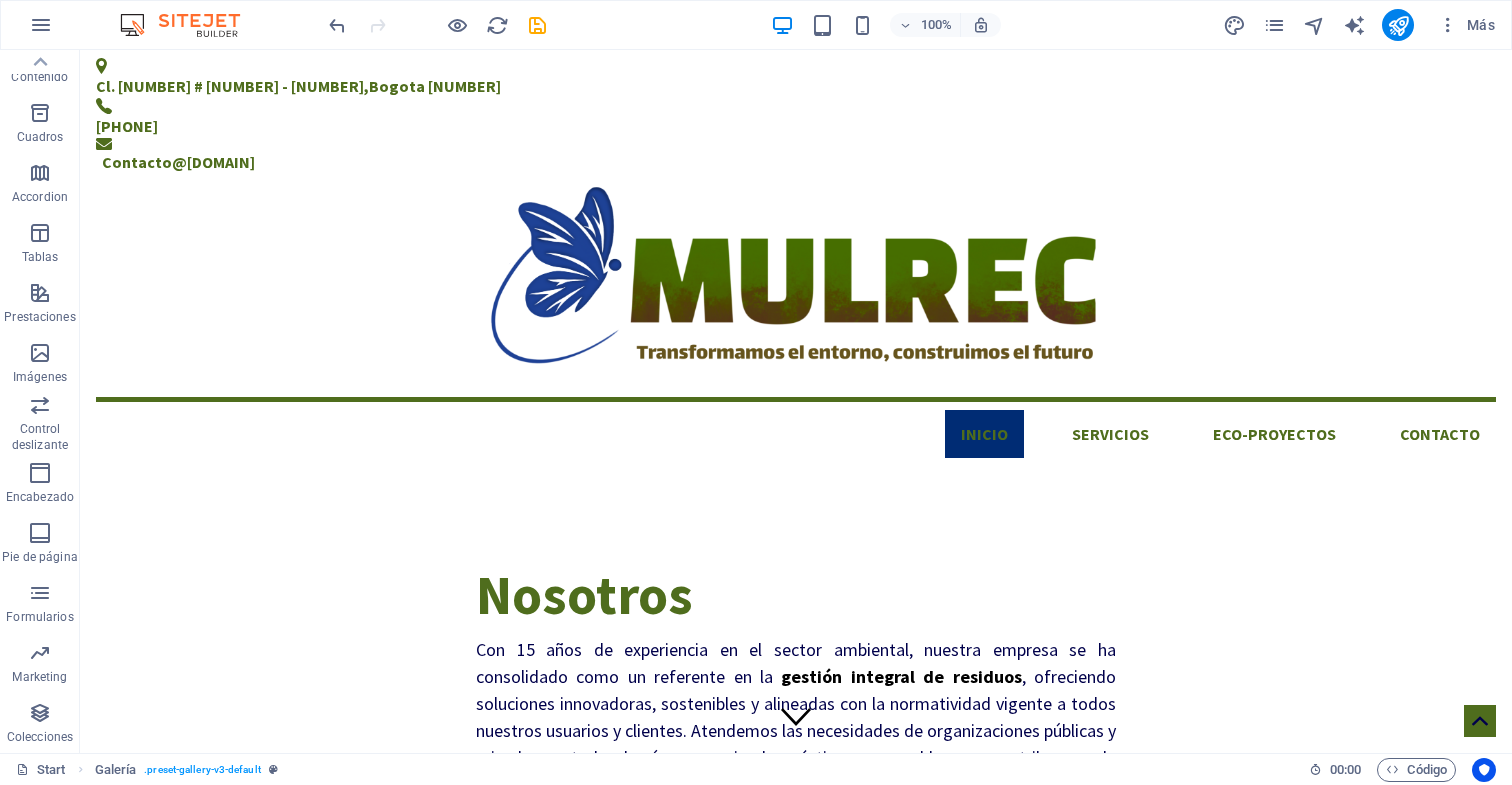 scroll, scrollTop: 0, scrollLeft: 0, axis: both 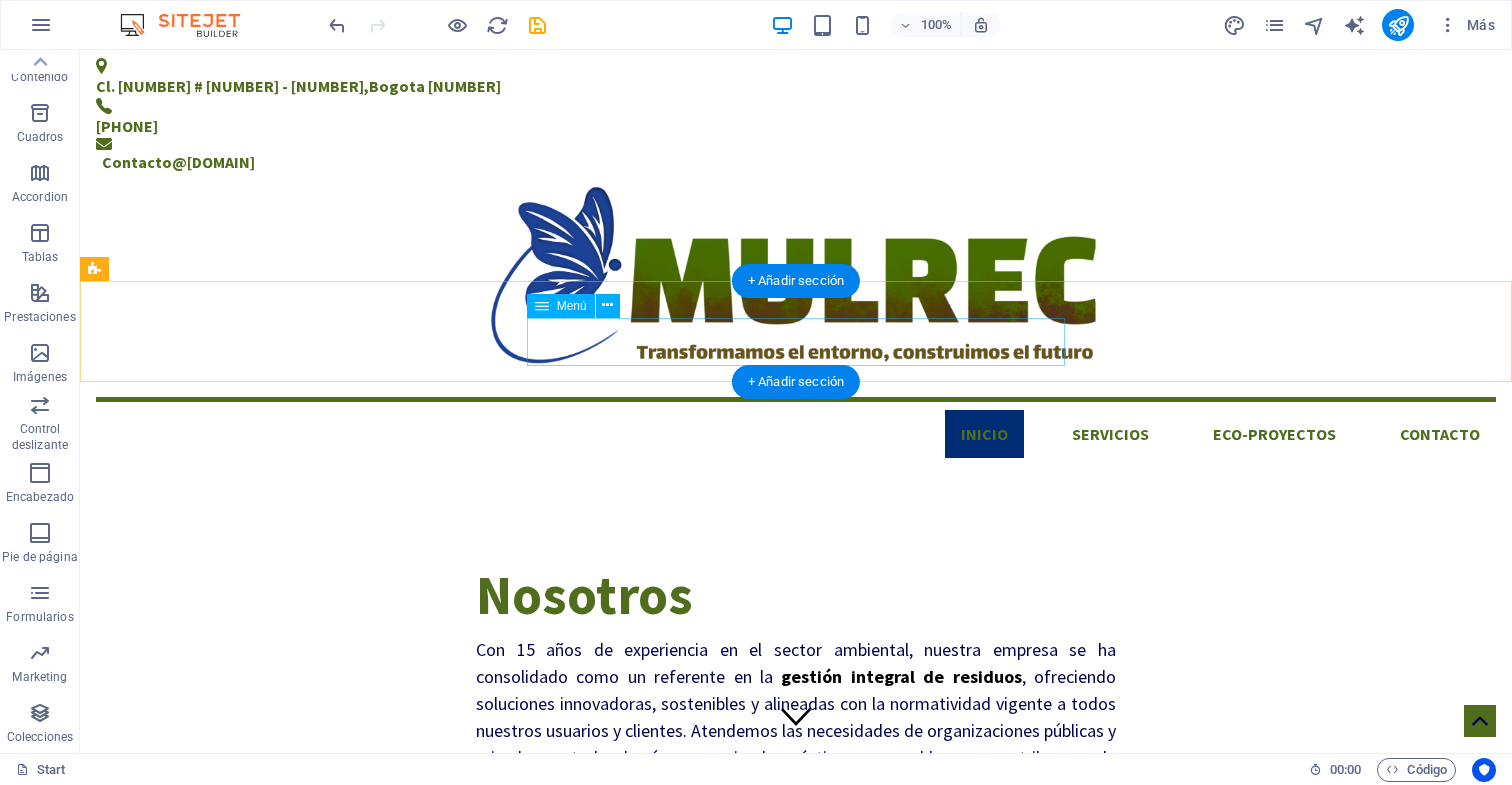 click on "INICIO ServicIOS Eco-proyectos Contacto" at bounding box center (796, 434) 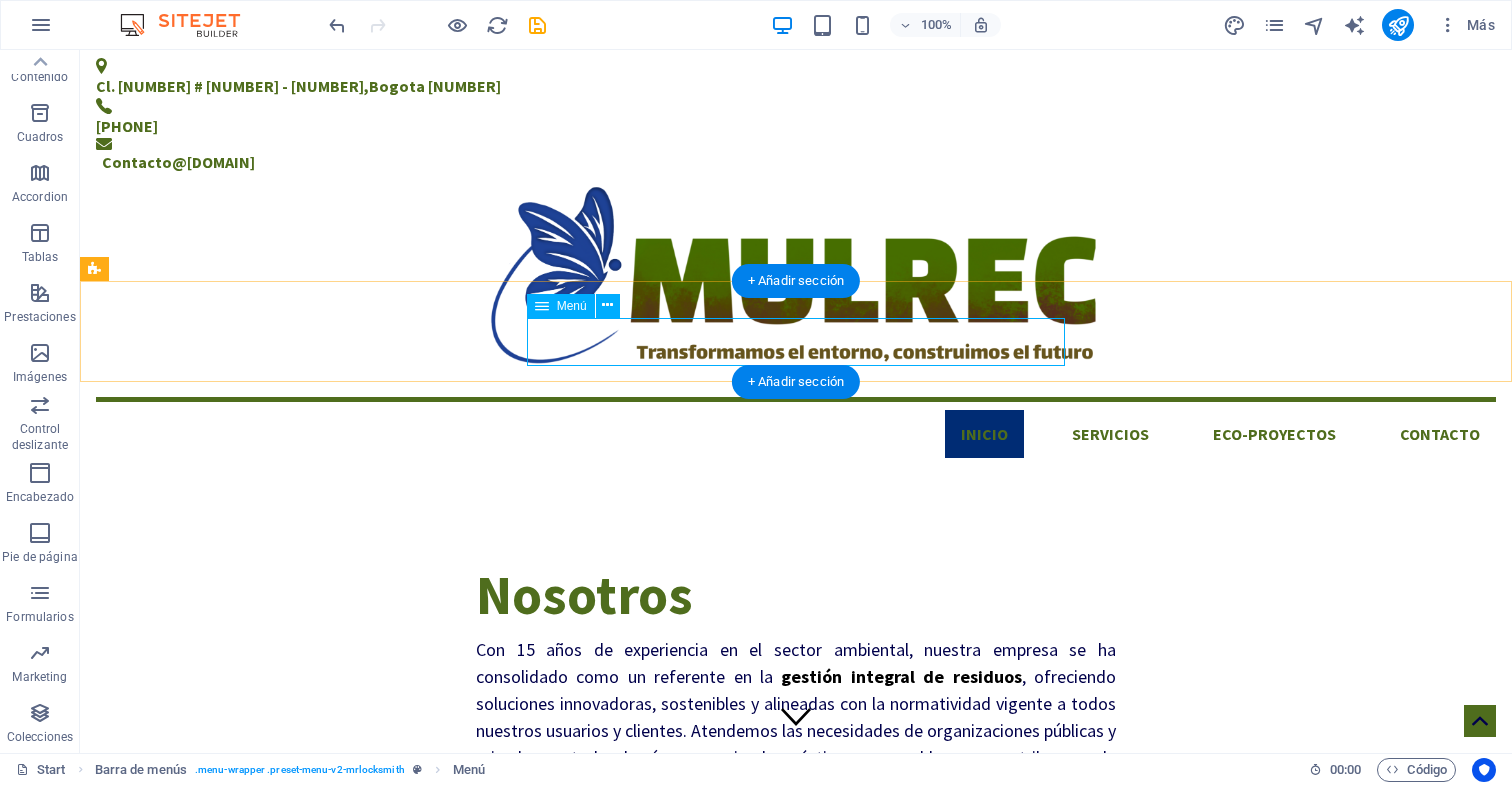 click on "INICIO ServicIOS Eco-proyectos Contacto" at bounding box center [796, 434] 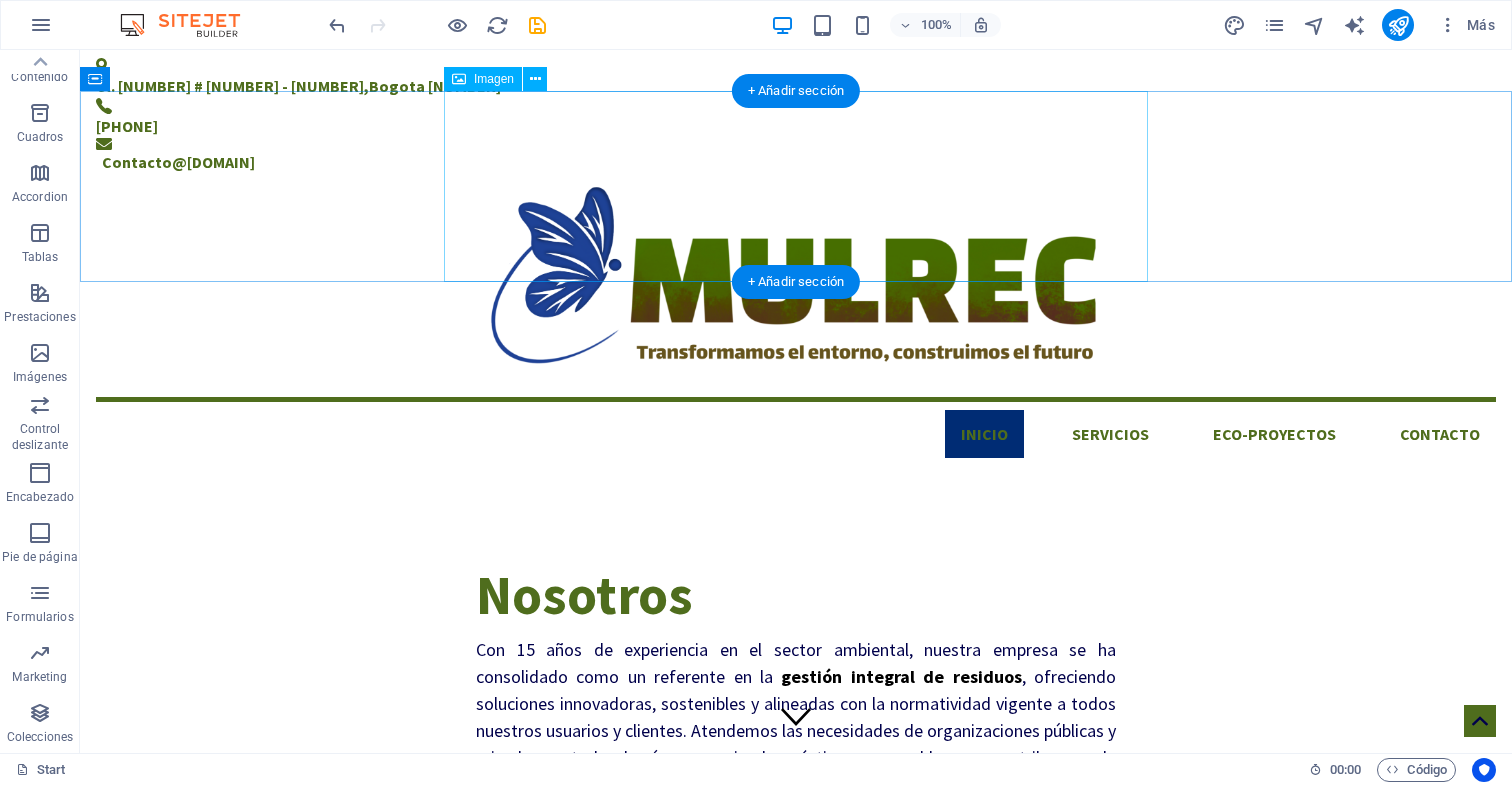 scroll, scrollTop: 0, scrollLeft: 0, axis: both 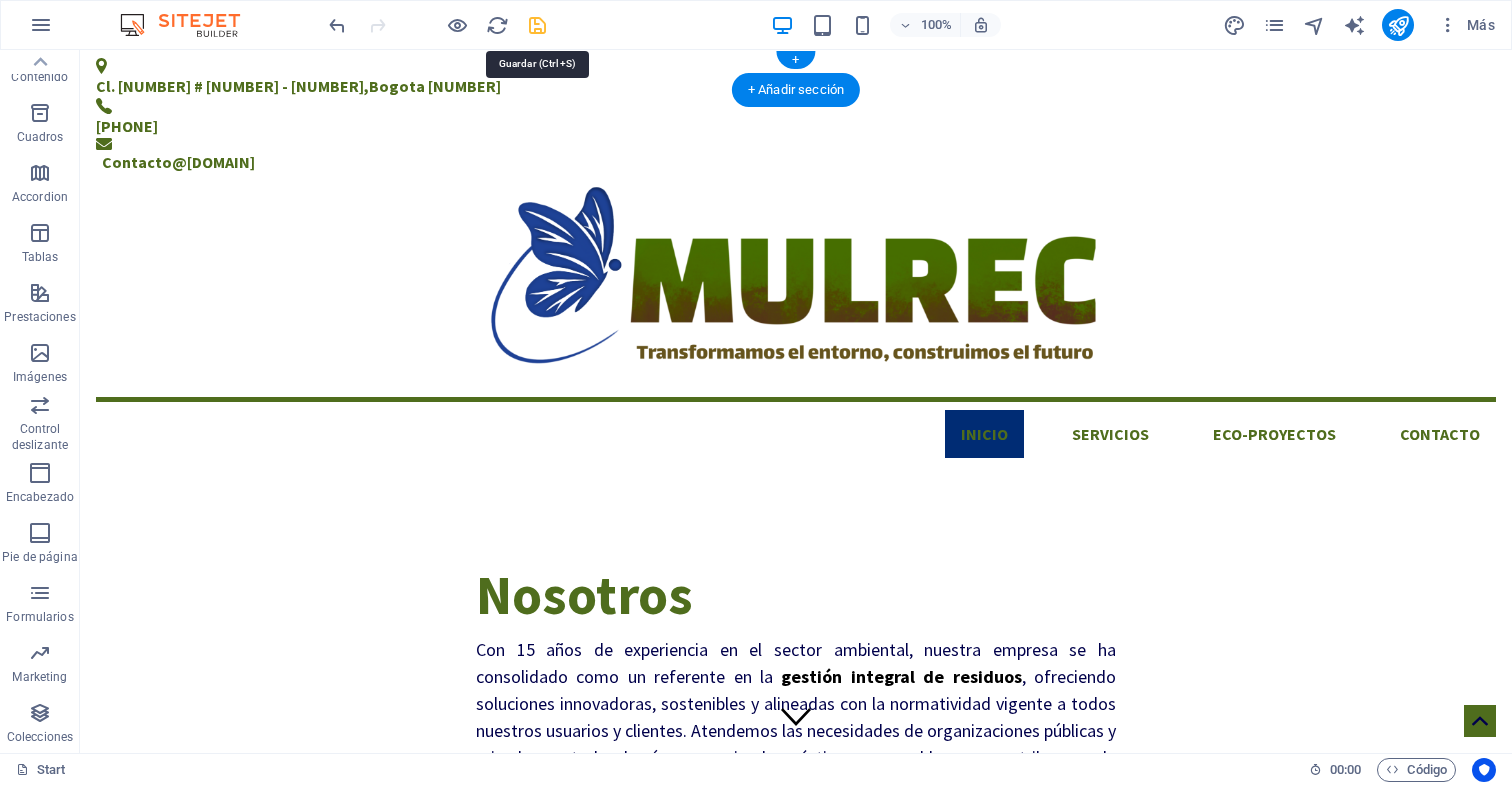 click at bounding box center [537, 25] 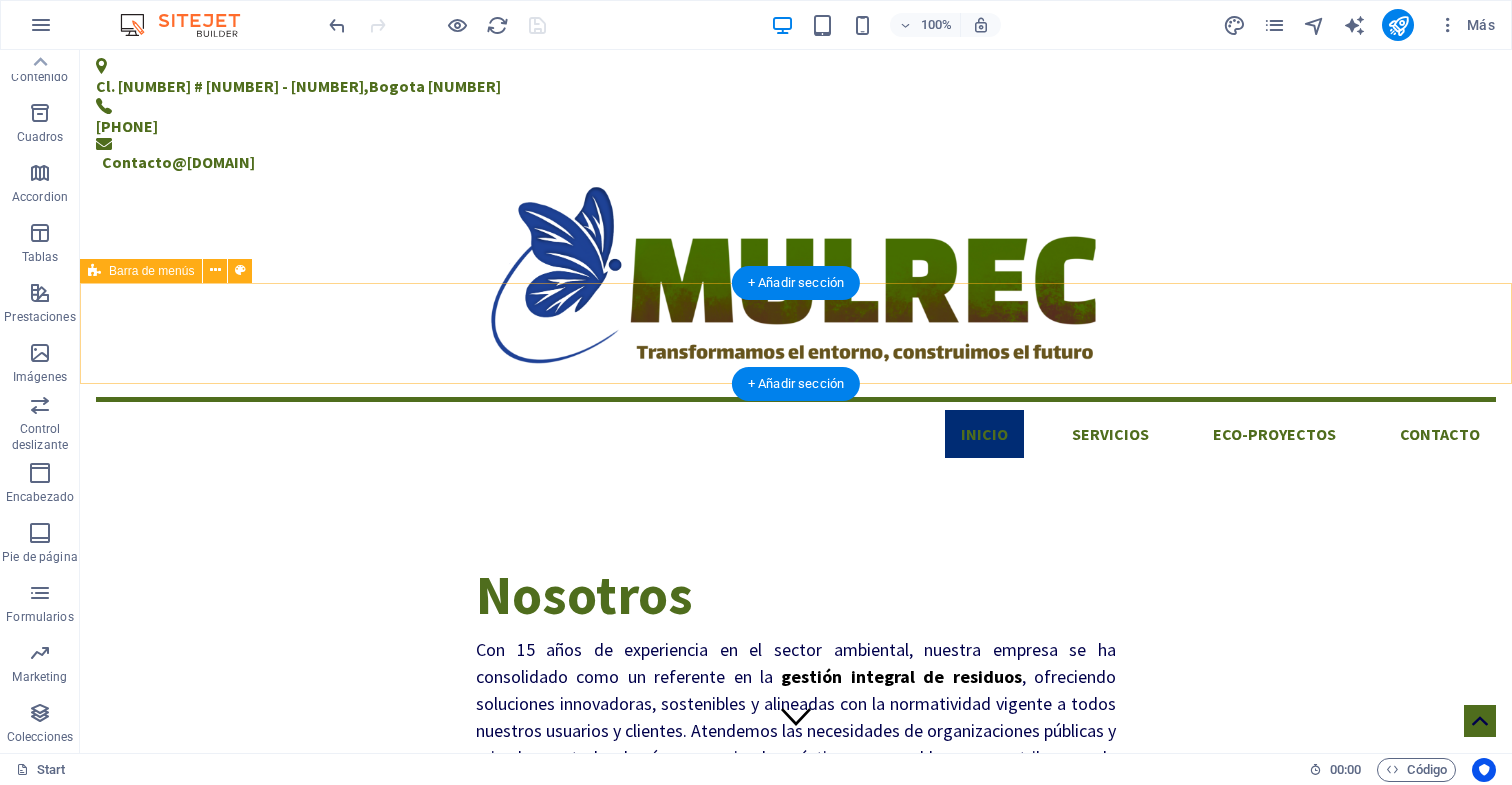 scroll, scrollTop: 0, scrollLeft: 0, axis: both 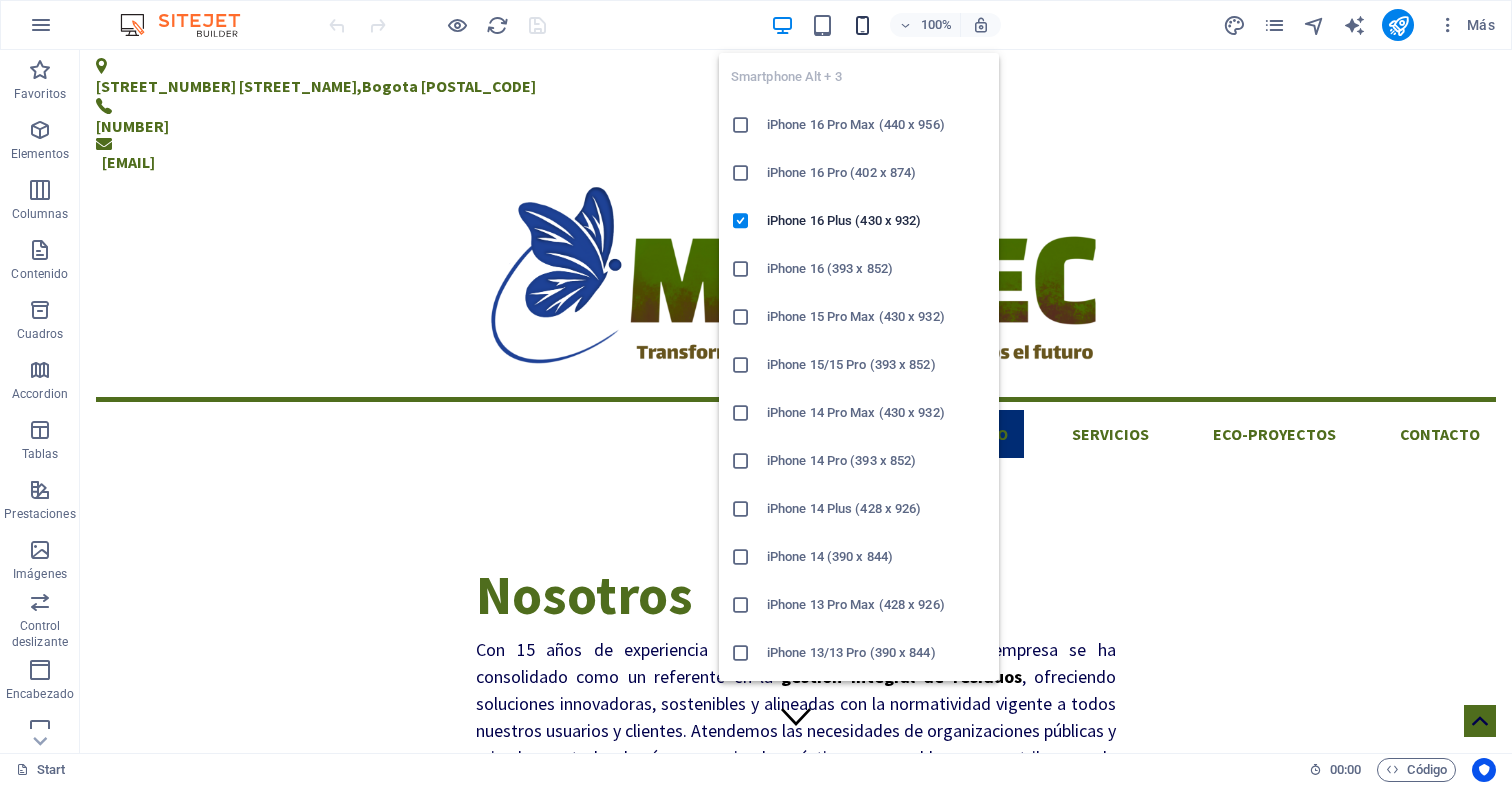 click at bounding box center (862, 25) 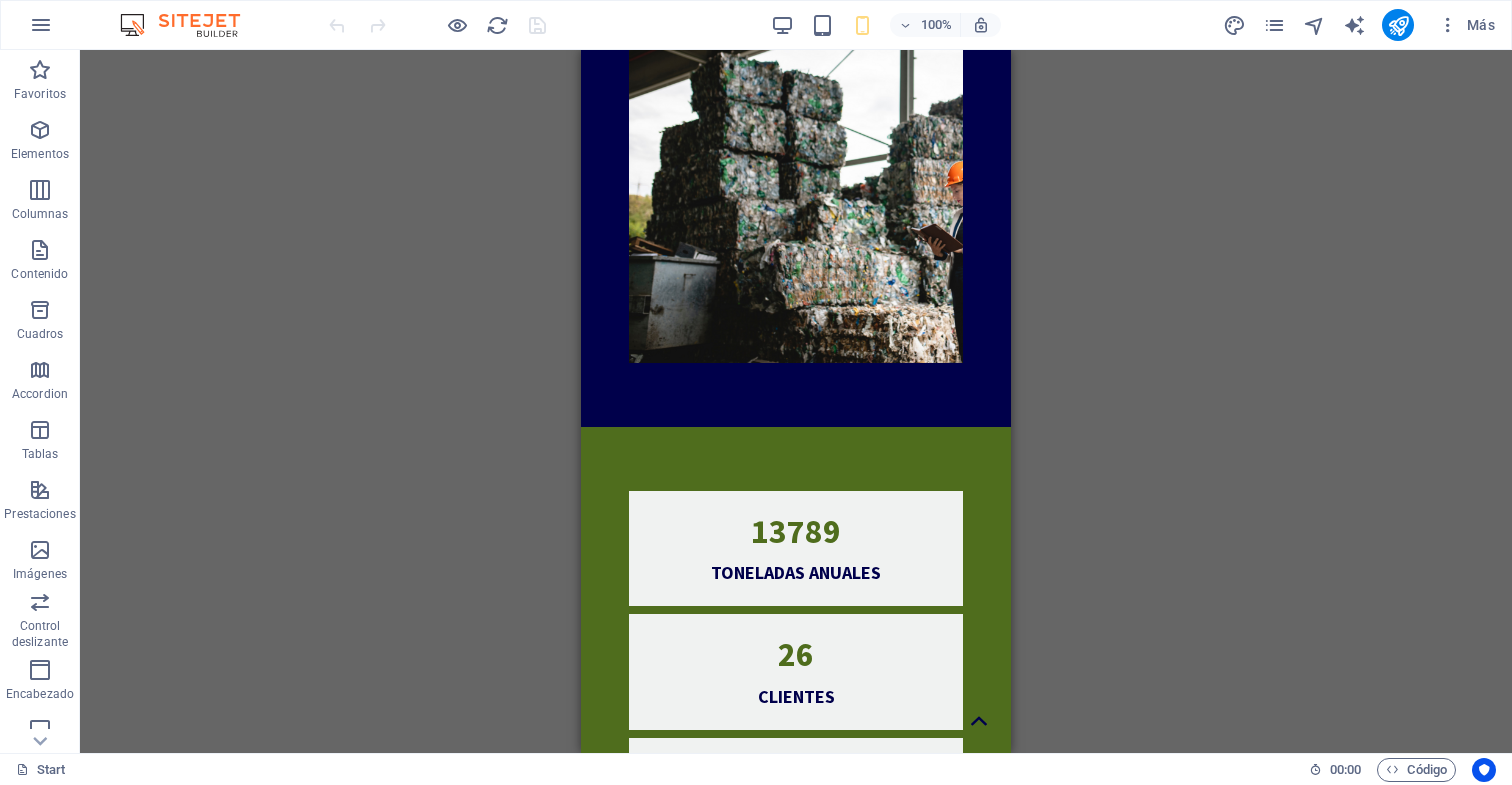 scroll, scrollTop: 1826, scrollLeft: 0, axis: vertical 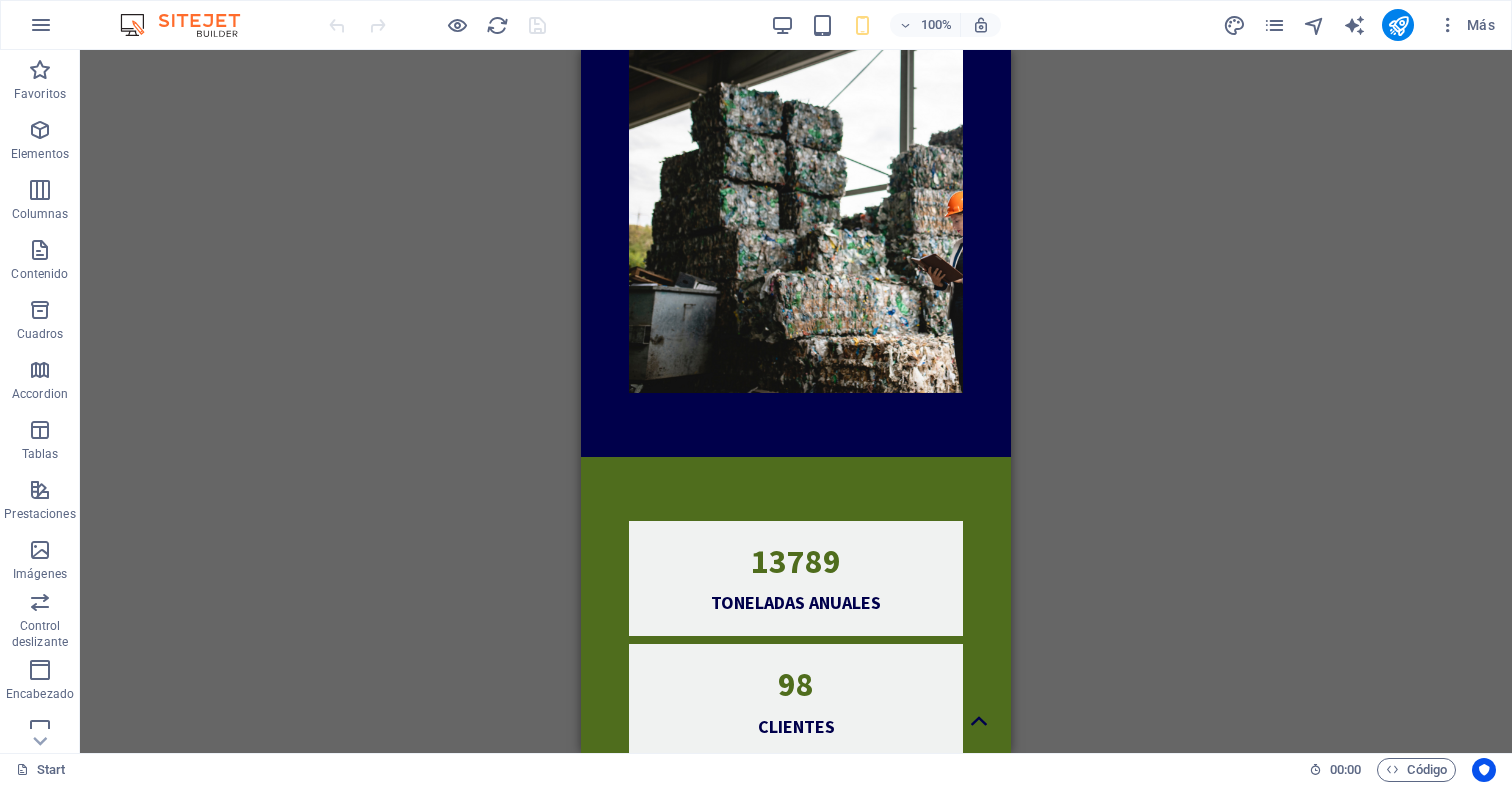 click on "100%" at bounding box center (885, 25) 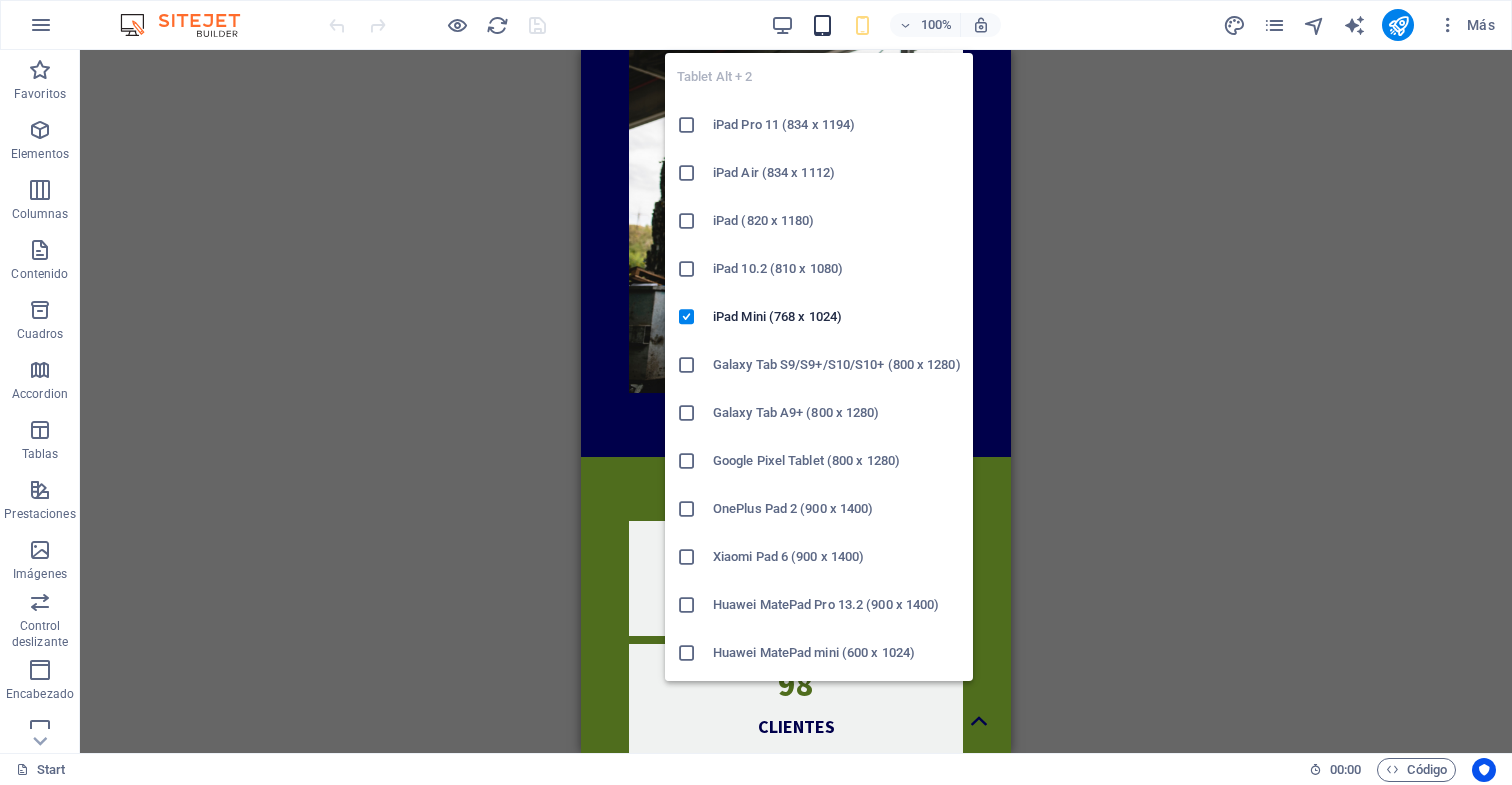 click at bounding box center (822, 25) 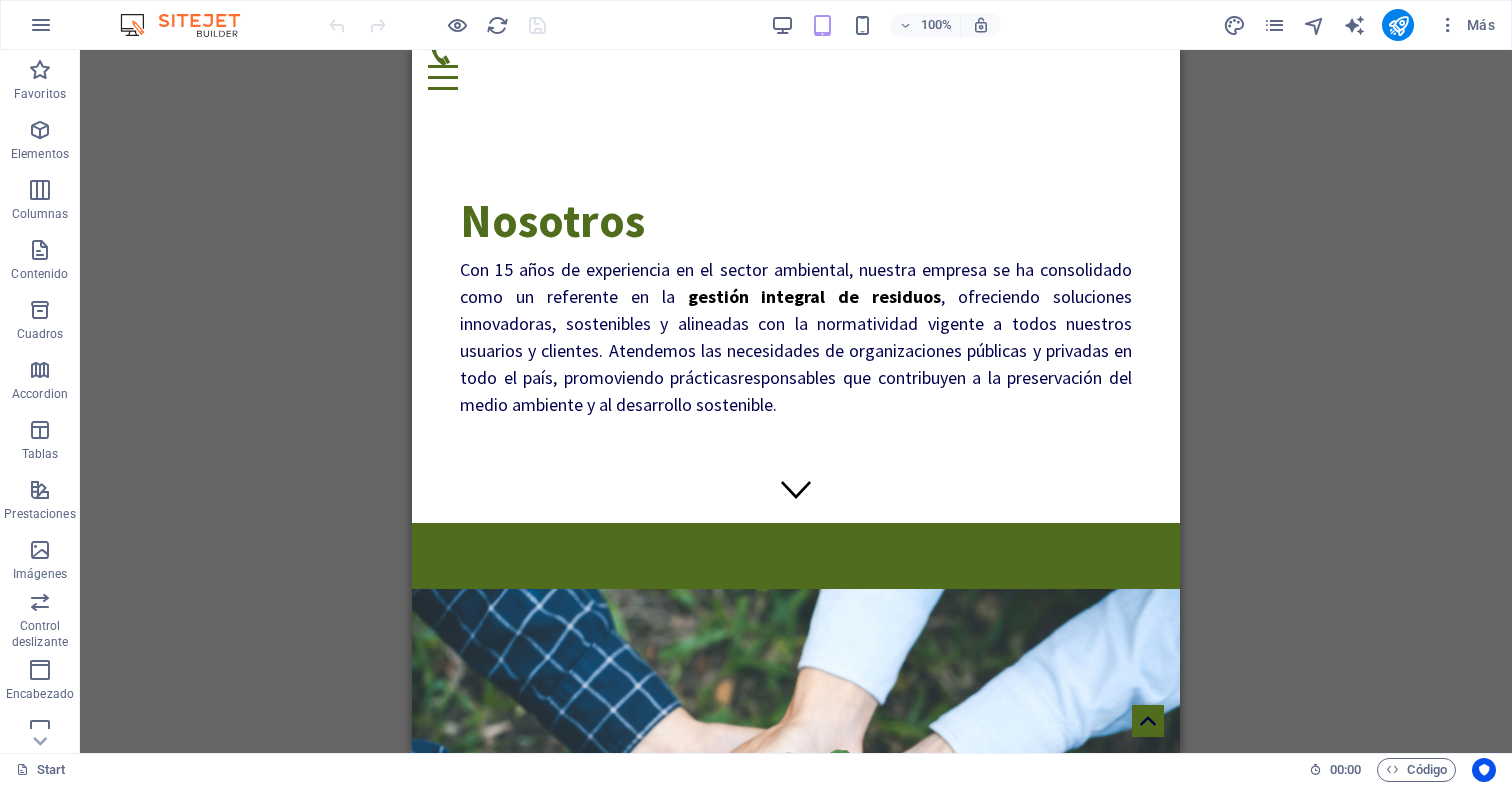 scroll, scrollTop: 0, scrollLeft: 0, axis: both 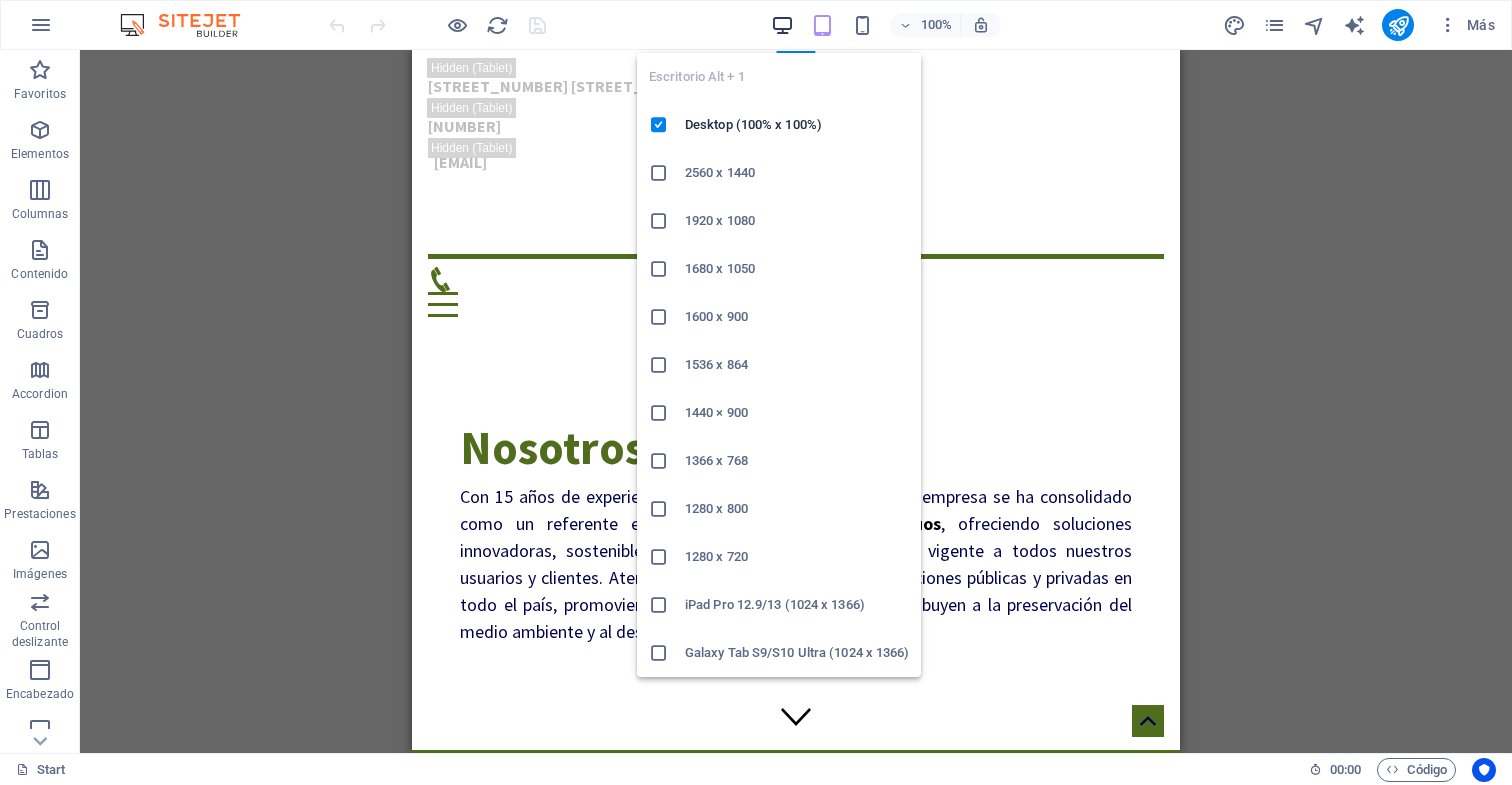 click at bounding box center [782, 25] 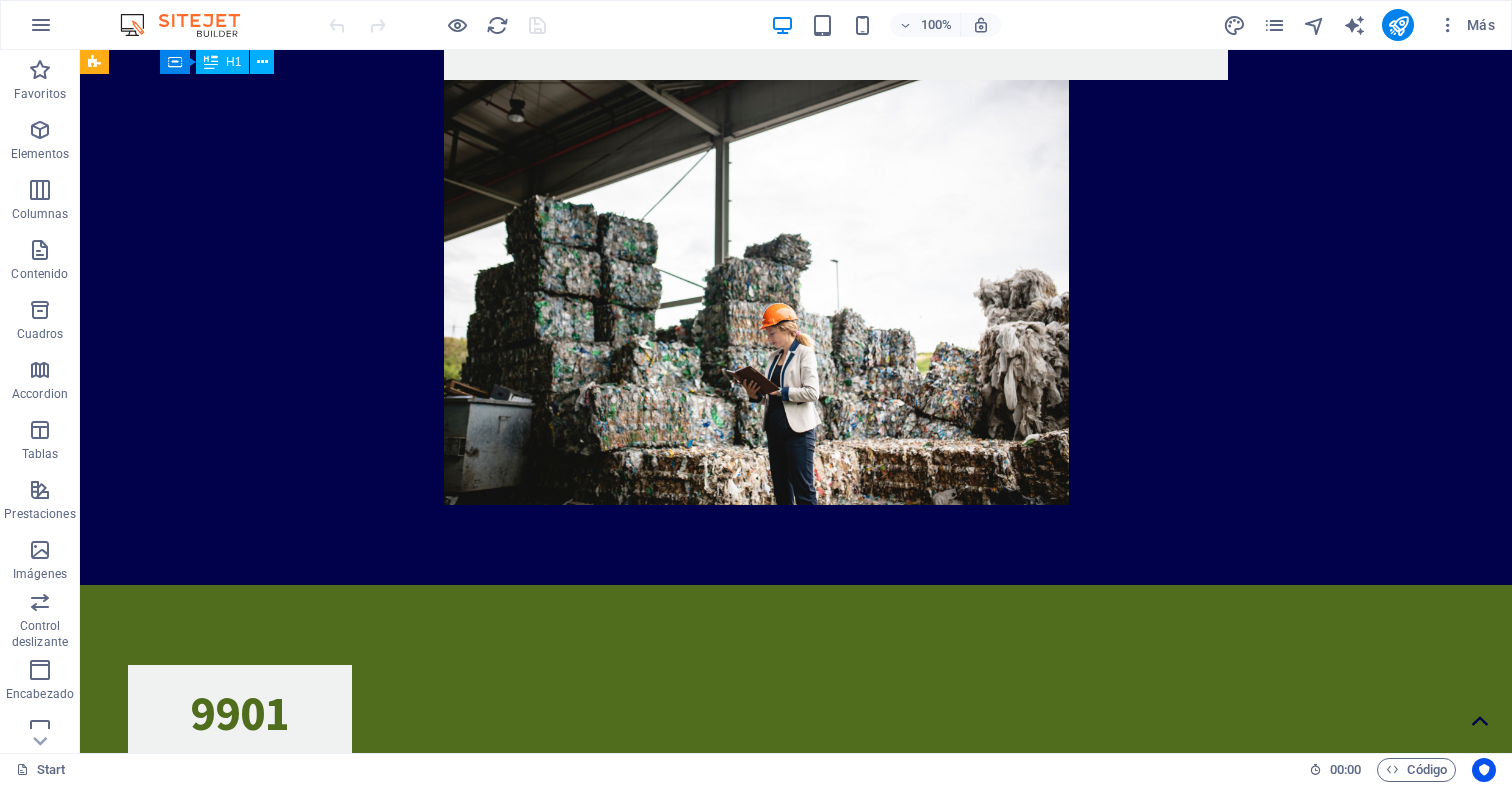 scroll, scrollTop: 1756, scrollLeft: 0, axis: vertical 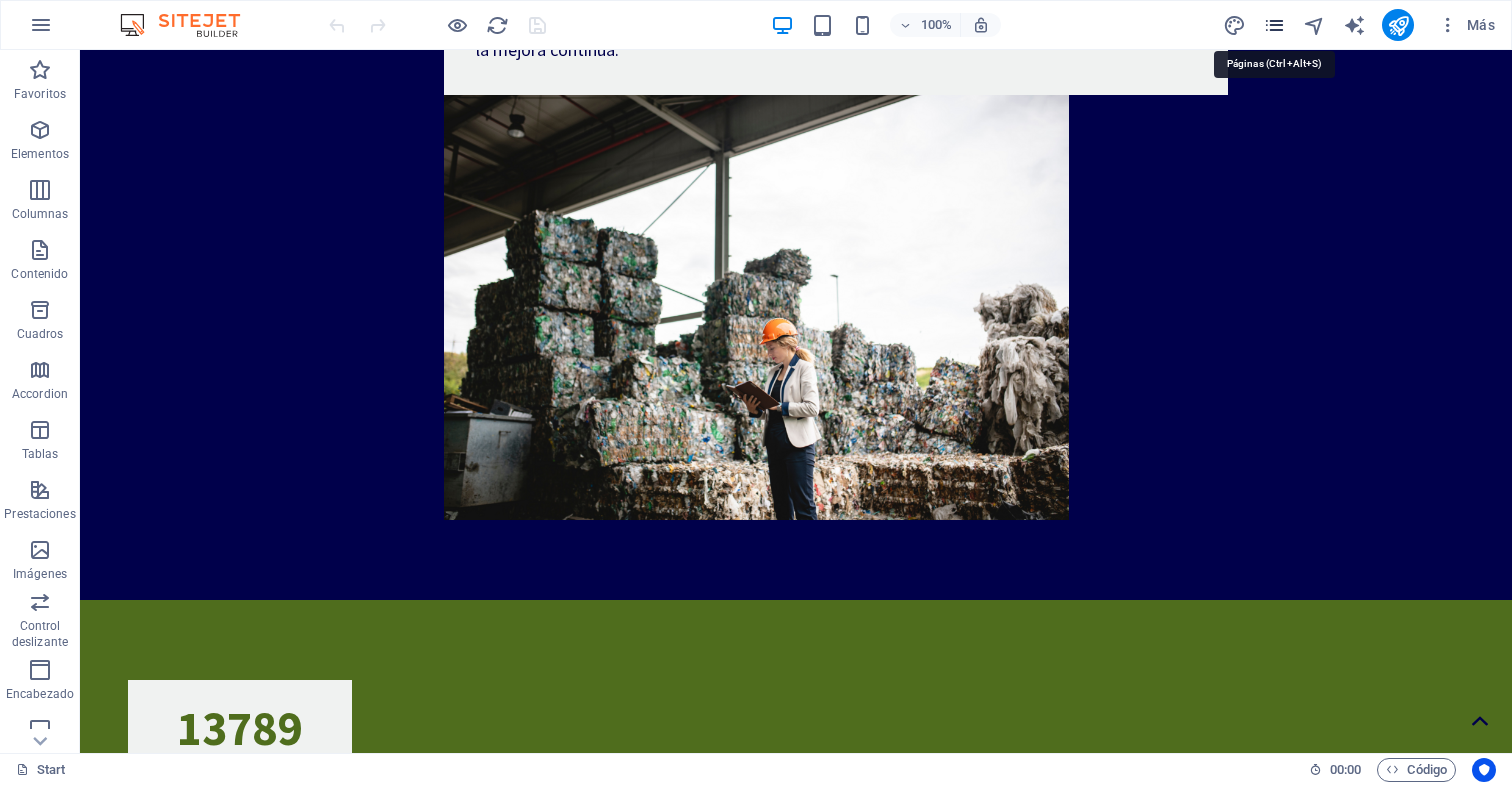 click at bounding box center (1274, 25) 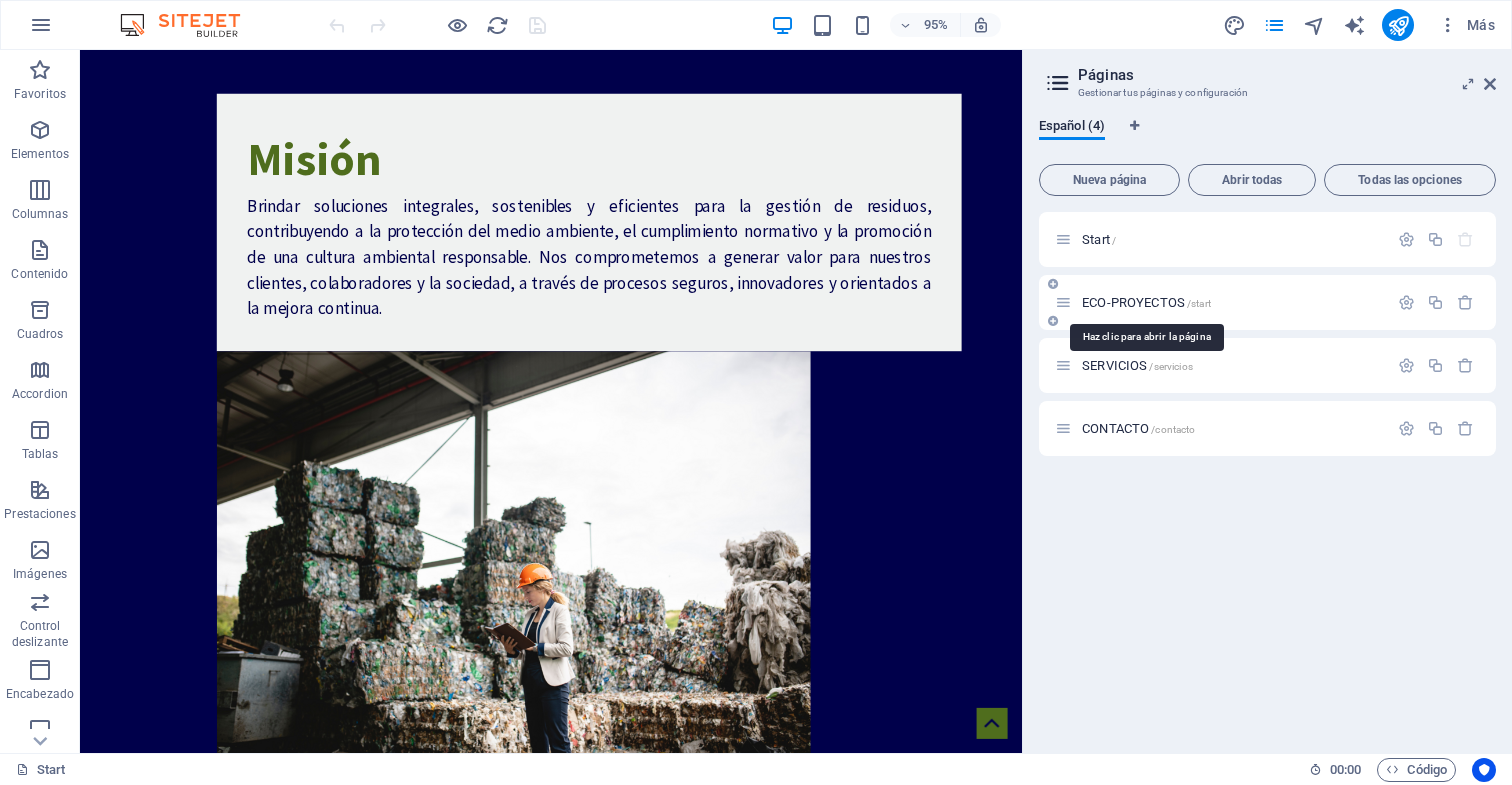 click on "ECO-PROYECTOS /start" at bounding box center [1146, 302] 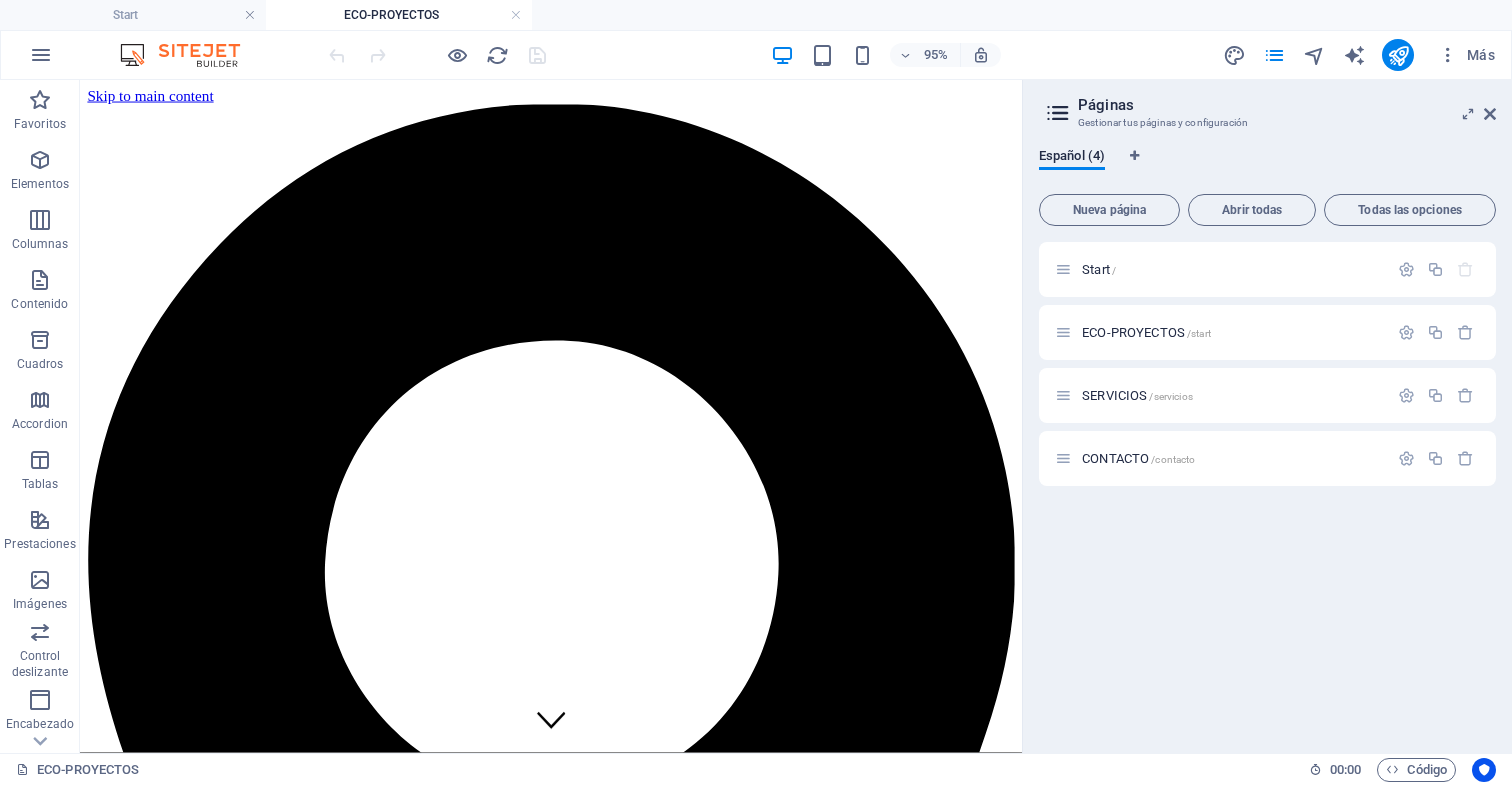 scroll, scrollTop: 0, scrollLeft: 0, axis: both 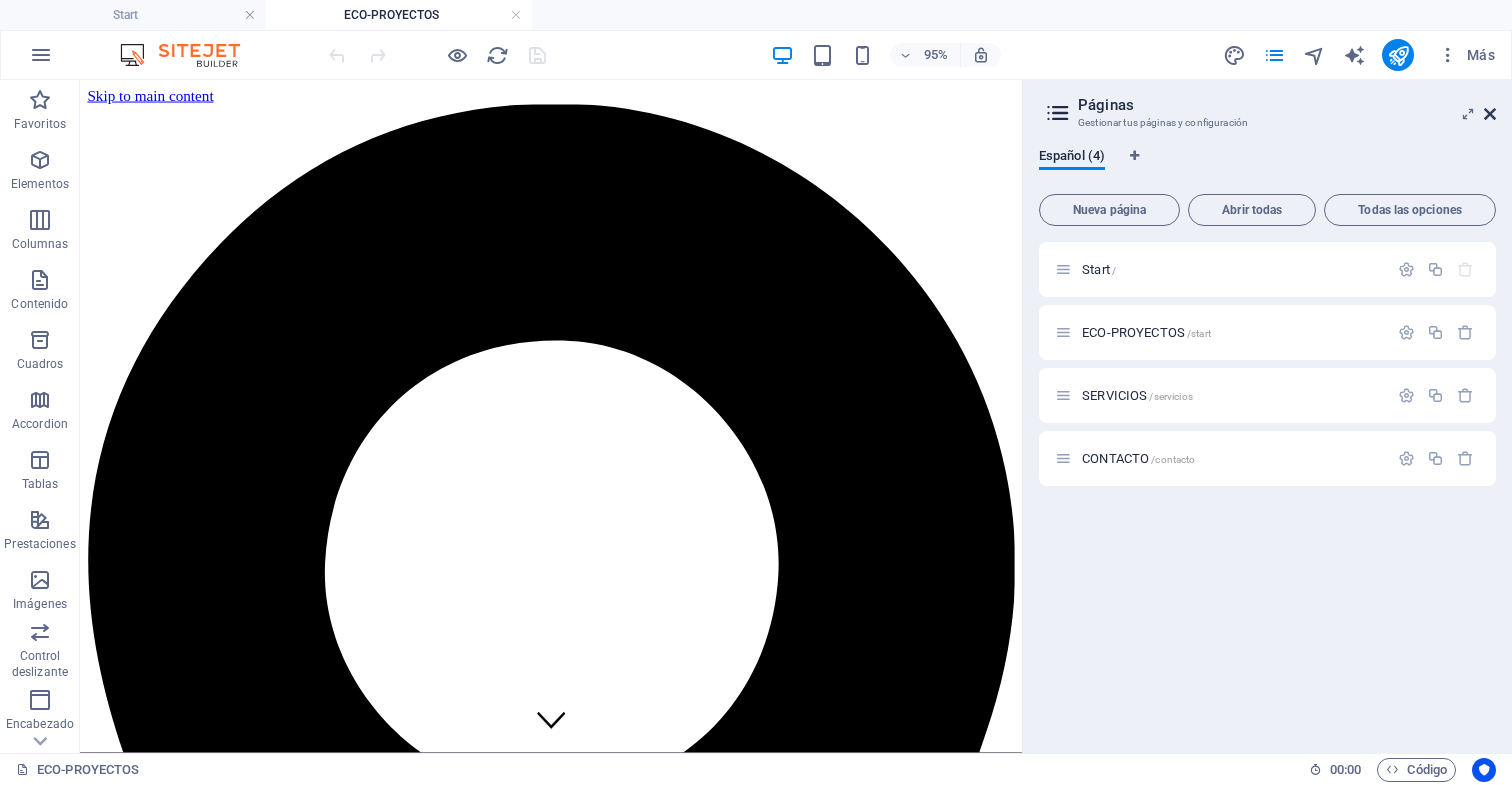 click at bounding box center (1490, 114) 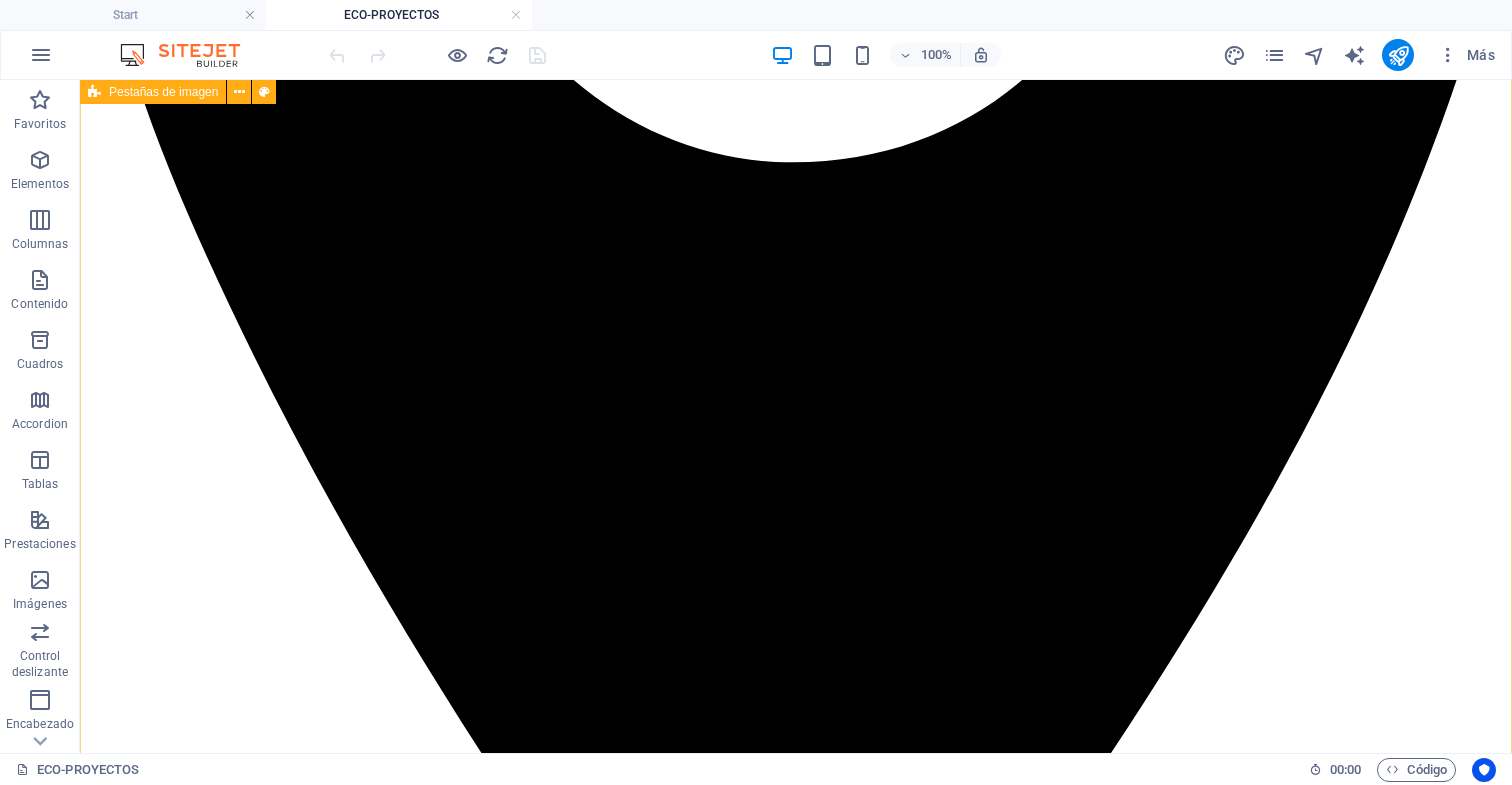 scroll, scrollTop: 1002, scrollLeft: 0, axis: vertical 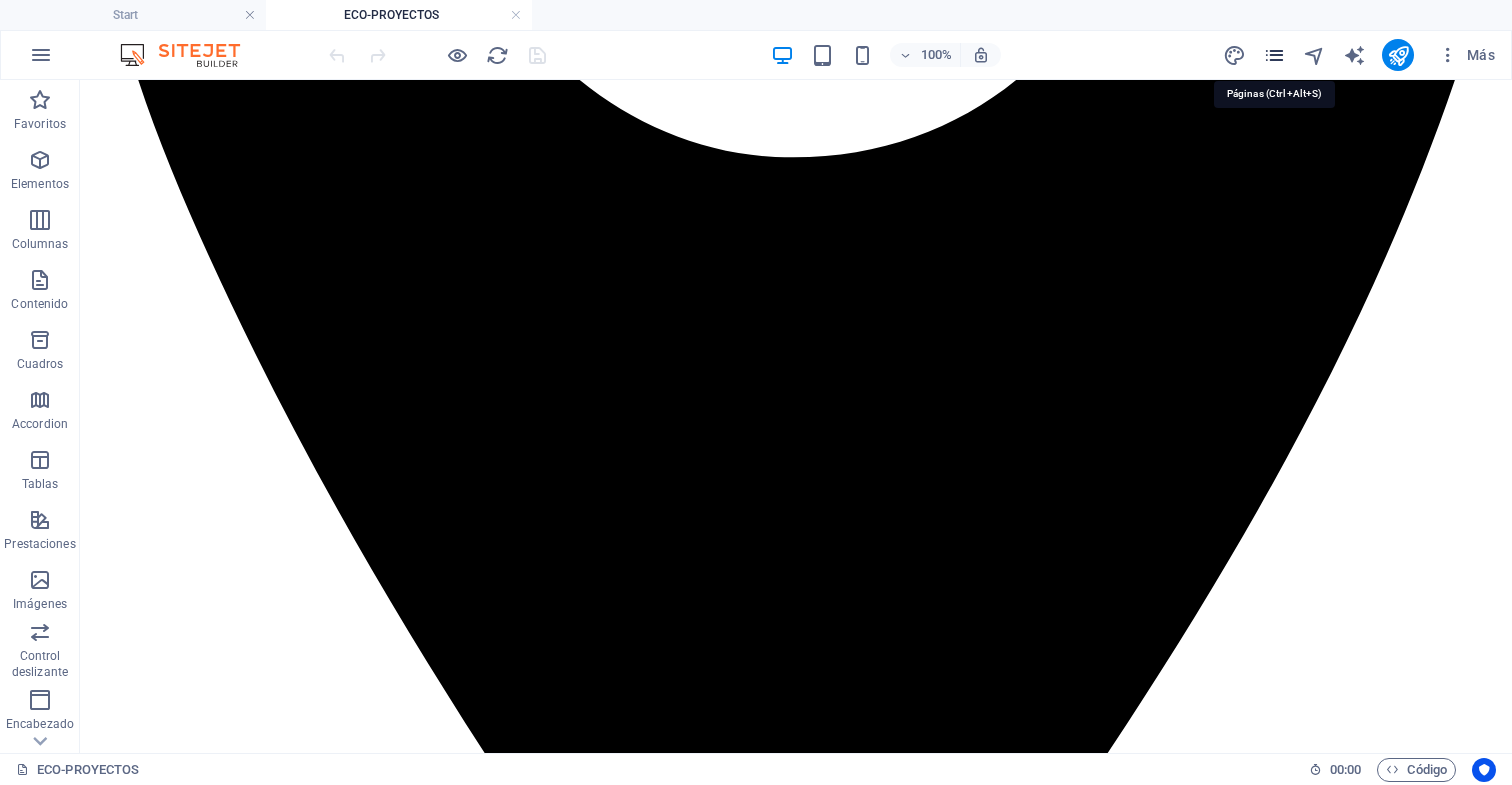 click at bounding box center (1274, 55) 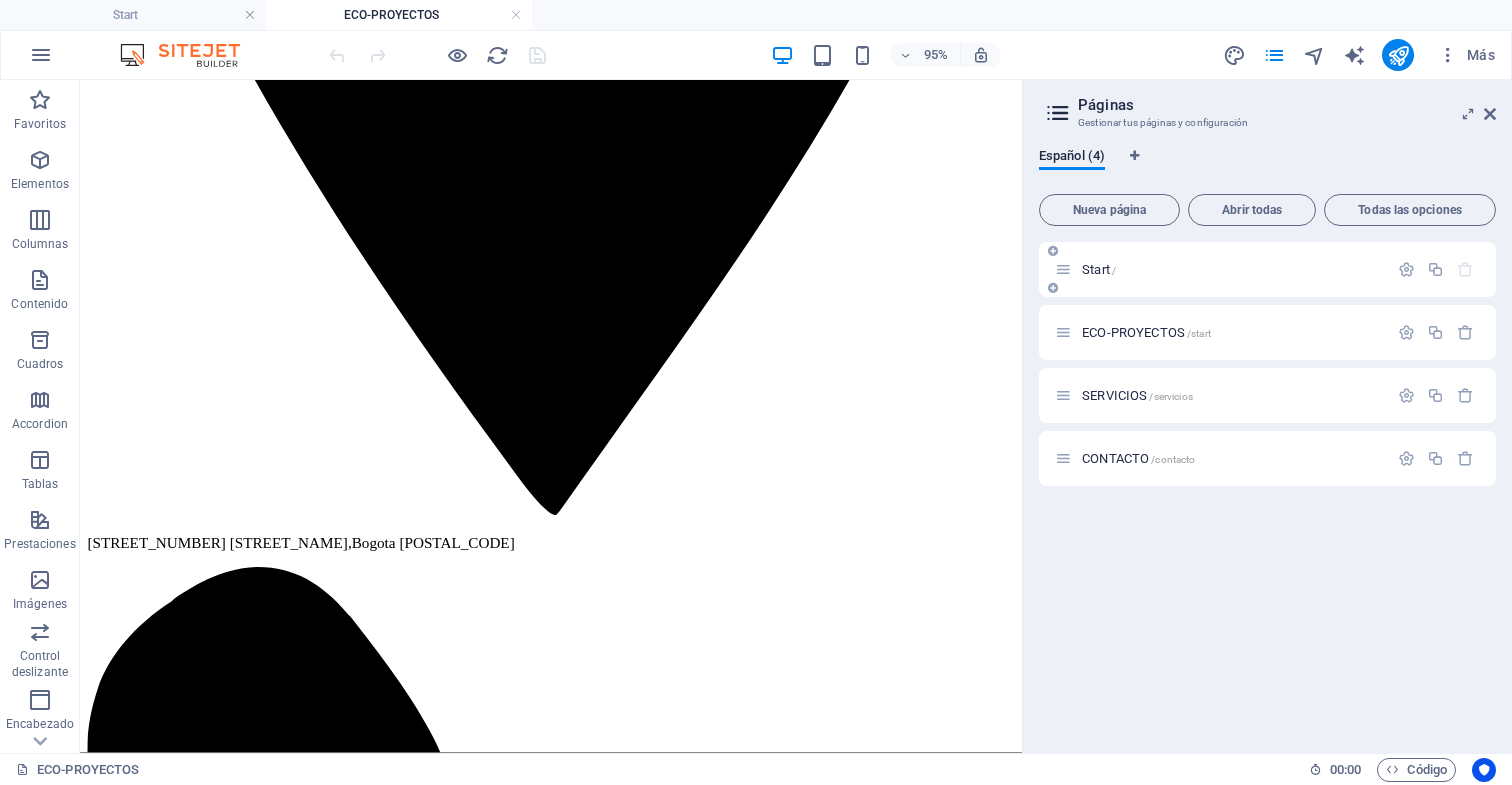 click on "Start /" at bounding box center [1232, 269] 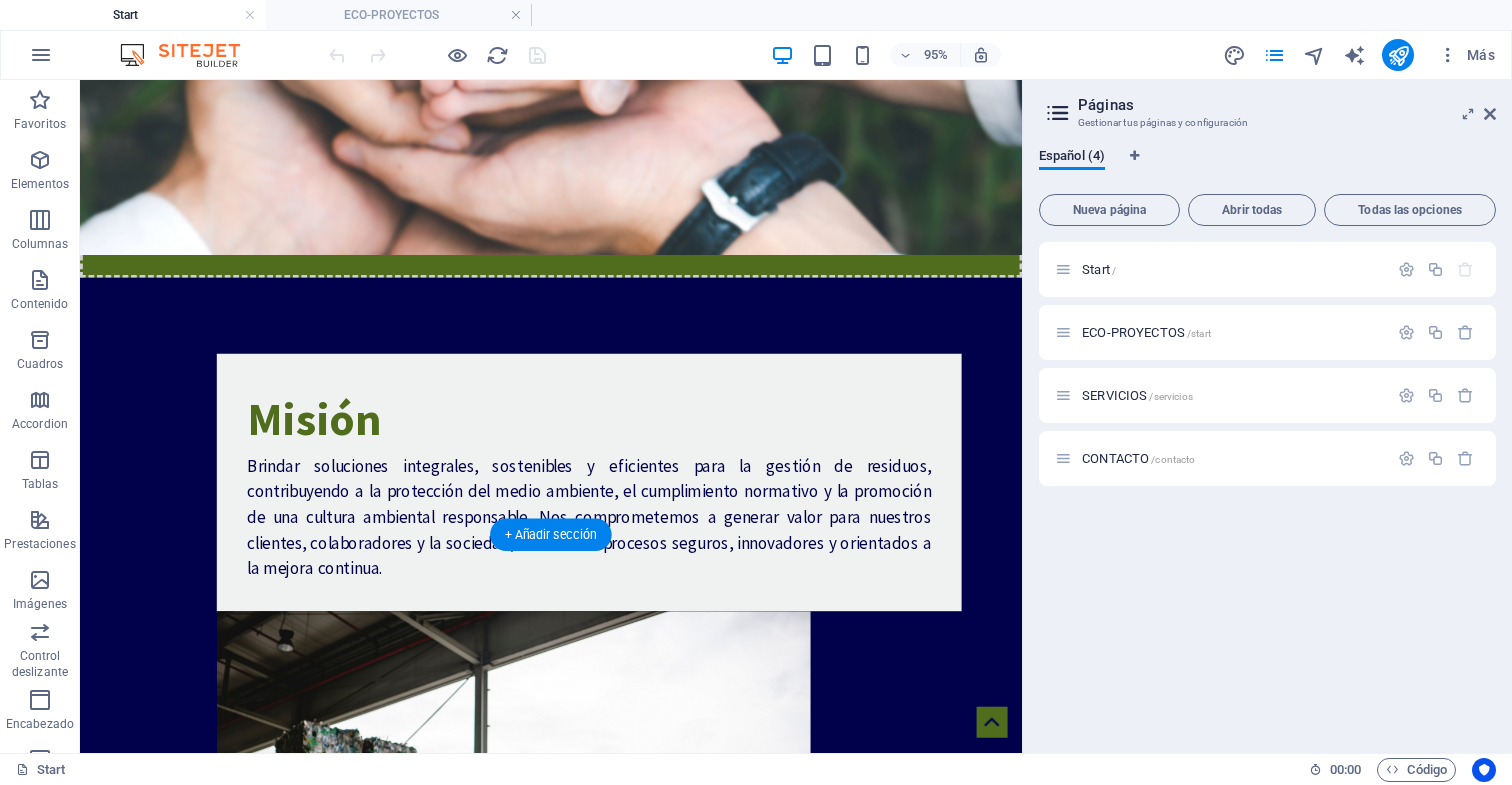 scroll, scrollTop: 1376, scrollLeft: 0, axis: vertical 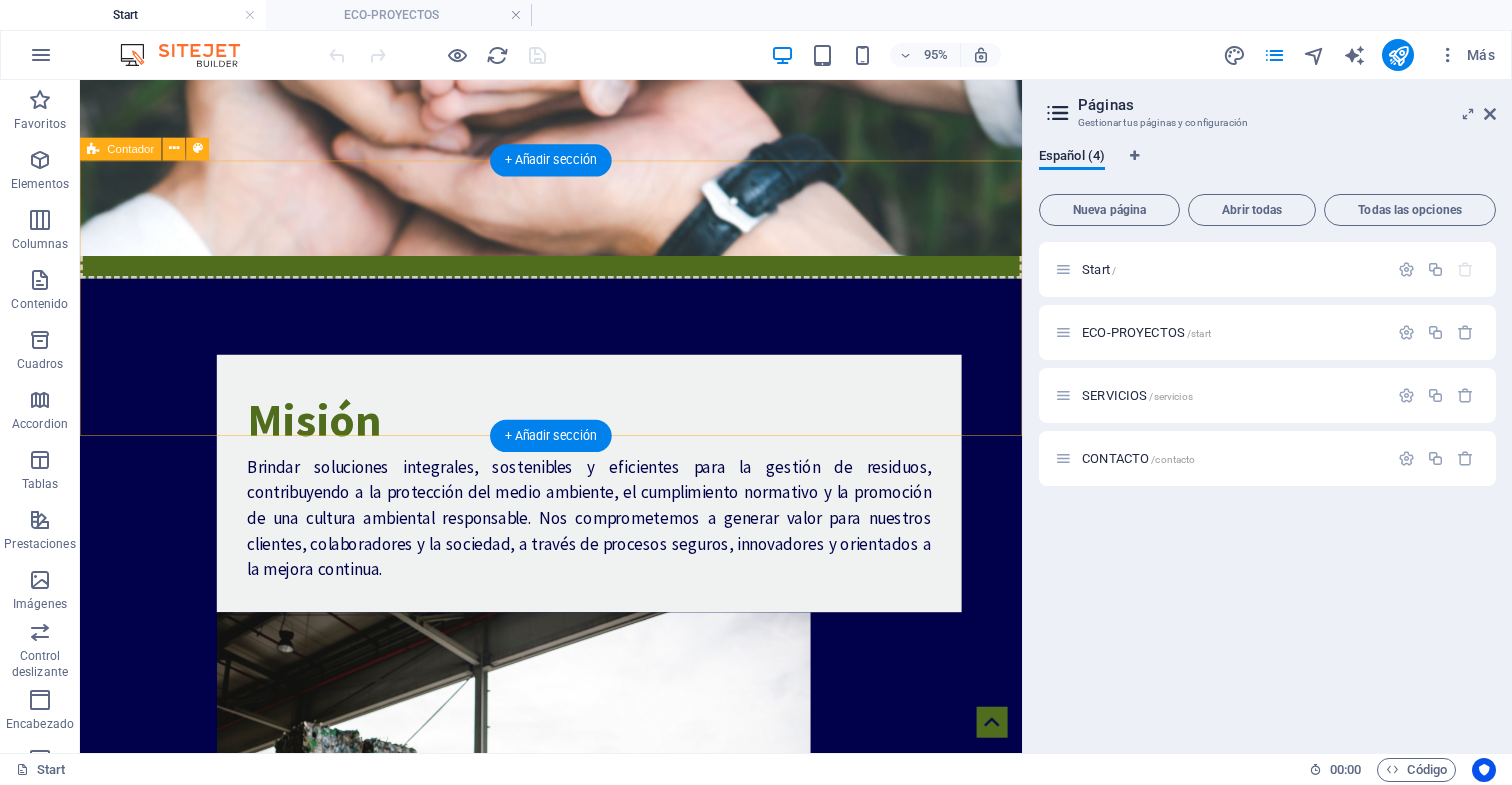 click on "9602 TONELADAS ANUALES 68 CLIENTES 14 MUNICIPIOS" at bounding box center (576, 1428) 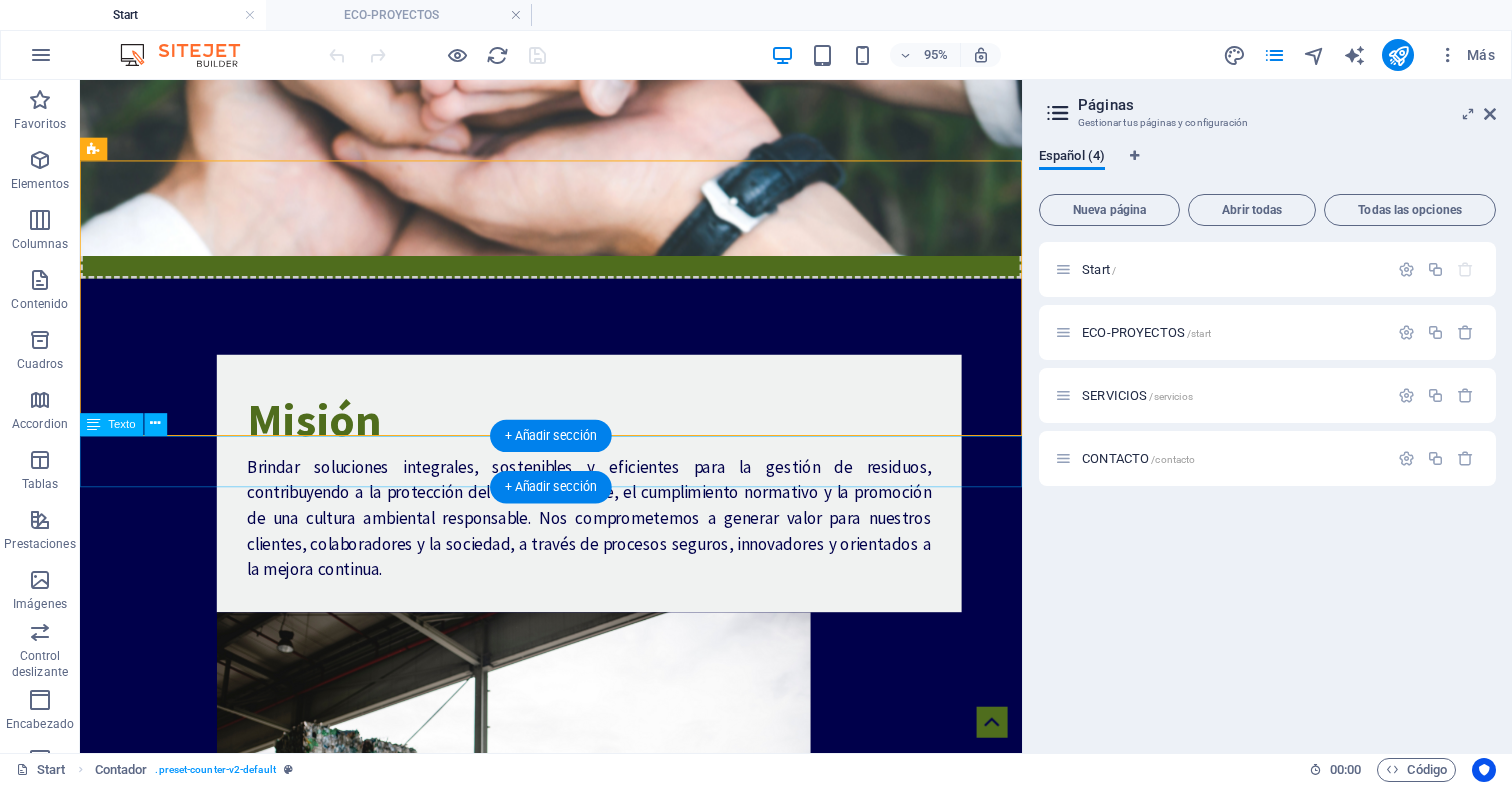 click on "CONTACTANOS" at bounding box center (576, 1738) 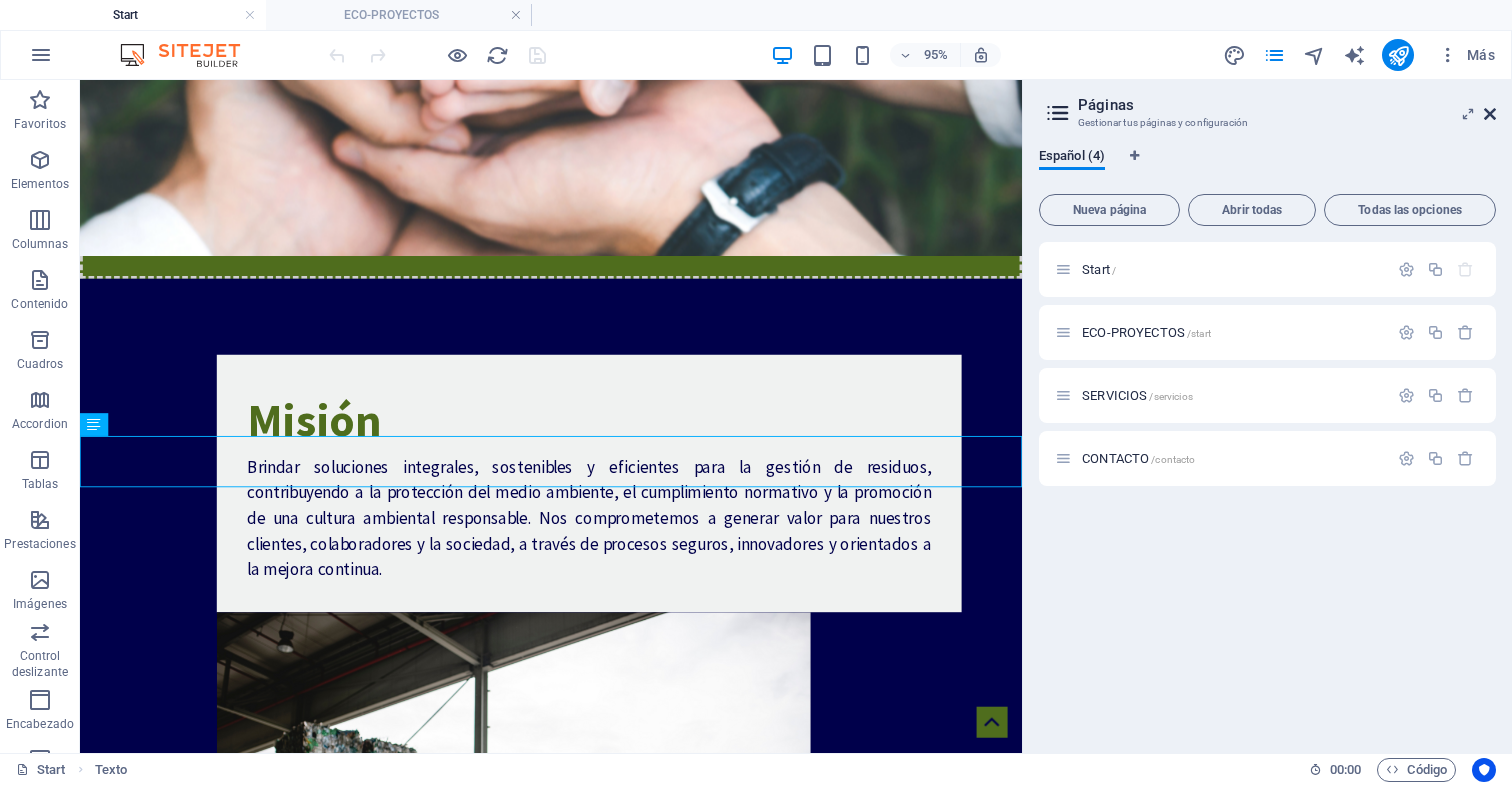 click at bounding box center (1490, 114) 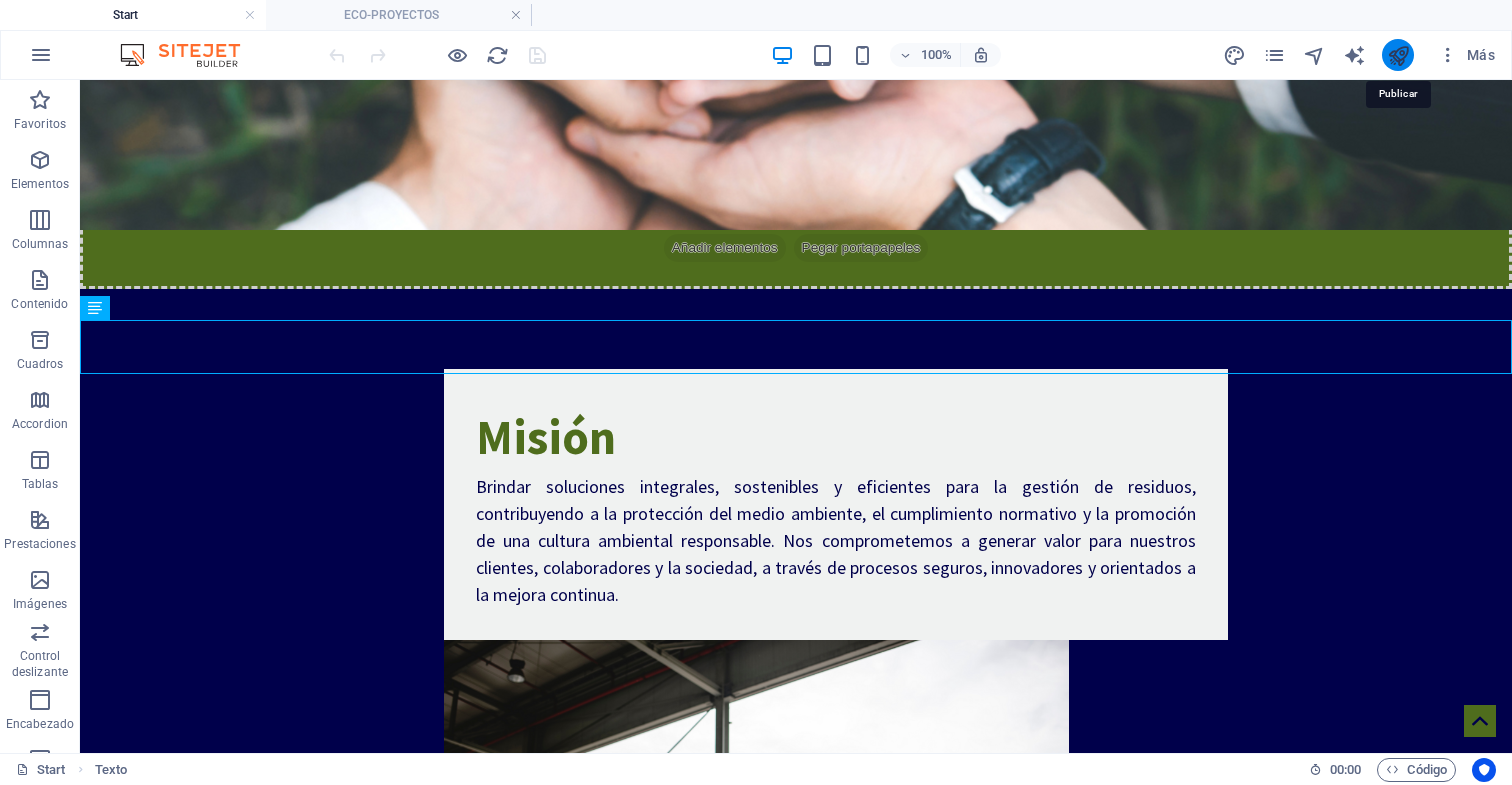 click at bounding box center (1398, 55) 